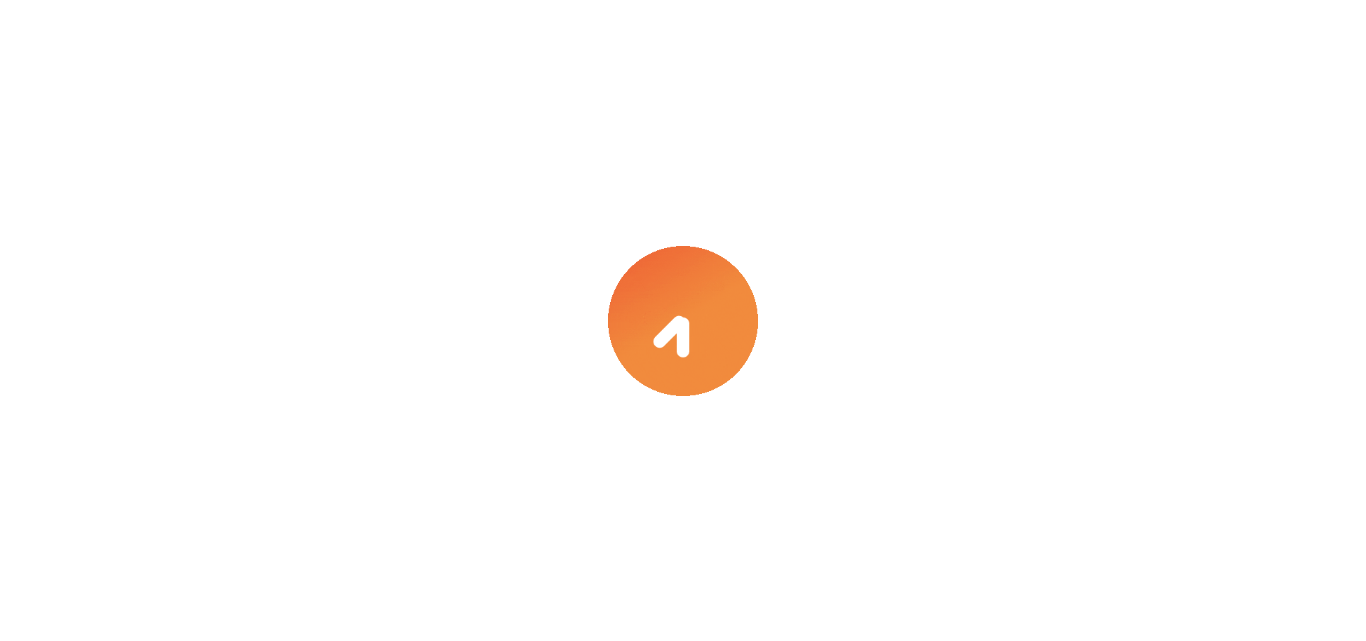 scroll, scrollTop: 0, scrollLeft: 0, axis: both 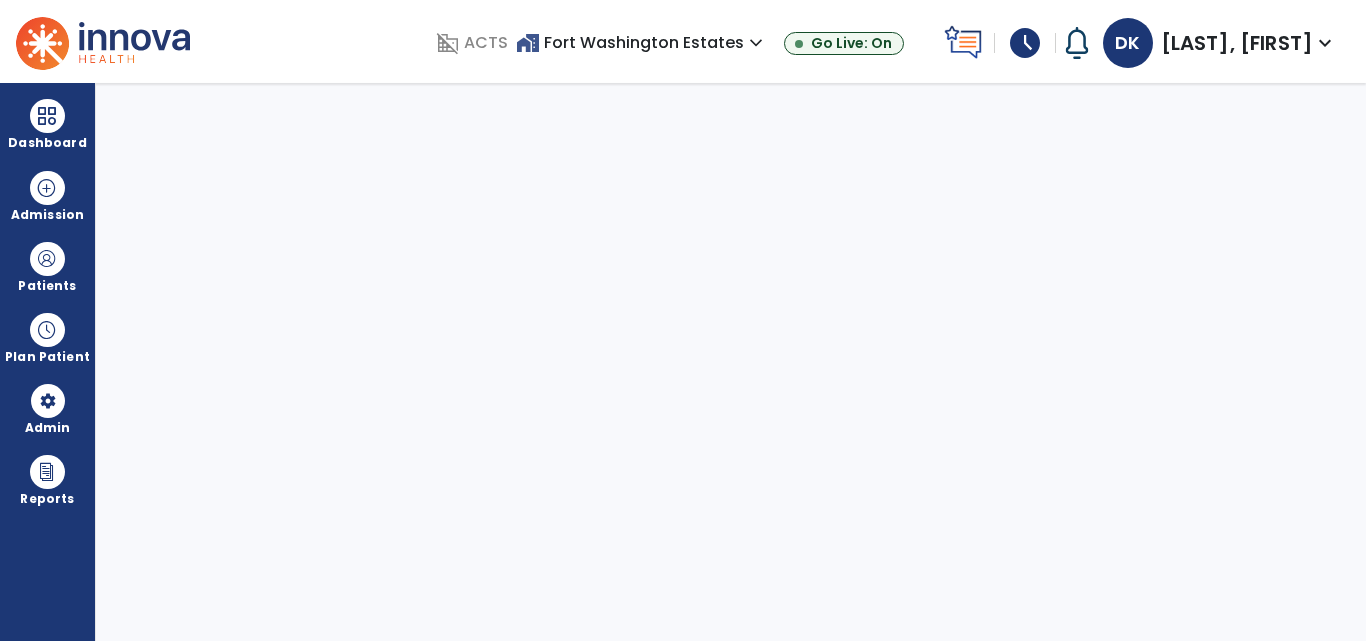 select on "****" 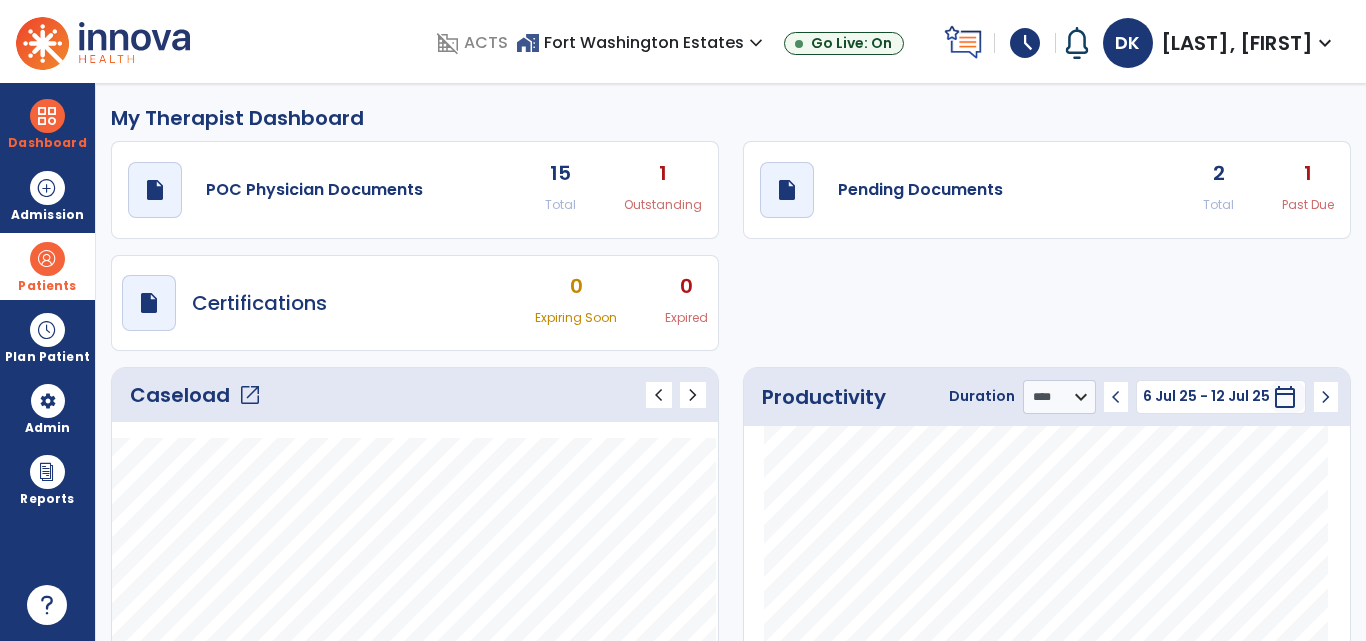 click at bounding box center (47, 259) 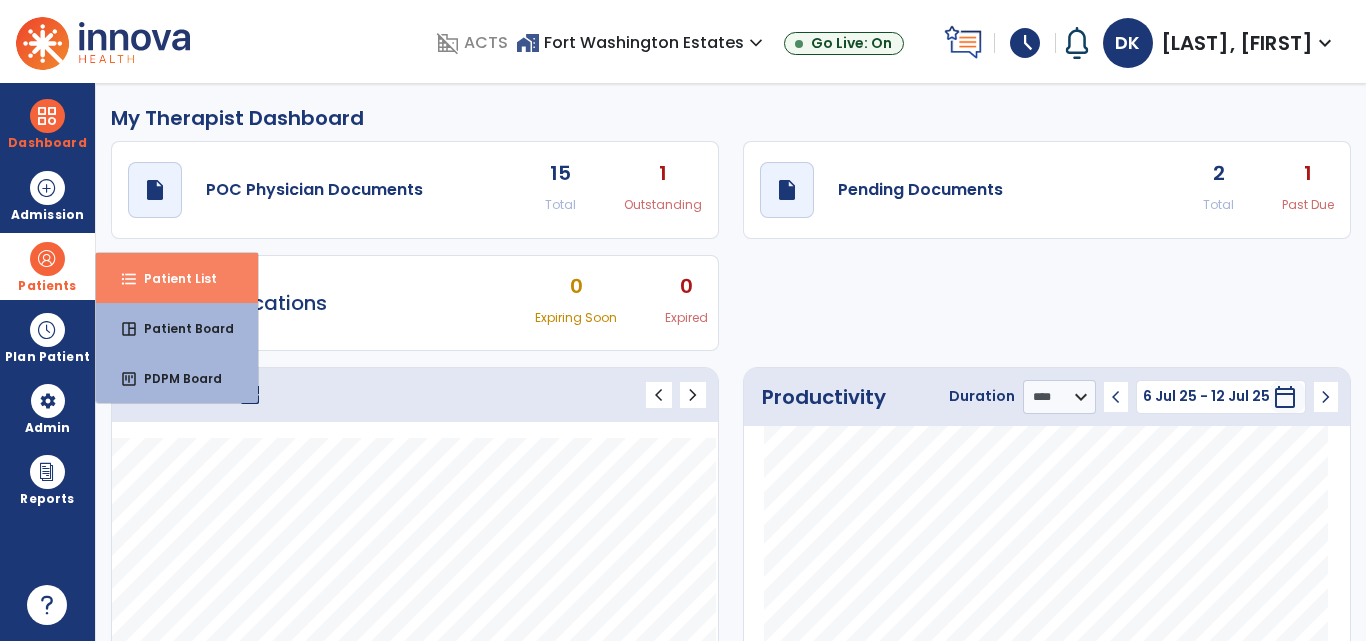 click on "format_list_bulleted  Patient List" at bounding box center [177, 278] 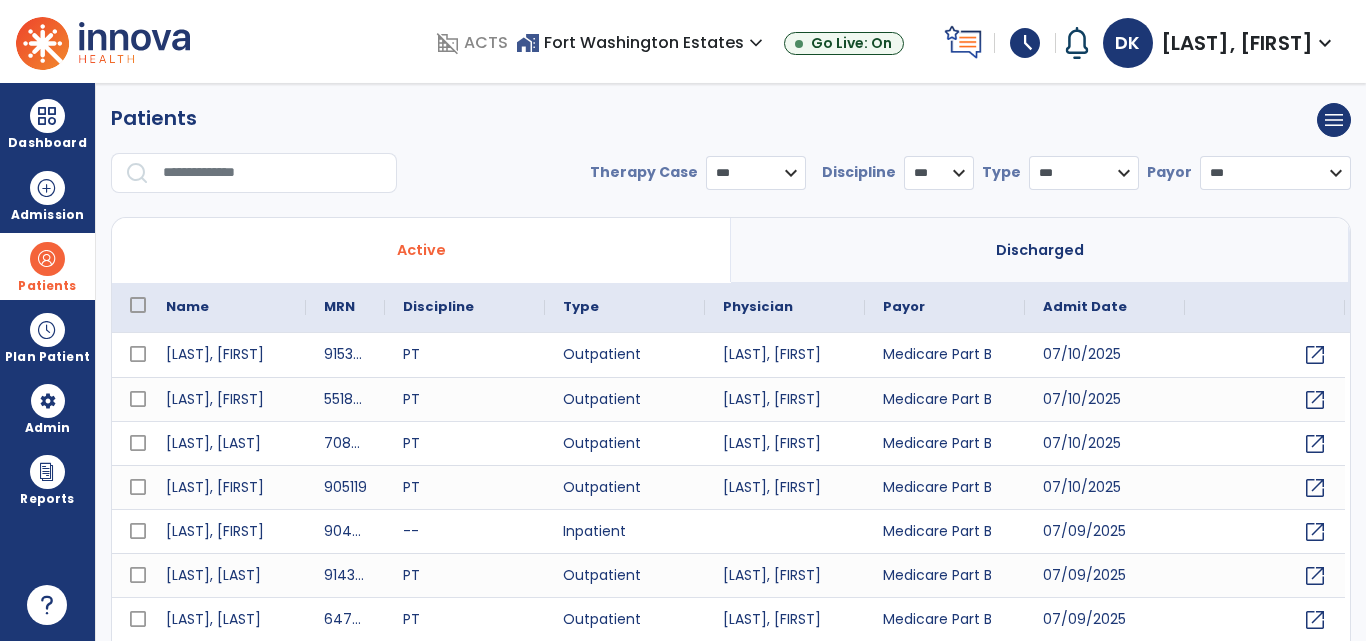 click at bounding box center [273, 173] 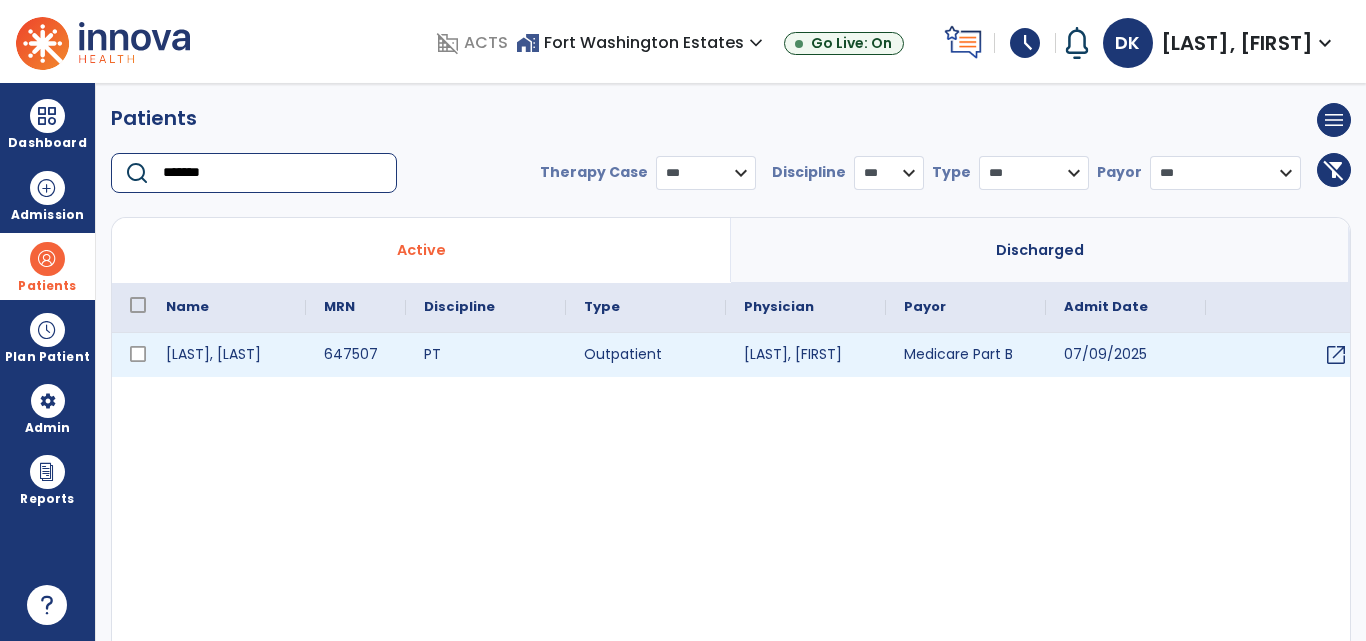 type on "*******" 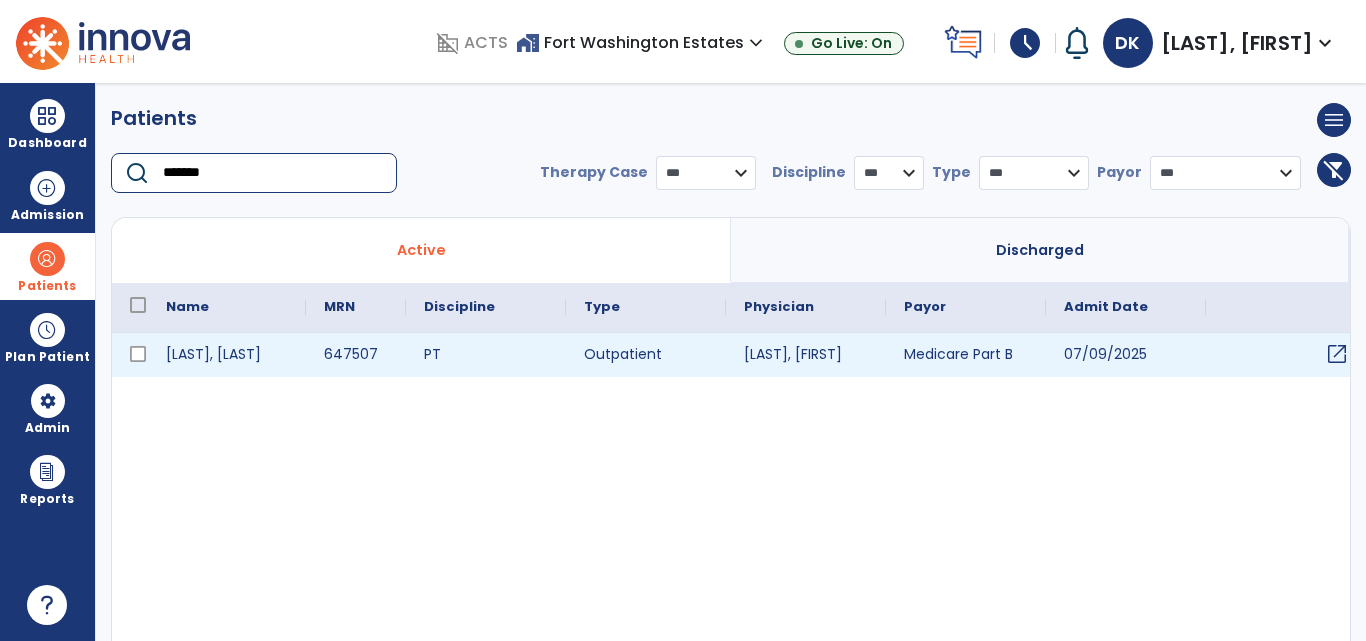 click on "open_in_new" at bounding box center (1337, 354) 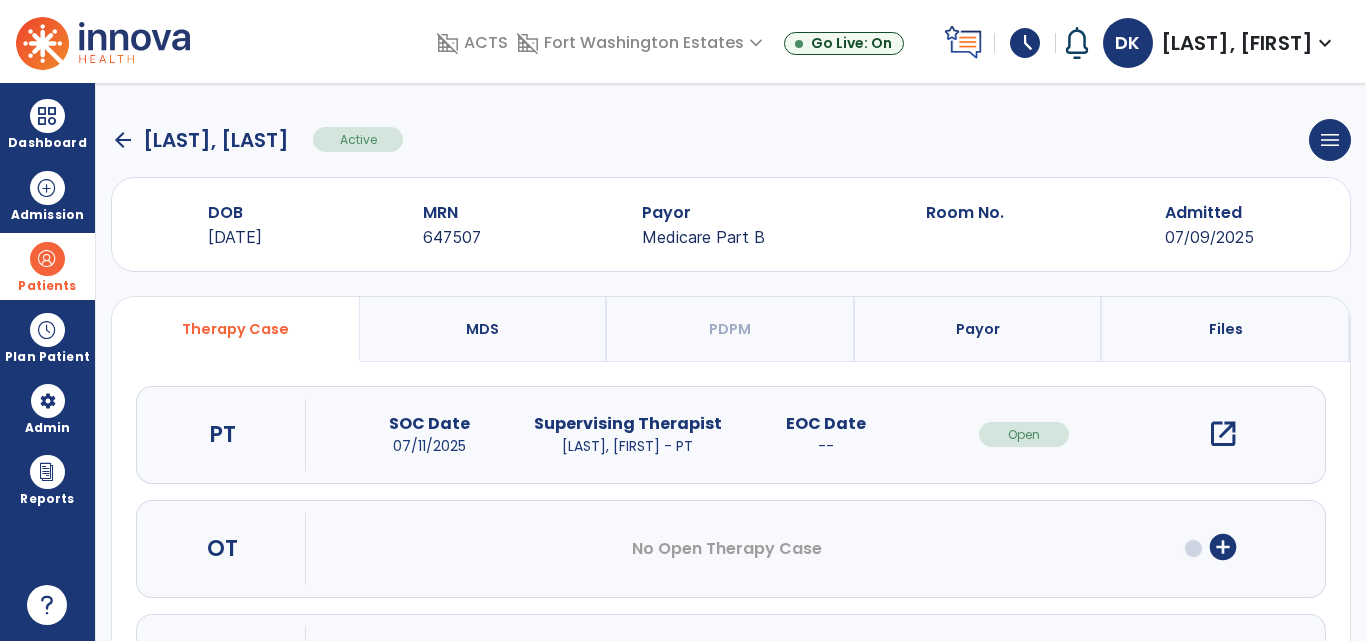 click on "open_in_new" at bounding box center [1223, 434] 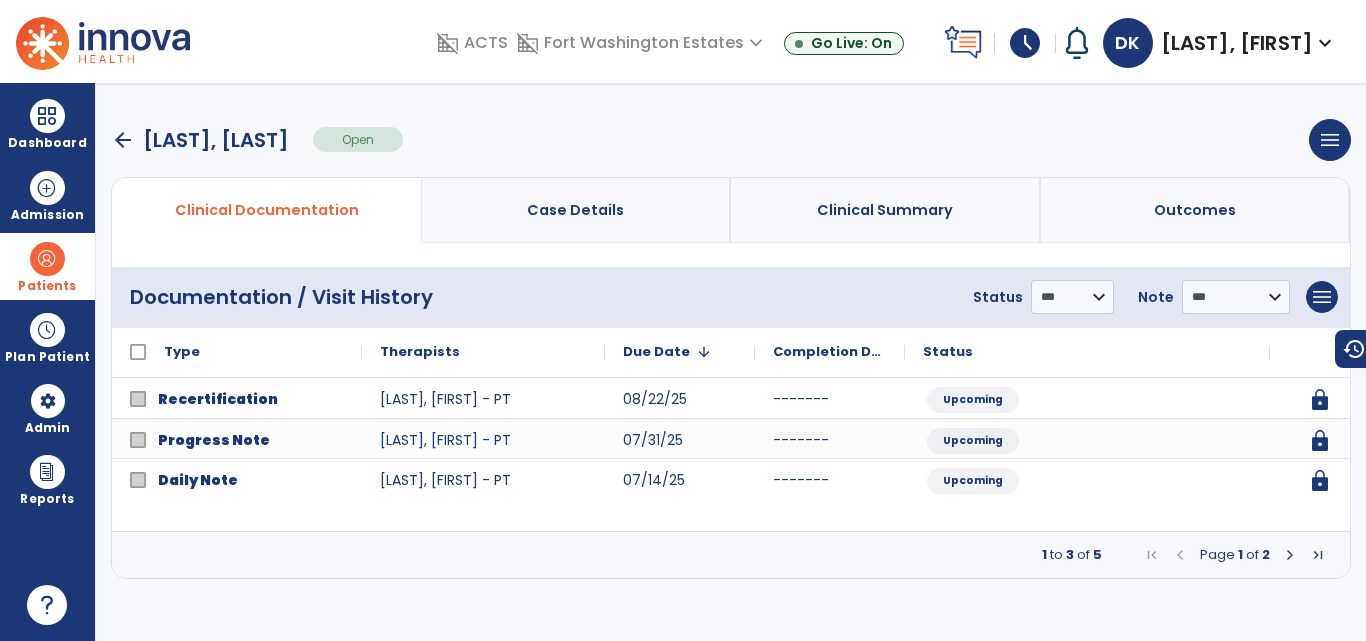 click at bounding box center [1290, 555] 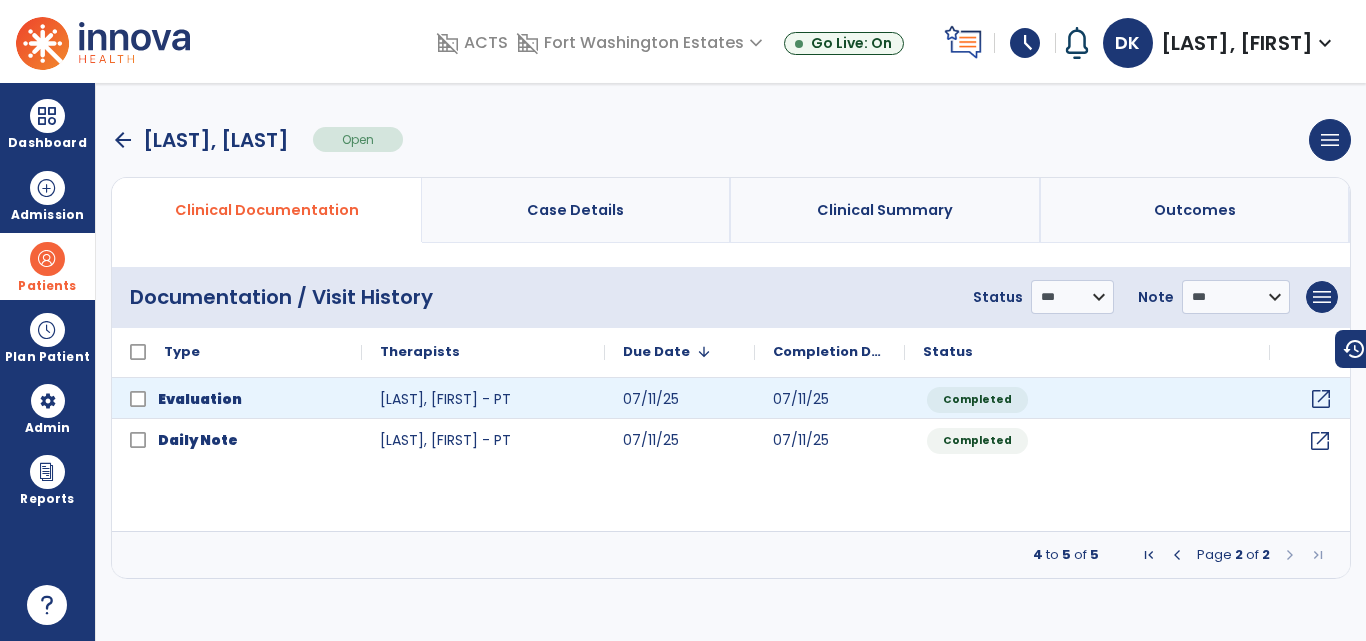 click on "open_in_new" 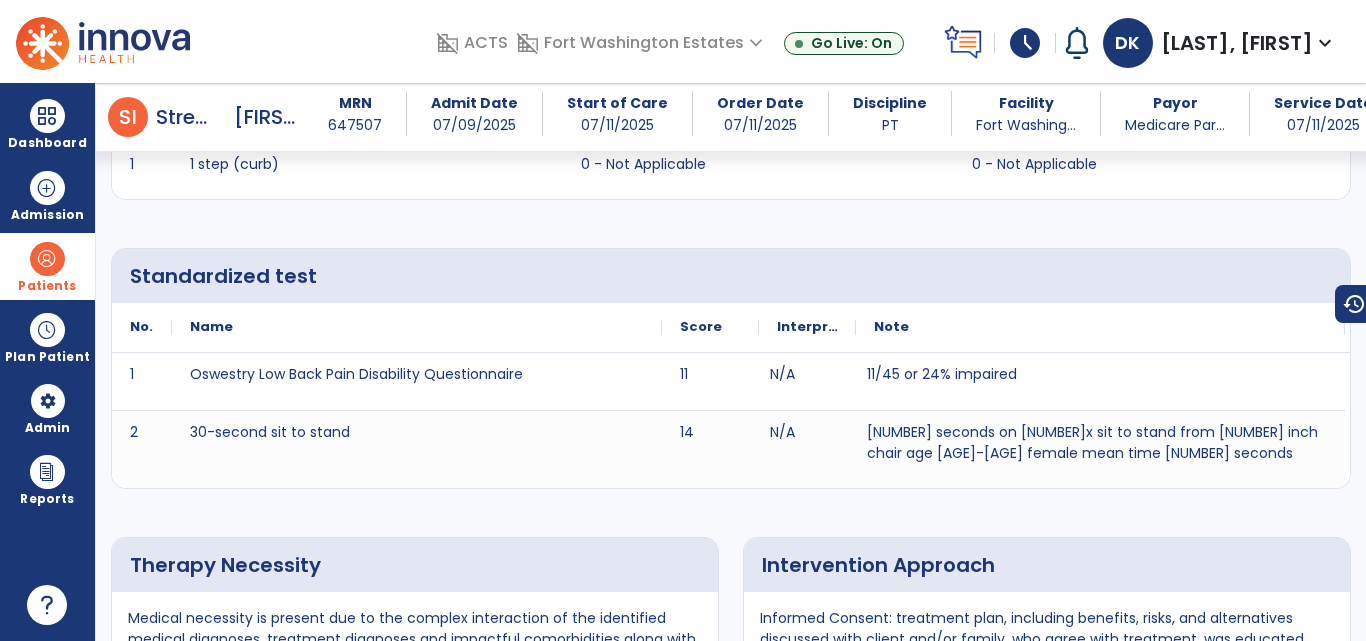 scroll, scrollTop: 2709, scrollLeft: 0, axis: vertical 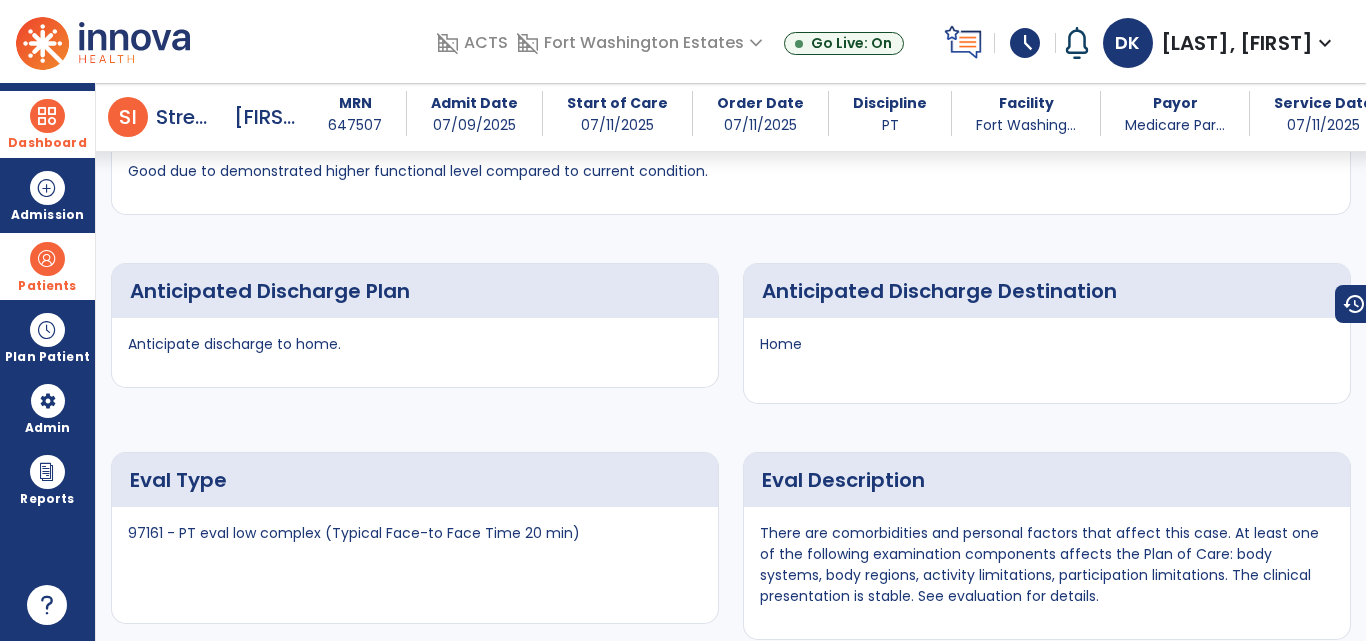 click at bounding box center (47, 116) 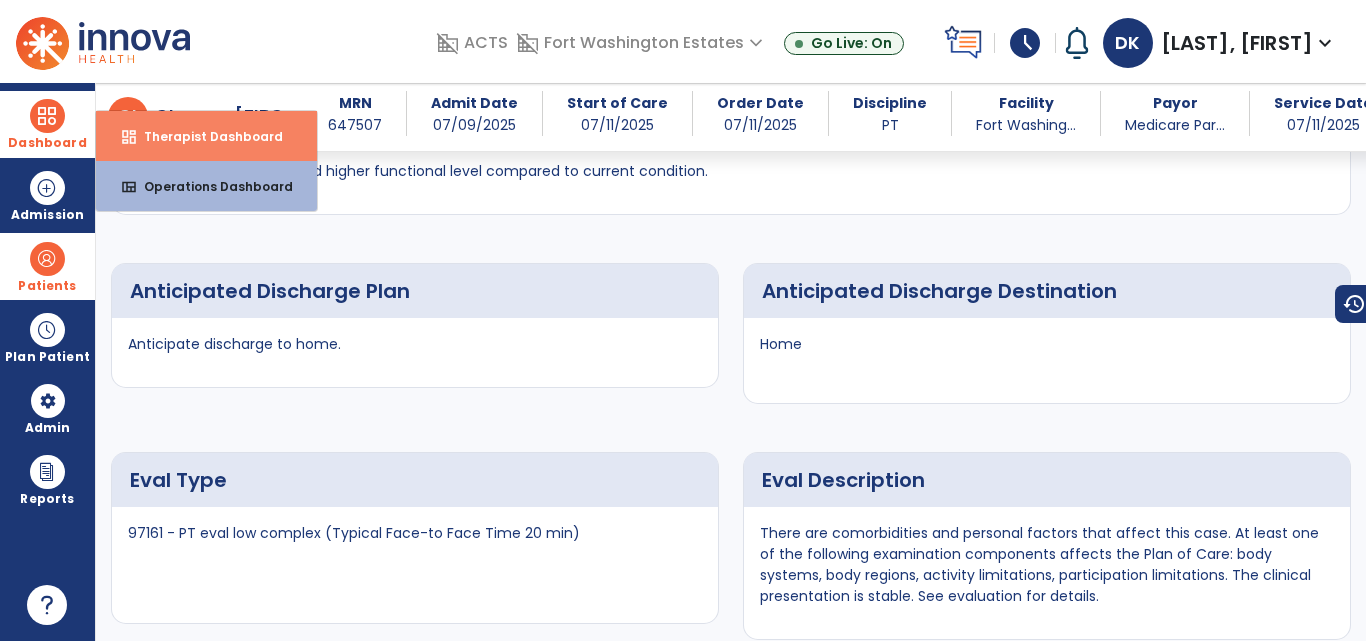 click on "Therapist Dashboard" at bounding box center [205, 136] 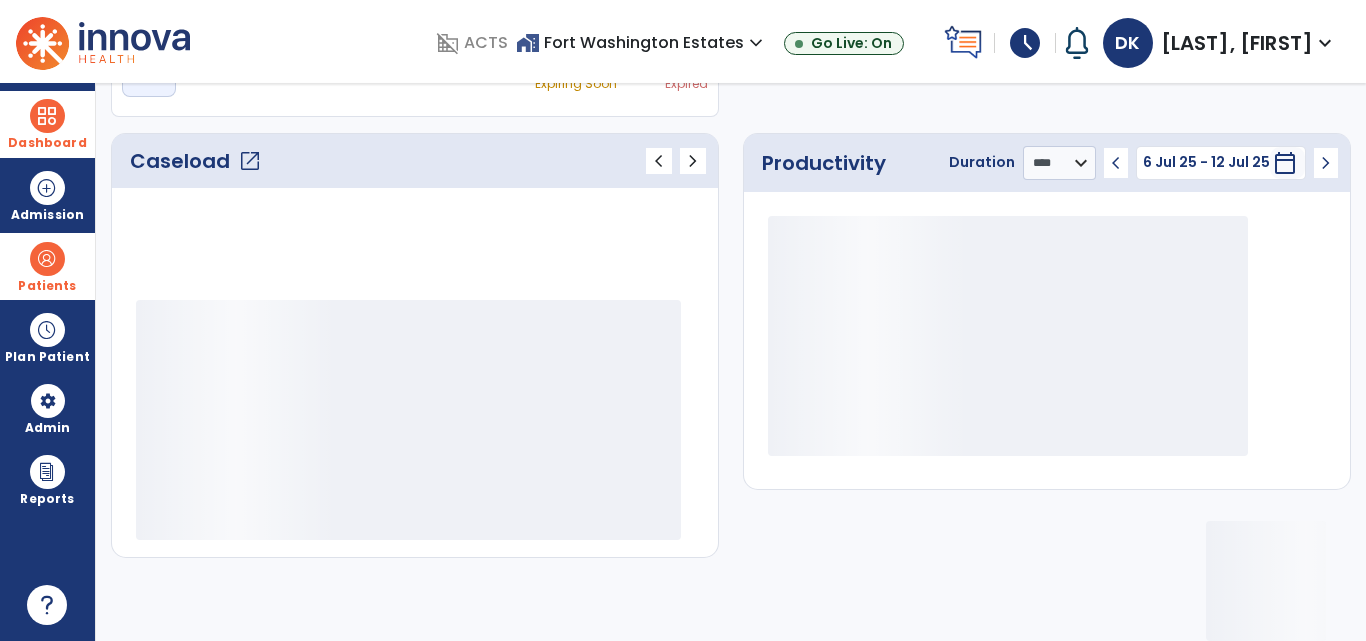 scroll, scrollTop: 233, scrollLeft: 0, axis: vertical 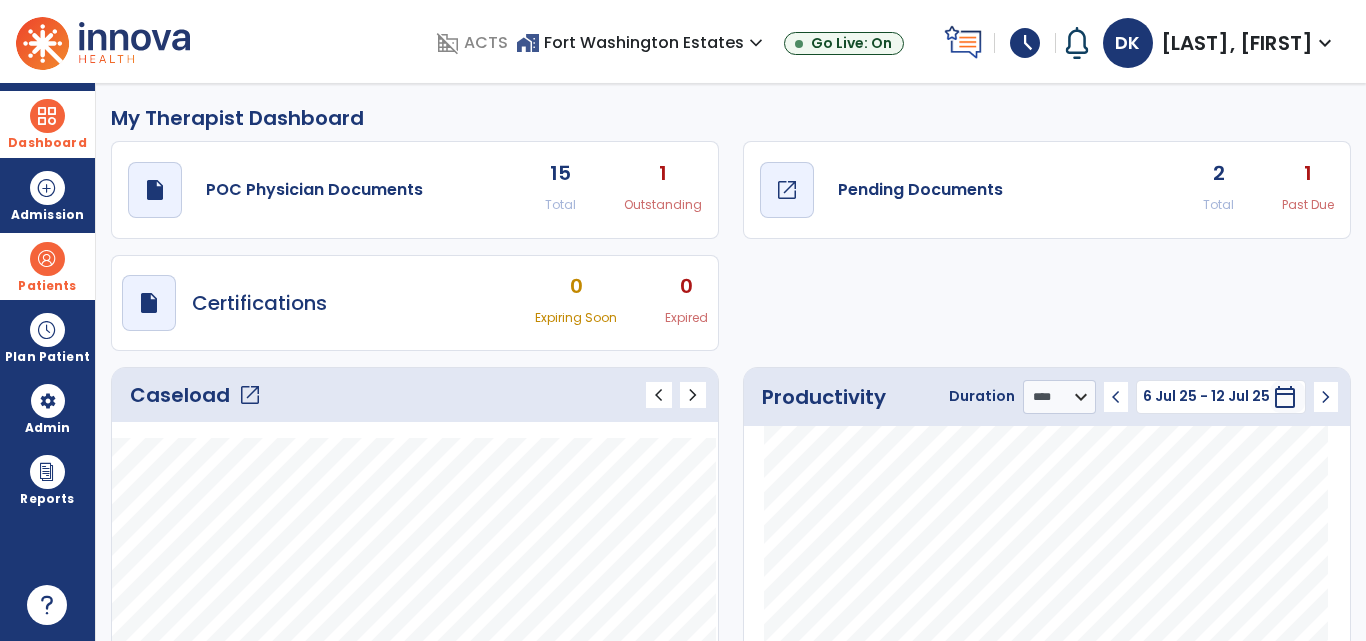 click on "open_in_new" 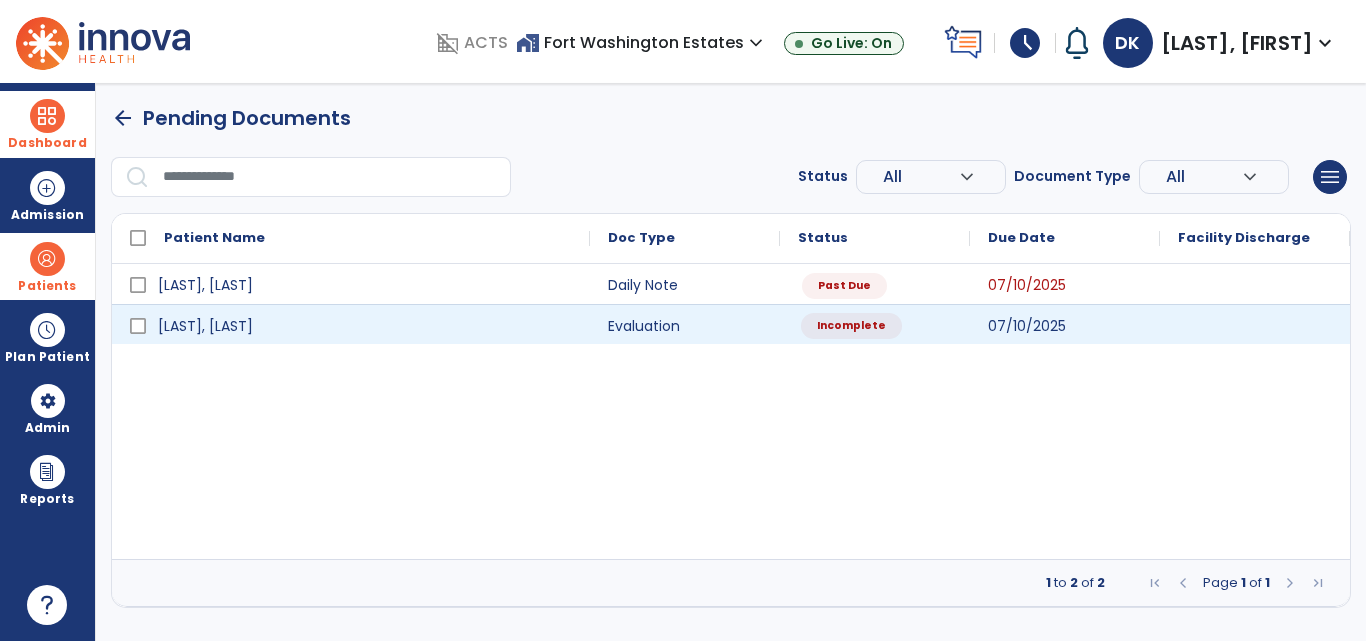 click on "Incomplete" at bounding box center [875, 324] 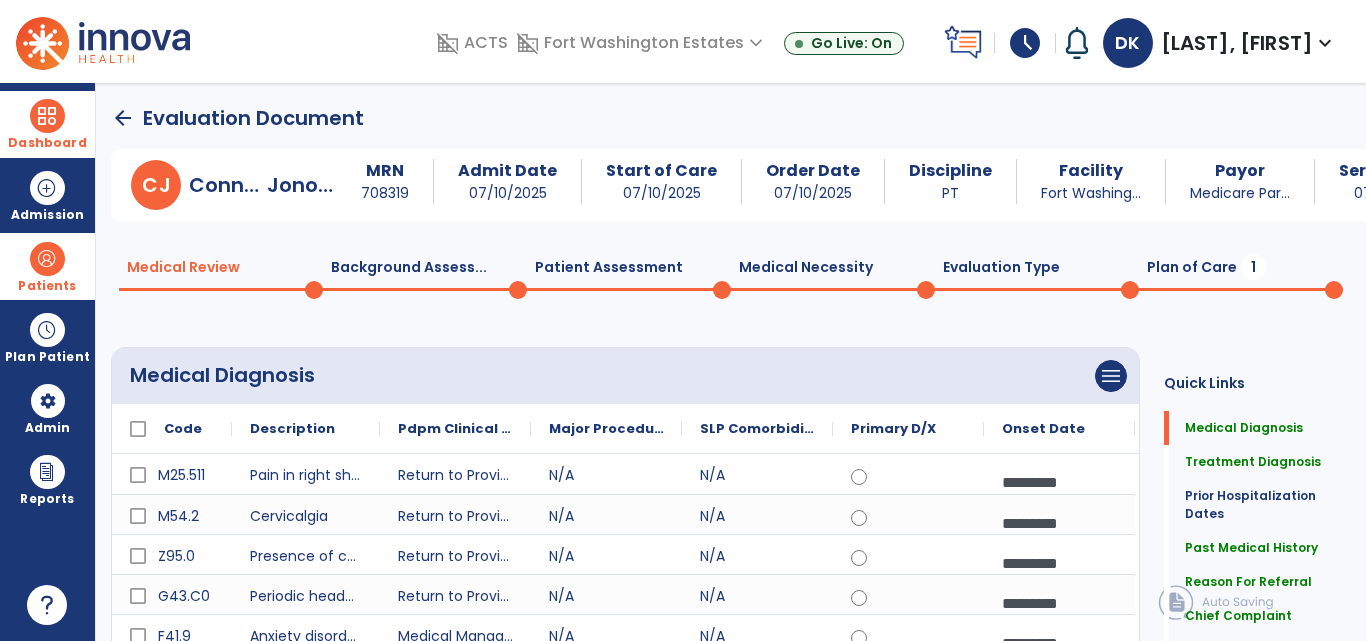 click on "Plan of Care  1" 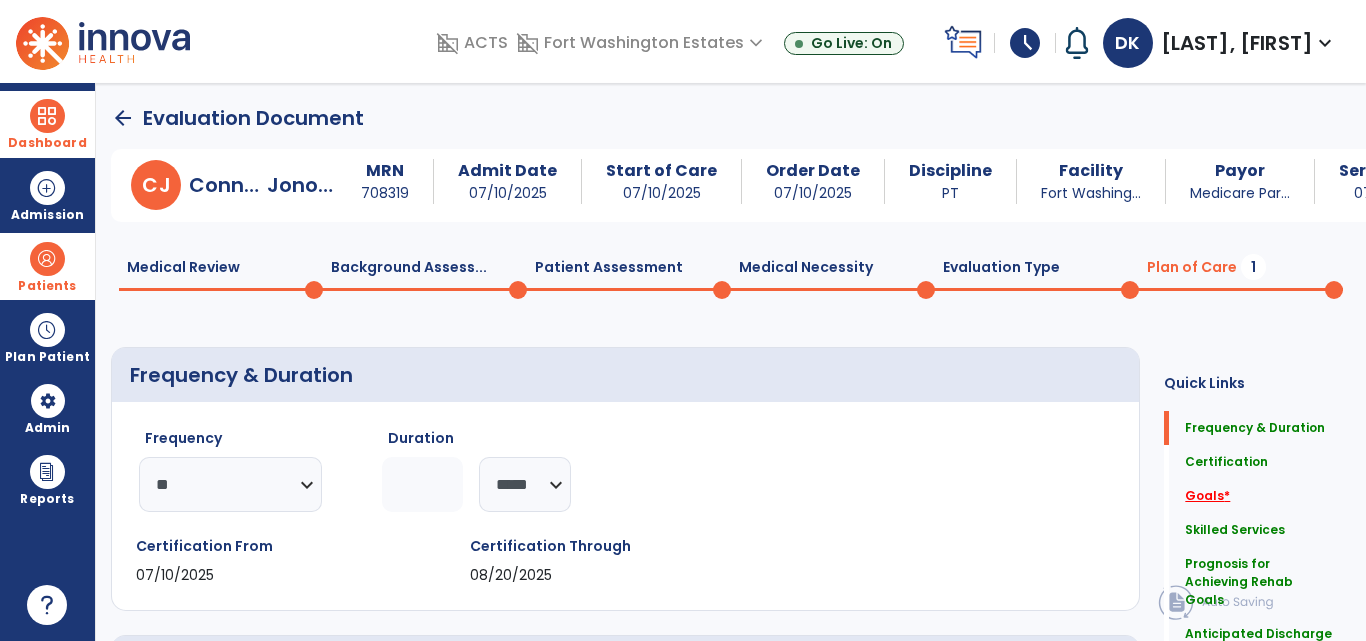 click on "Goals   *" 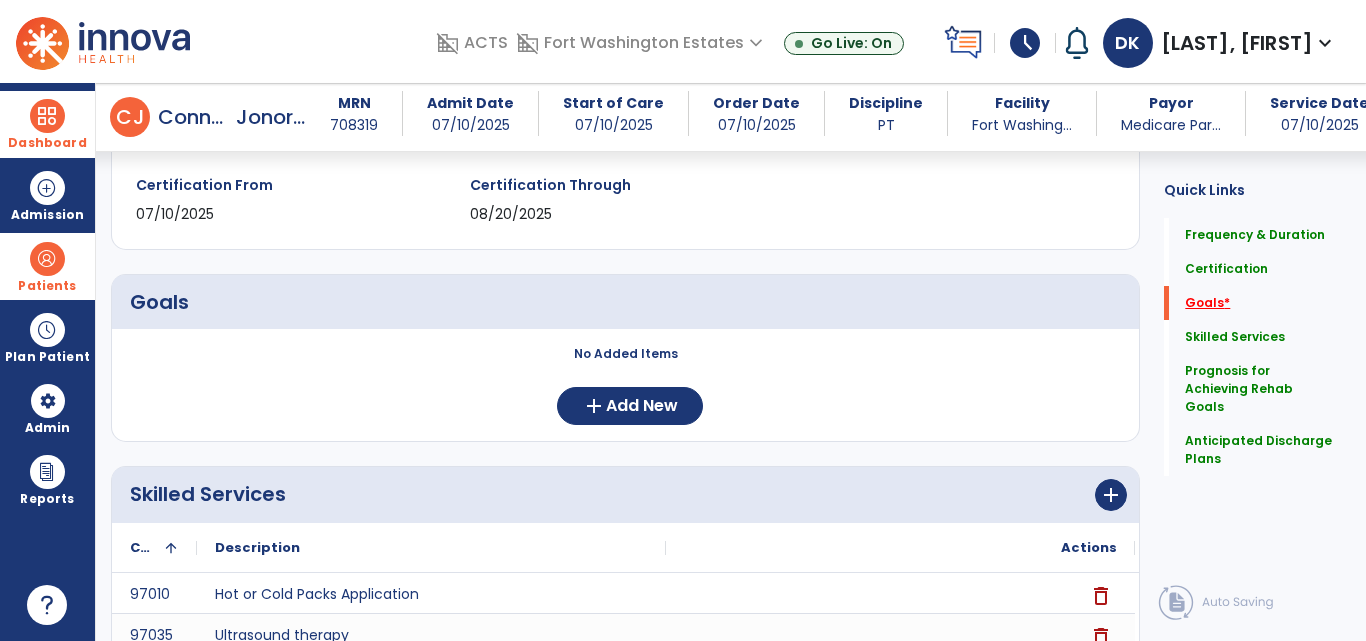 scroll, scrollTop: 359, scrollLeft: 0, axis: vertical 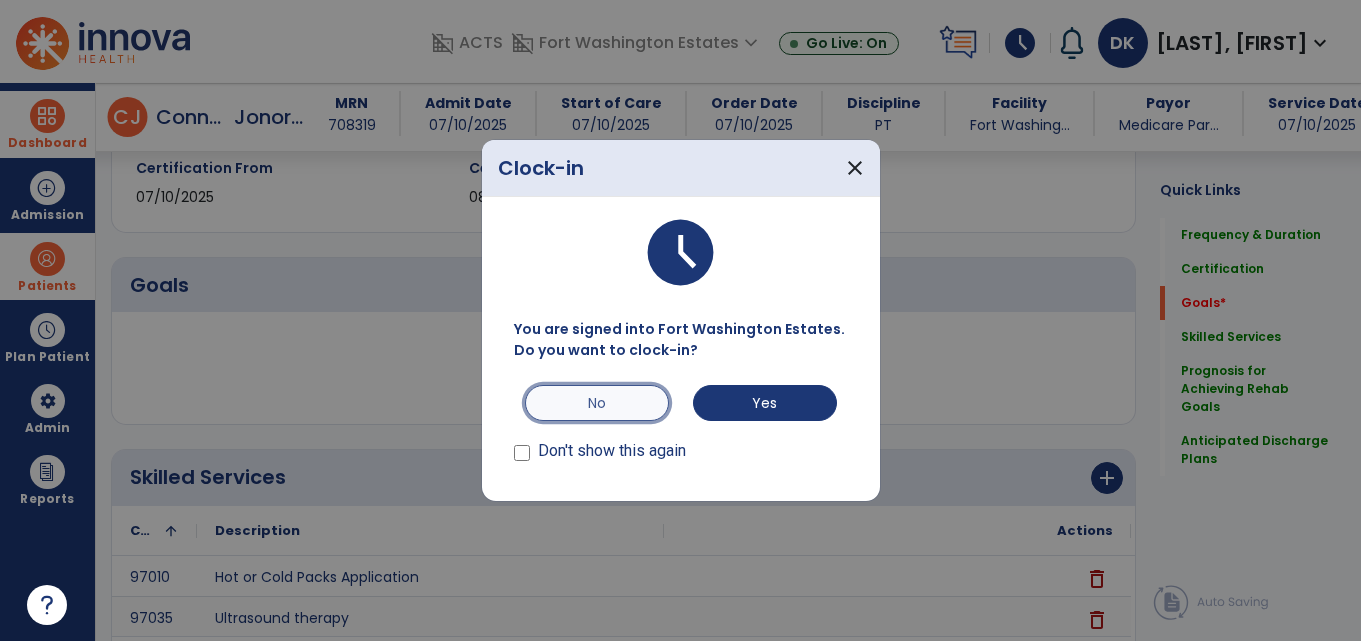 click on "No" at bounding box center (597, 403) 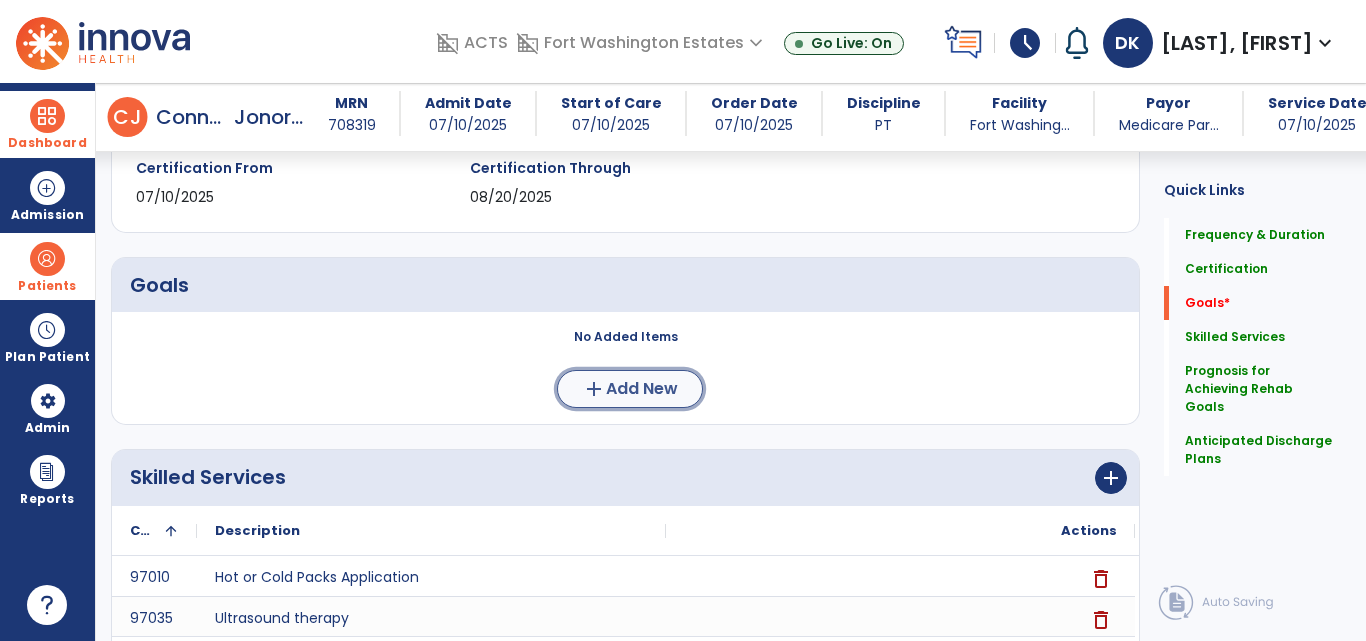 click on "Add New" at bounding box center (642, 389) 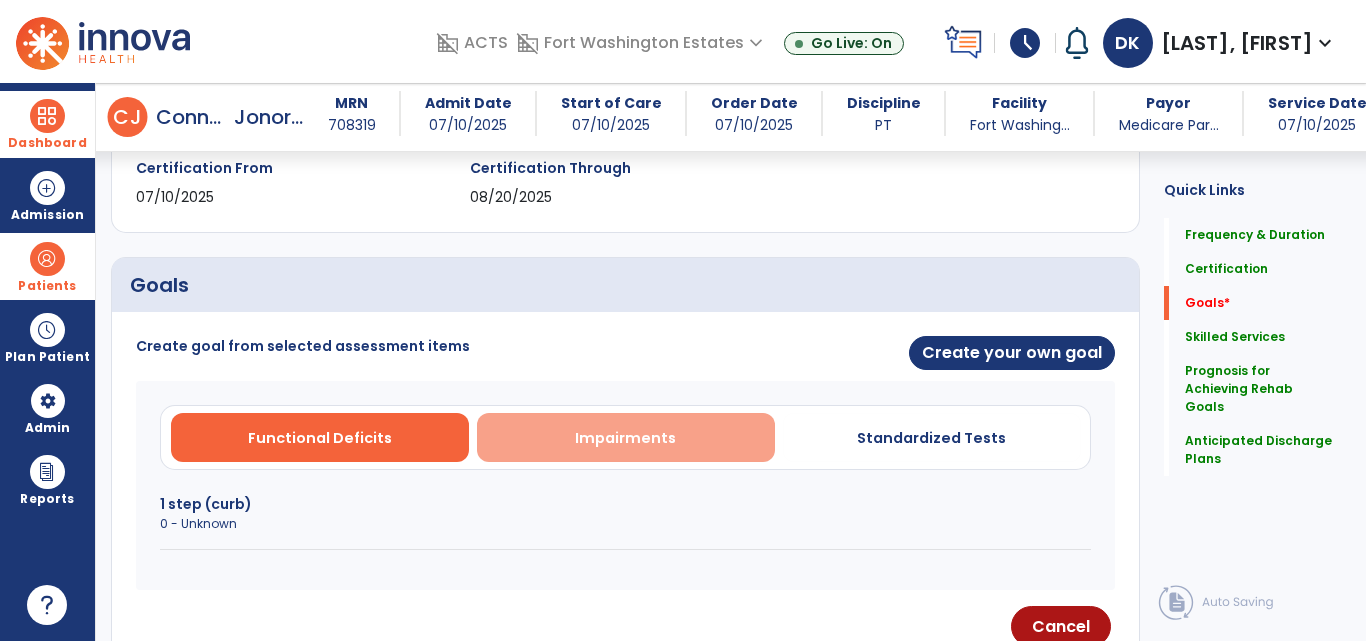 click on "Impairments" at bounding box center [625, 438] 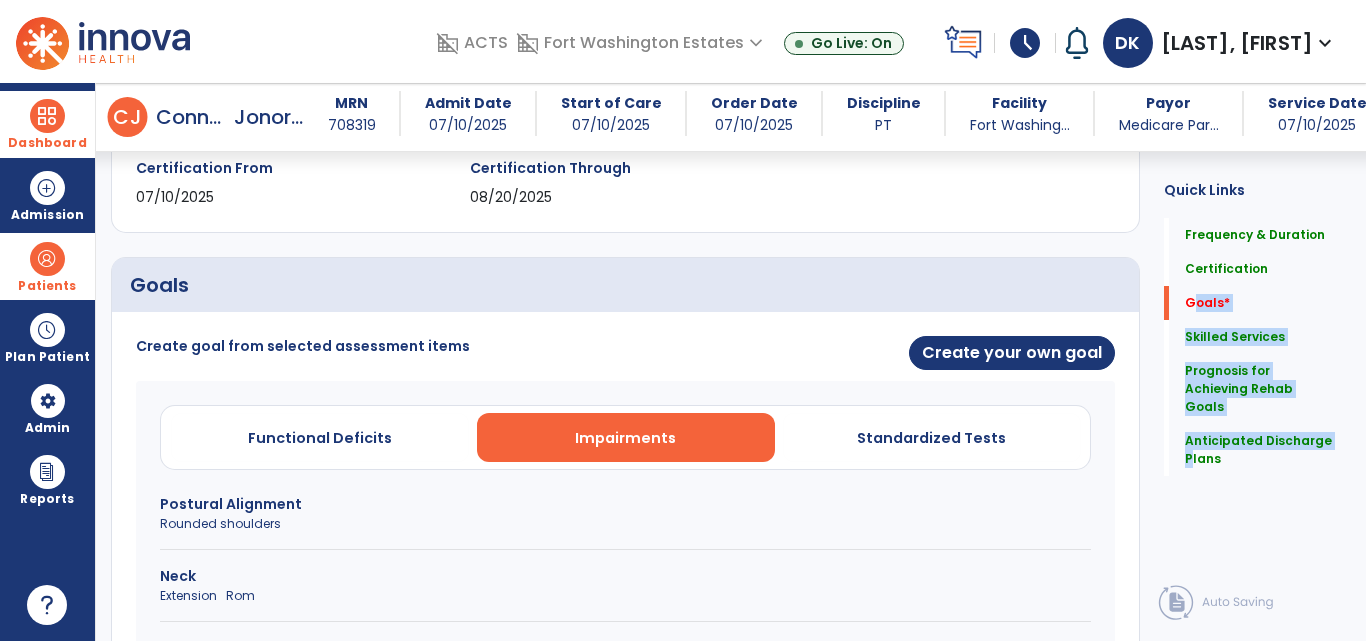 drag, startPoint x: 1164, startPoint y: 299, endPoint x: 1159, endPoint y: 316, distance: 17.720045 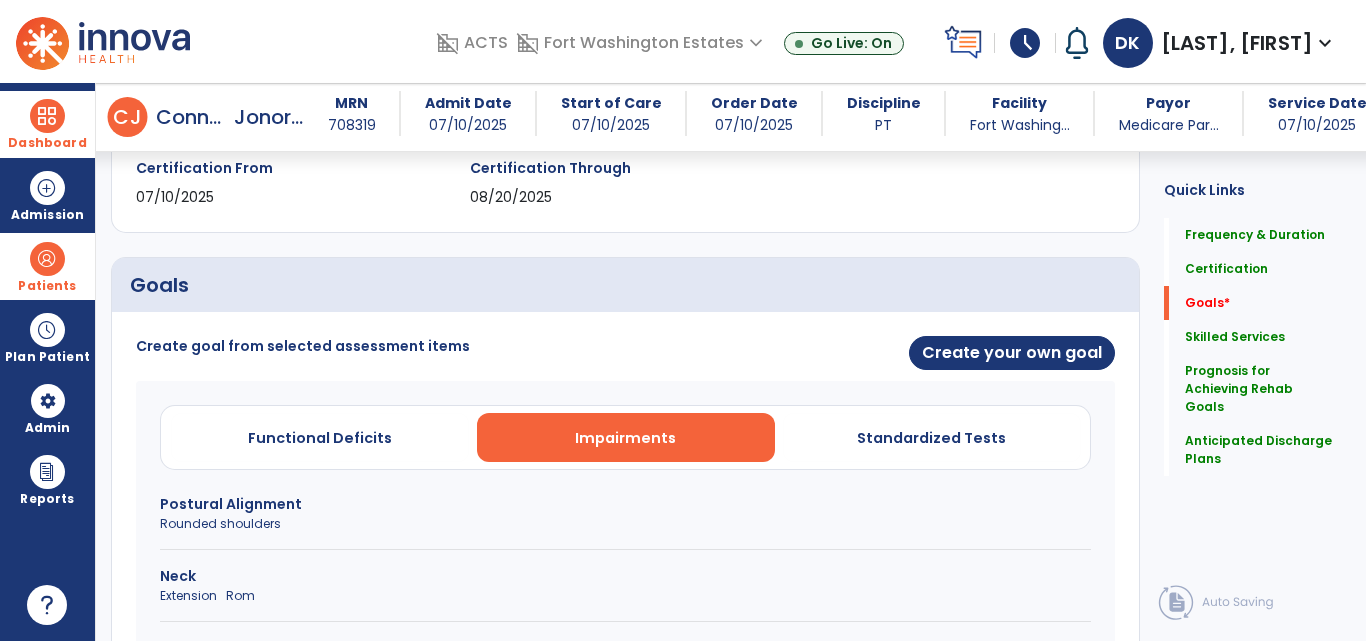 click on "Postural Alignment" at bounding box center [625, 504] 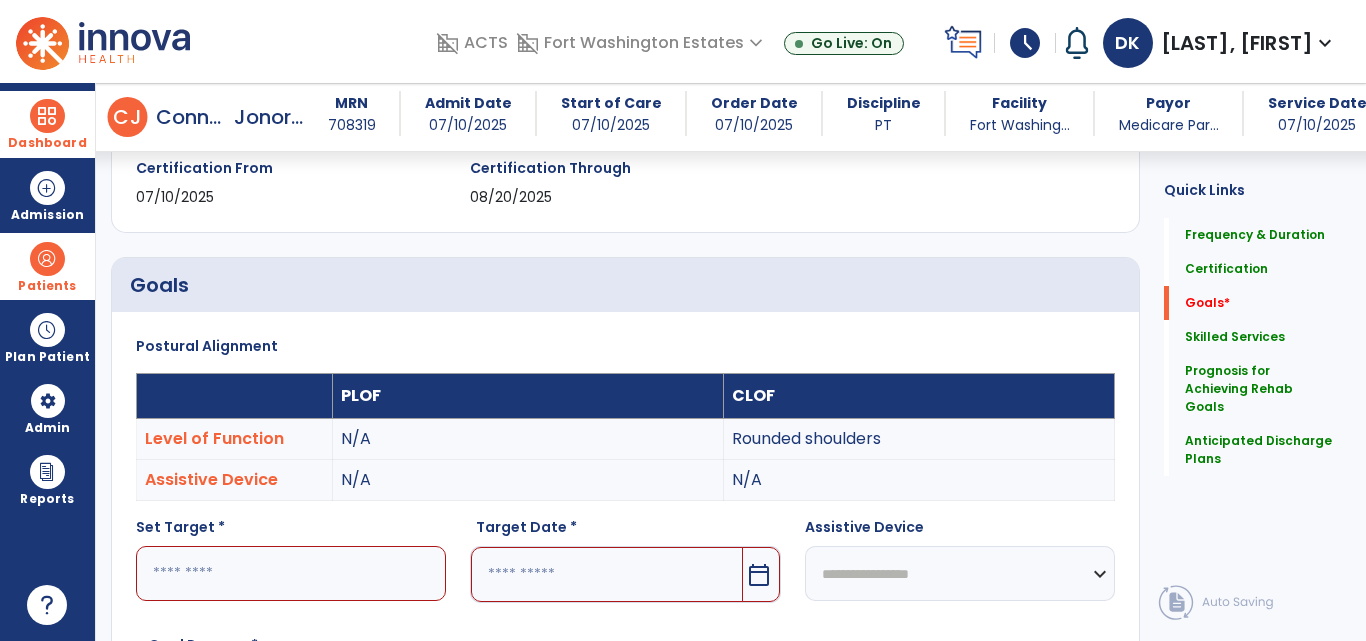 click at bounding box center (291, 573) 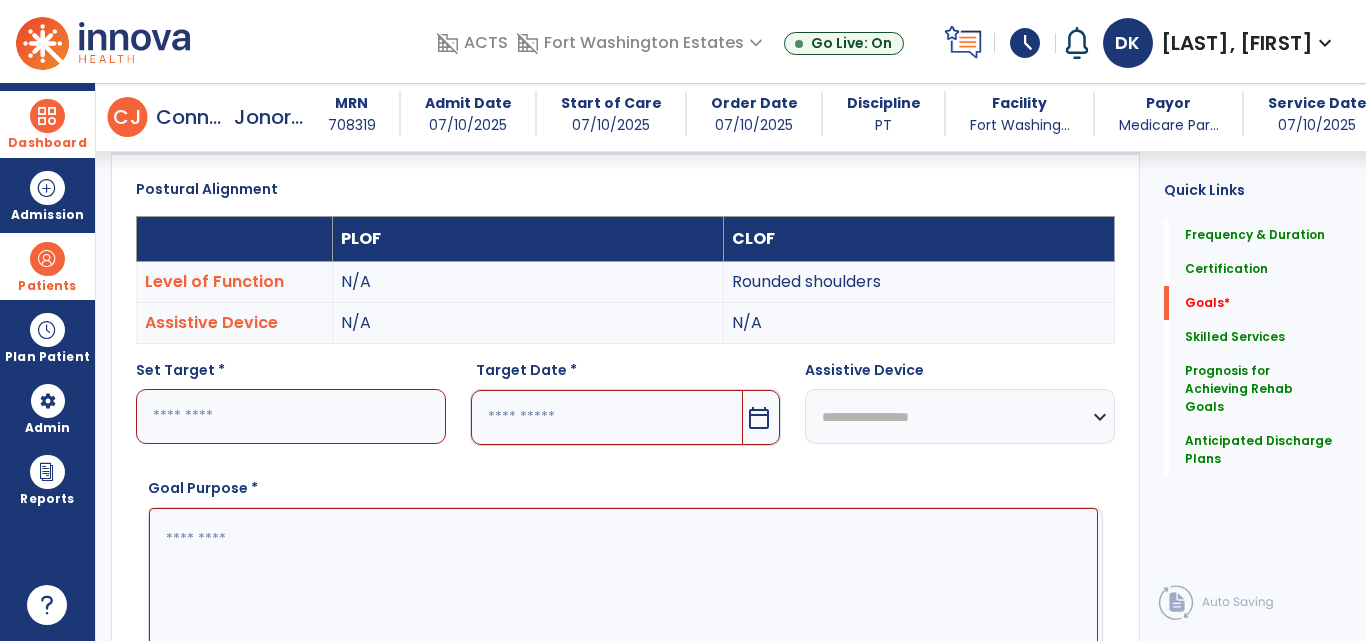 scroll, scrollTop: 532, scrollLeft: 0, axis: vertical 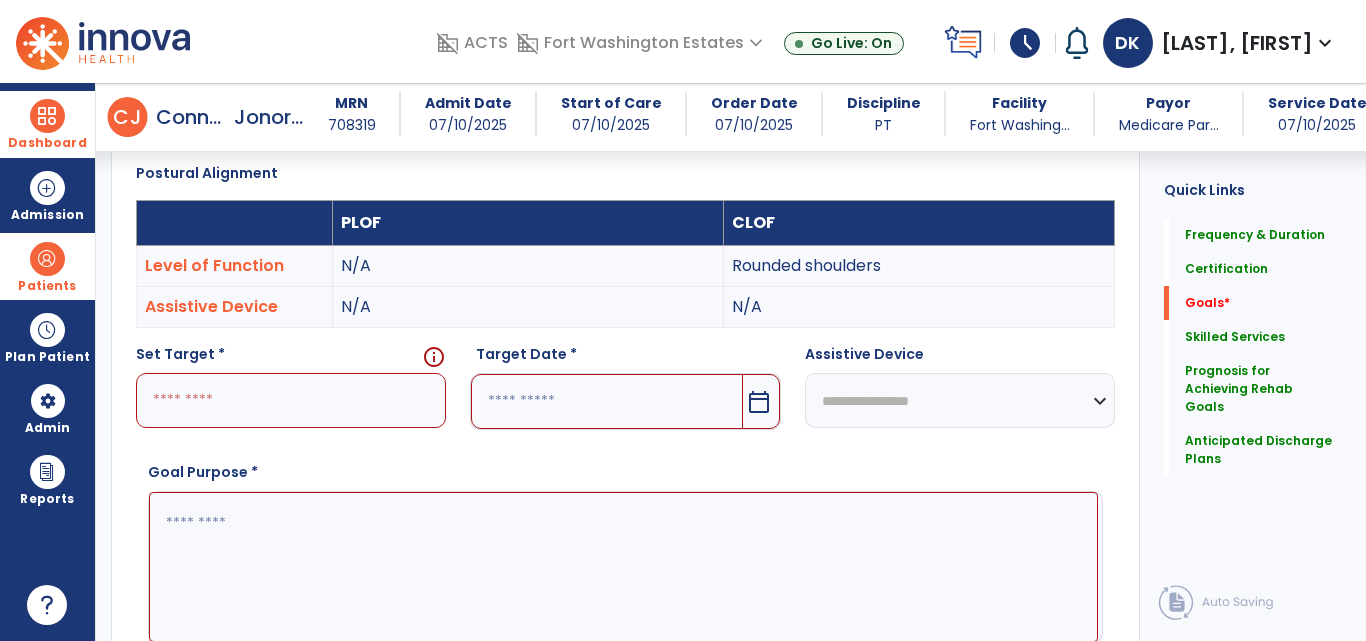 click at bounding box center (606, 401) 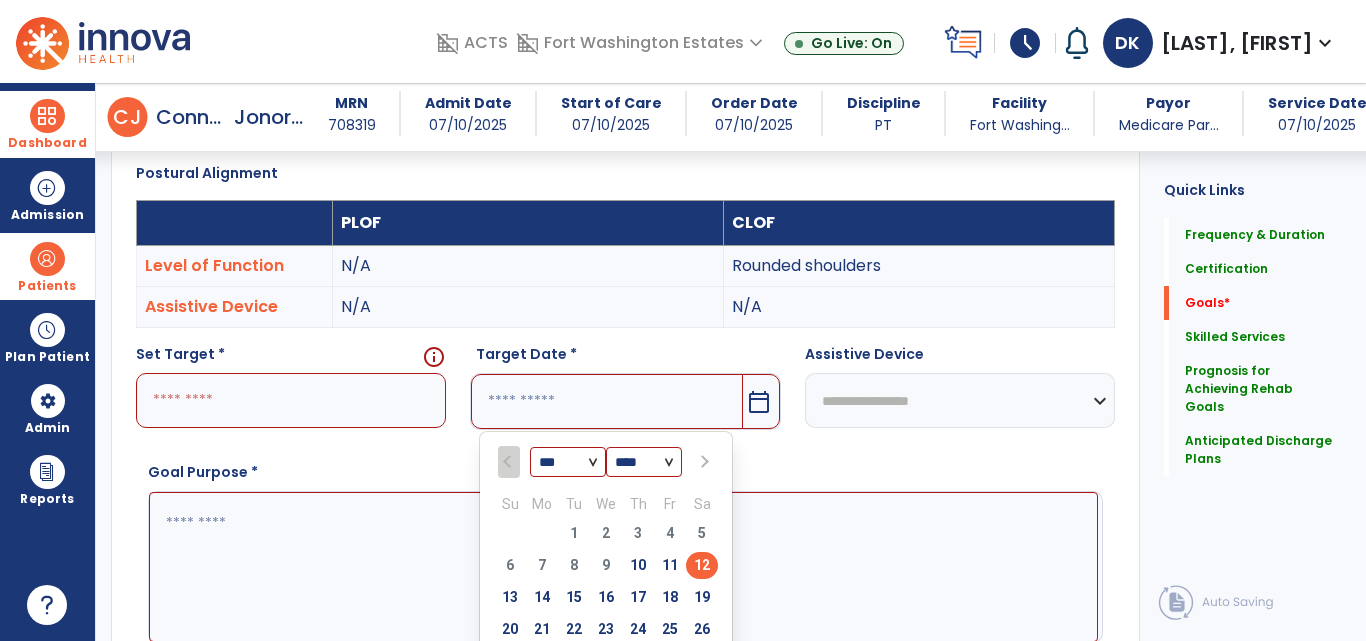 click on "*** ***" at bounding box center [568, 463] 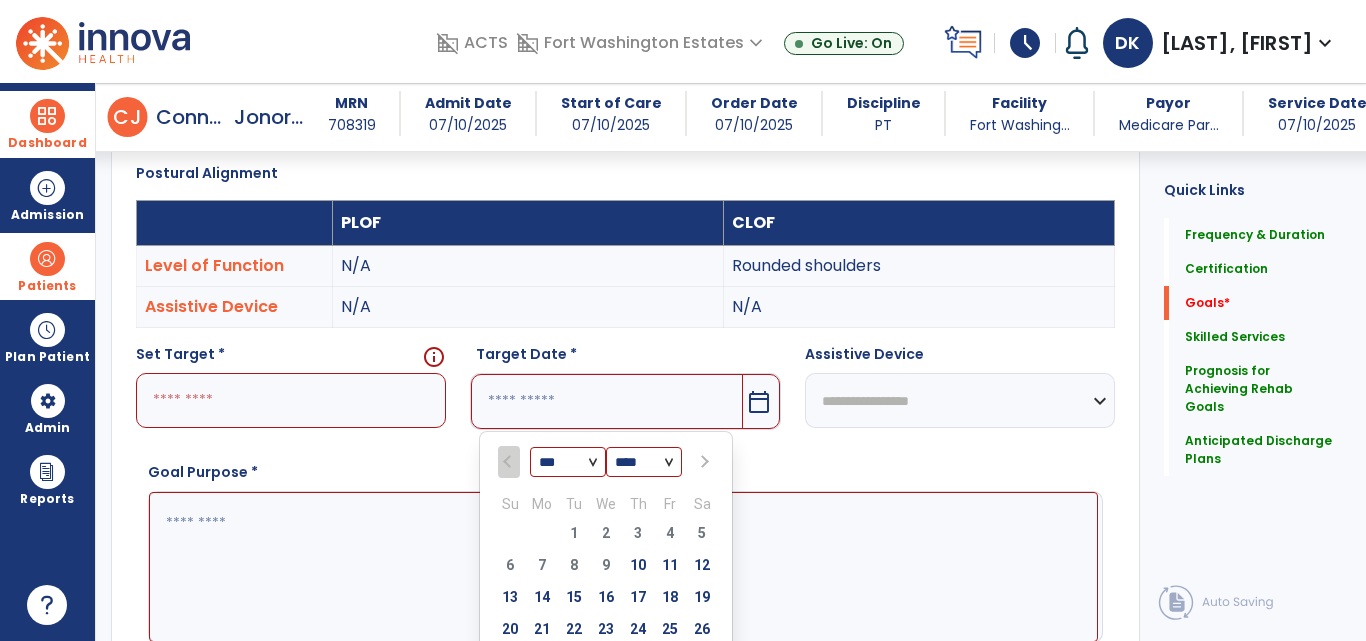 select on "*" 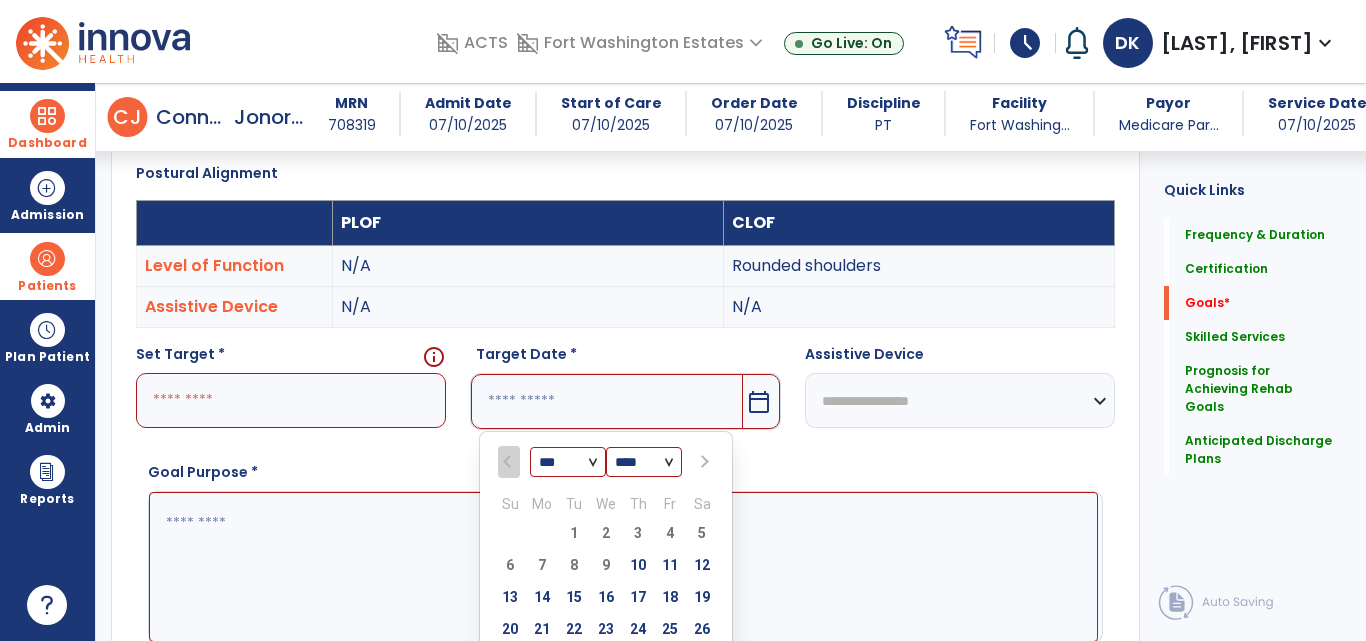 click on "*** ***" at bounding box center (568, 463) 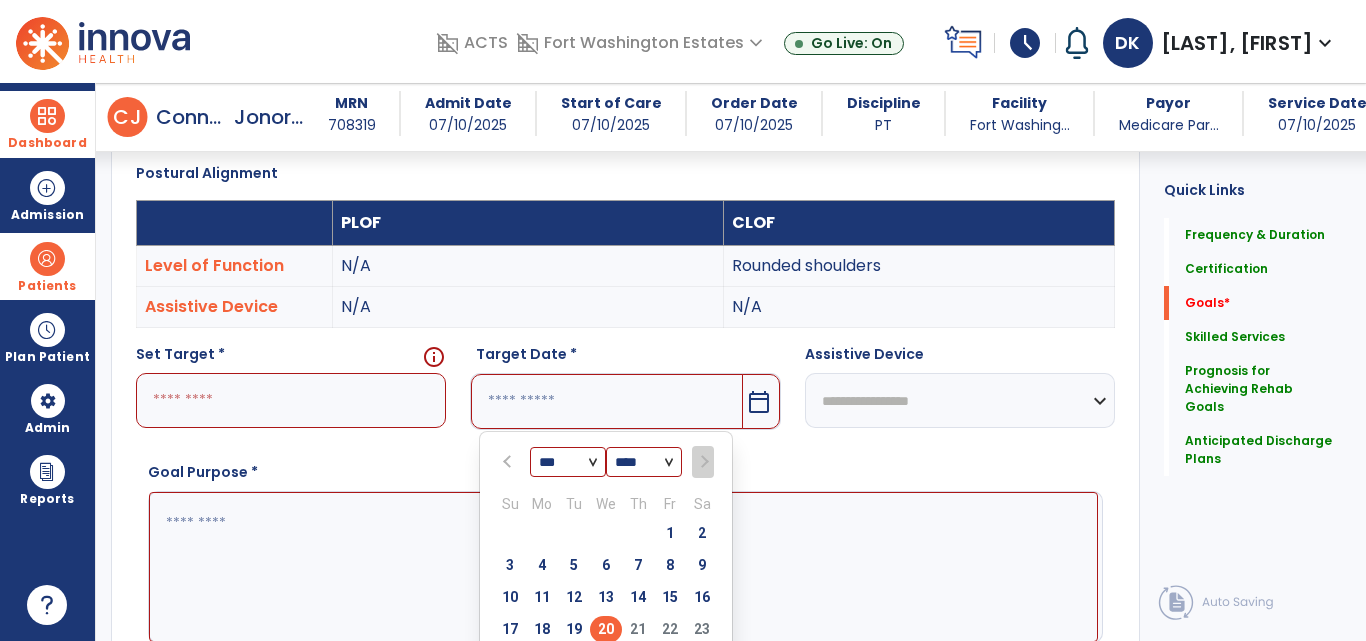 click on "20" at bounding box center [606, 629] 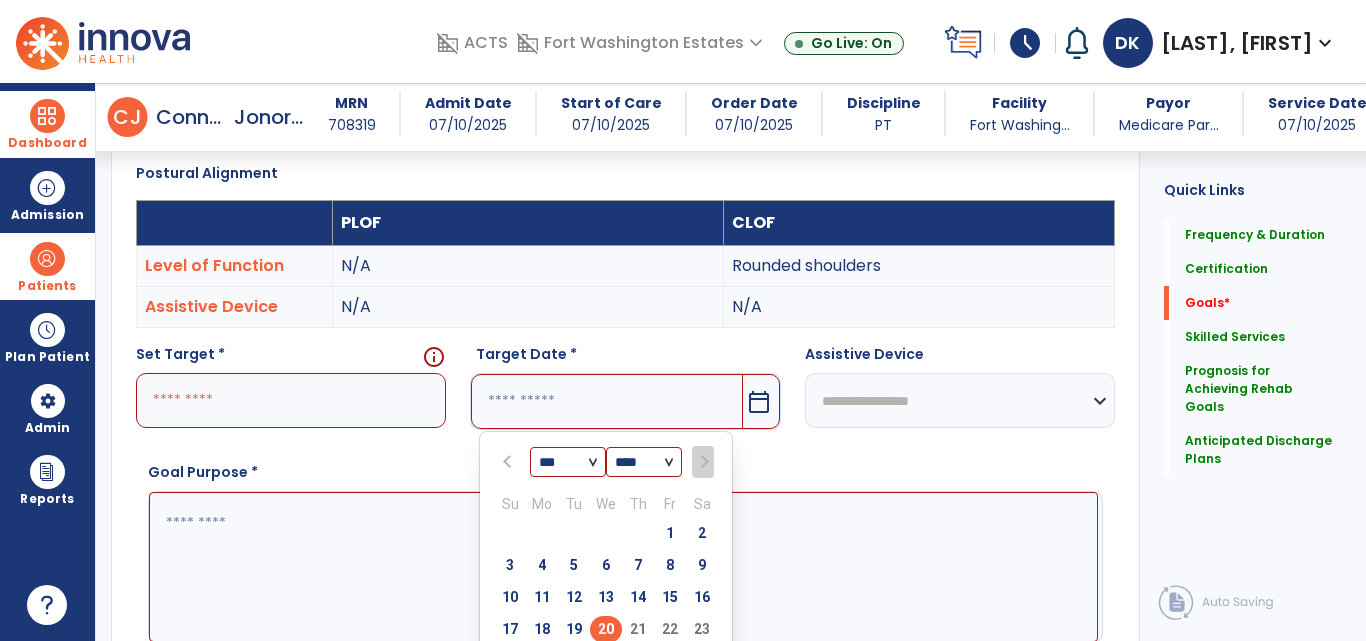 type on "*********" 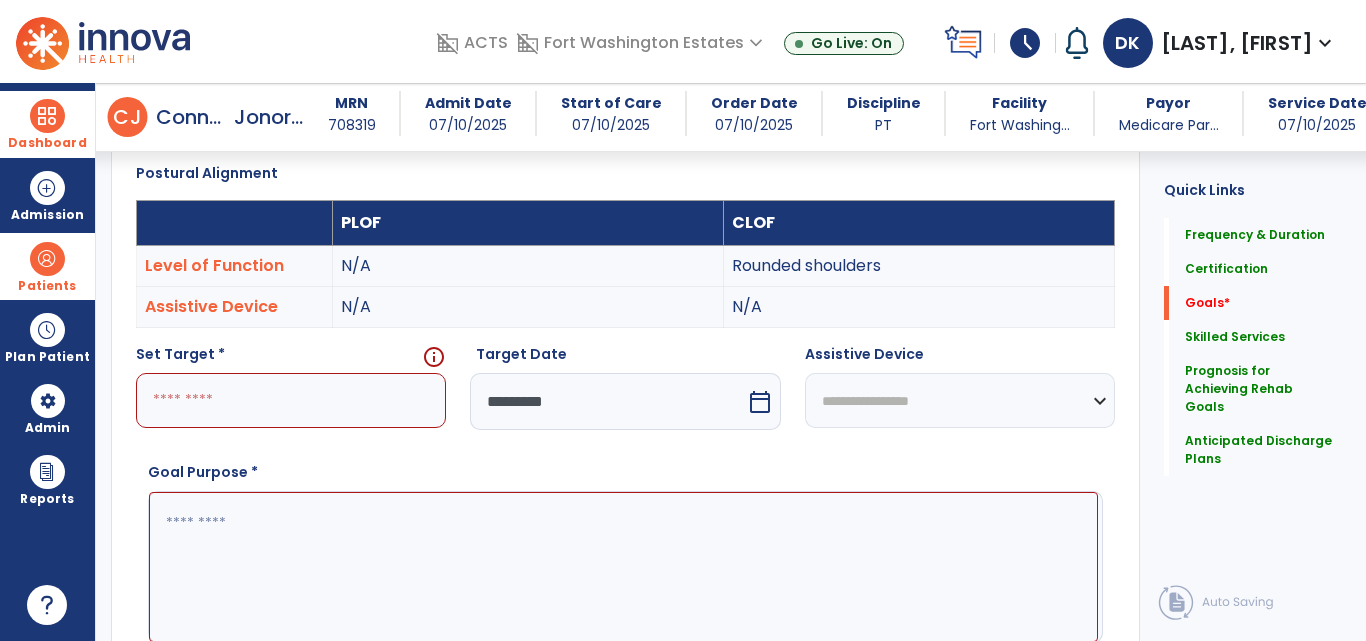 click at bounding box center (291, 400) 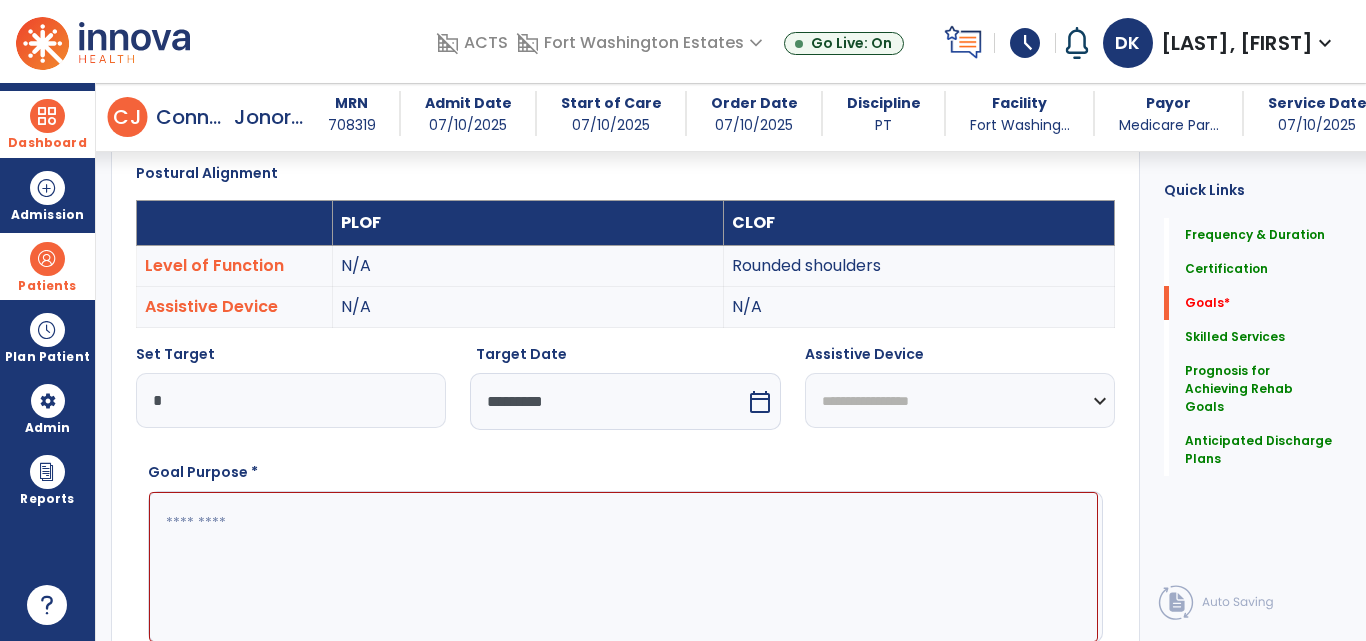 type on "*" 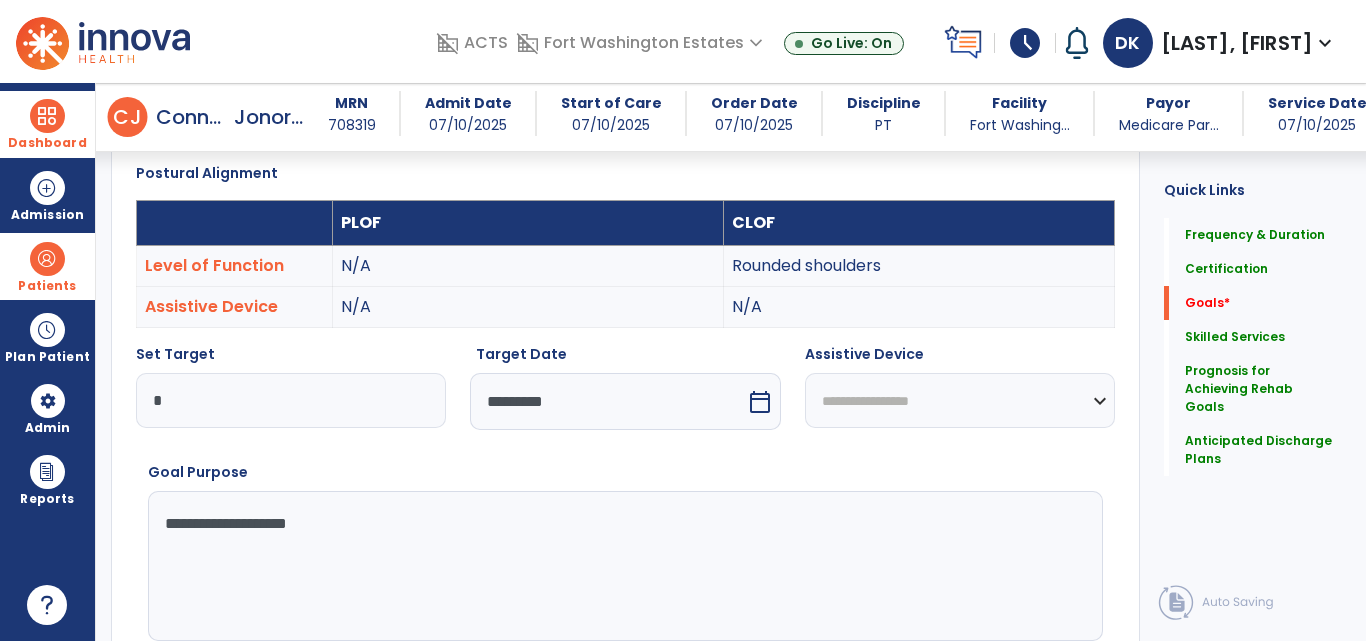 click on "**********" at bounding box center (623, 566) 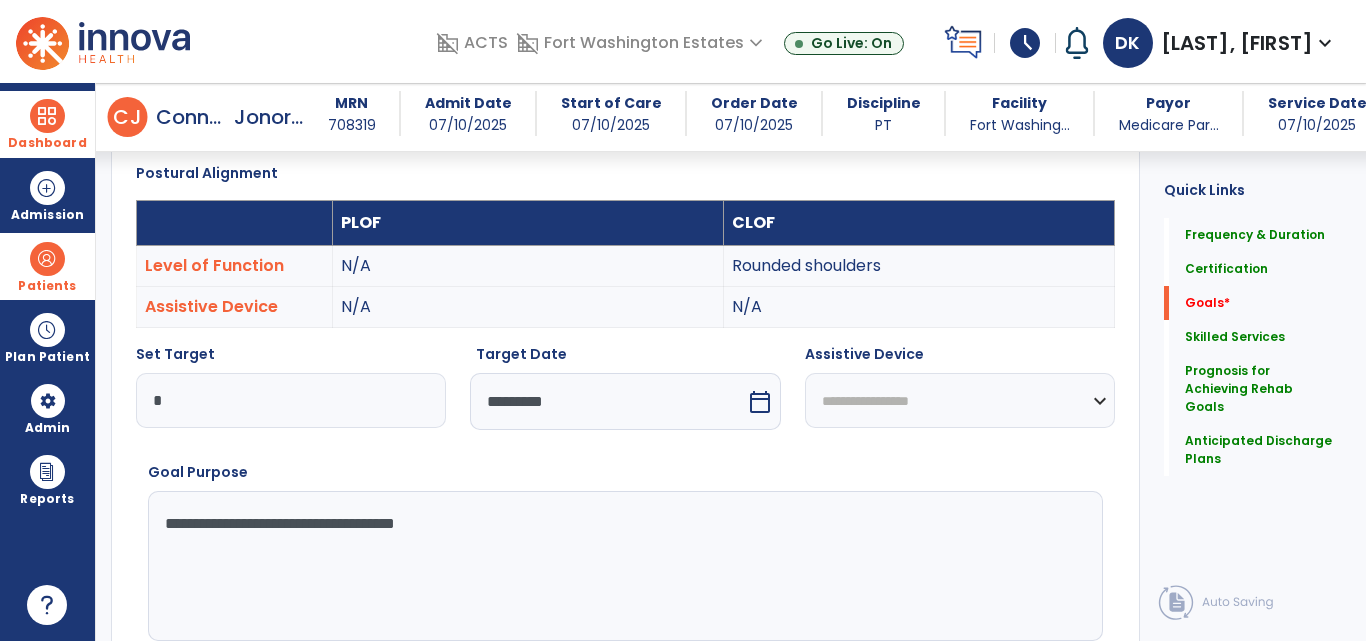 click on "**********" at bounding box center [623, 566] 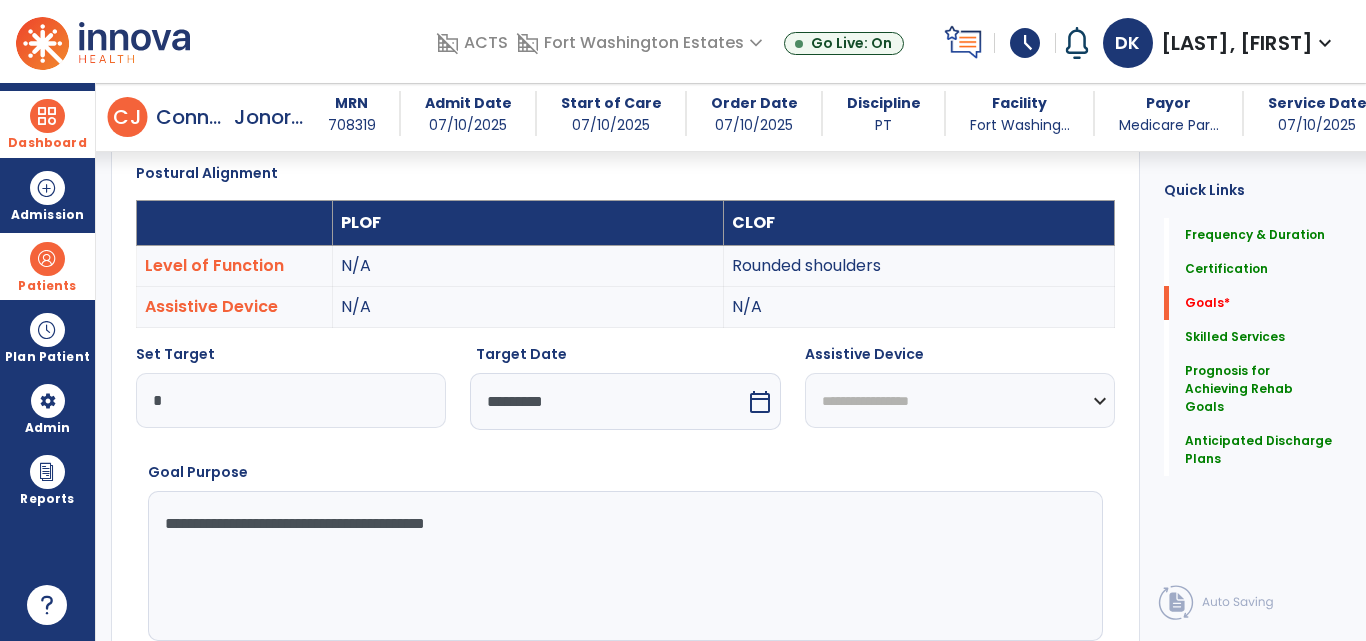 click on "**********" at bounding box center [623, 566] 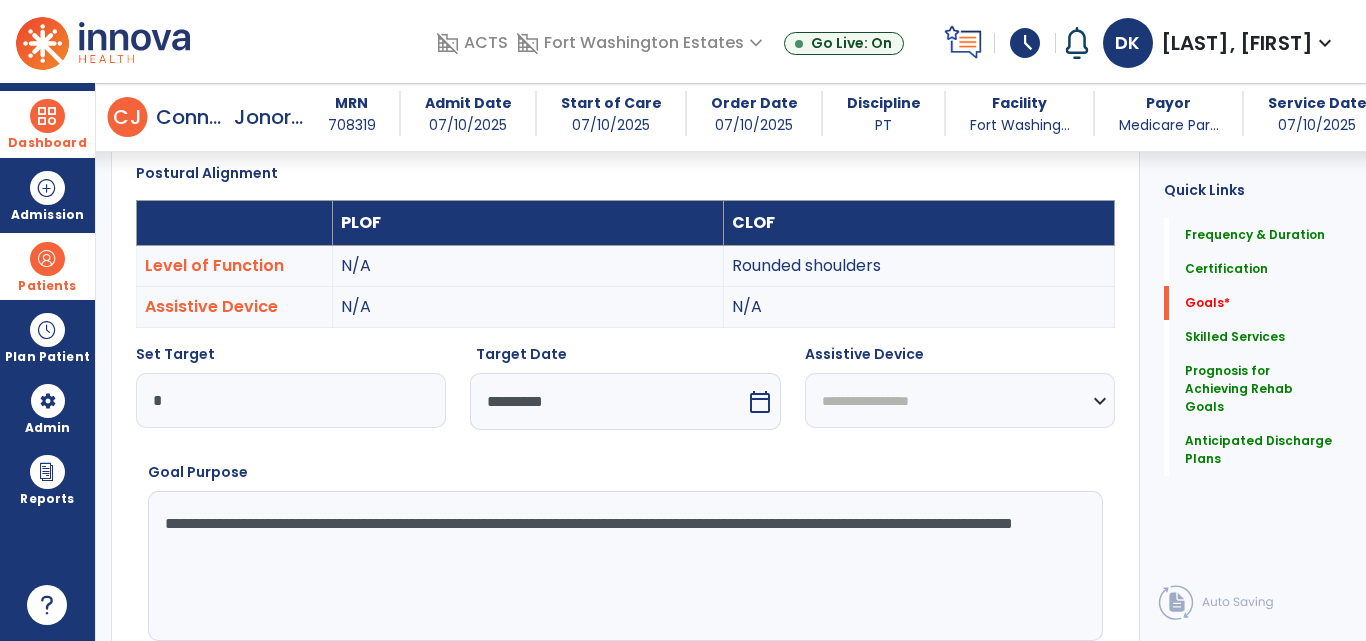 click on "**********" at bounding box center (623, 566) 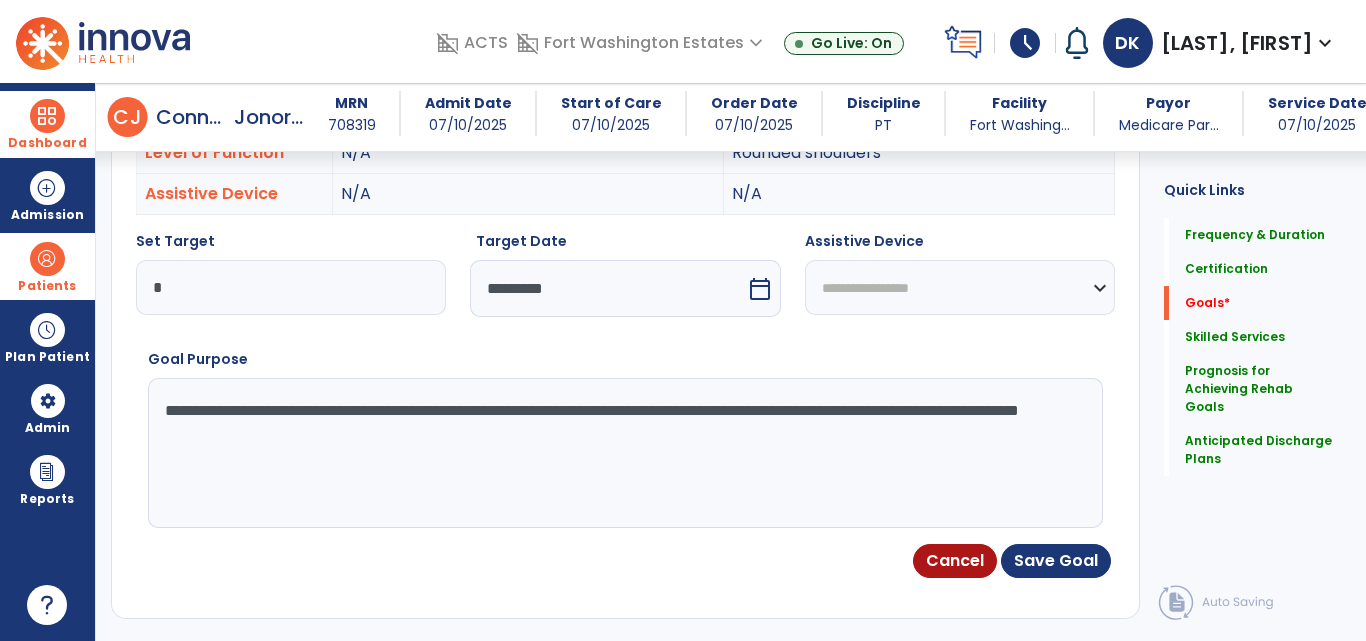scroll, scrollTop: 668, scrollLeft: 0, axis: vertical 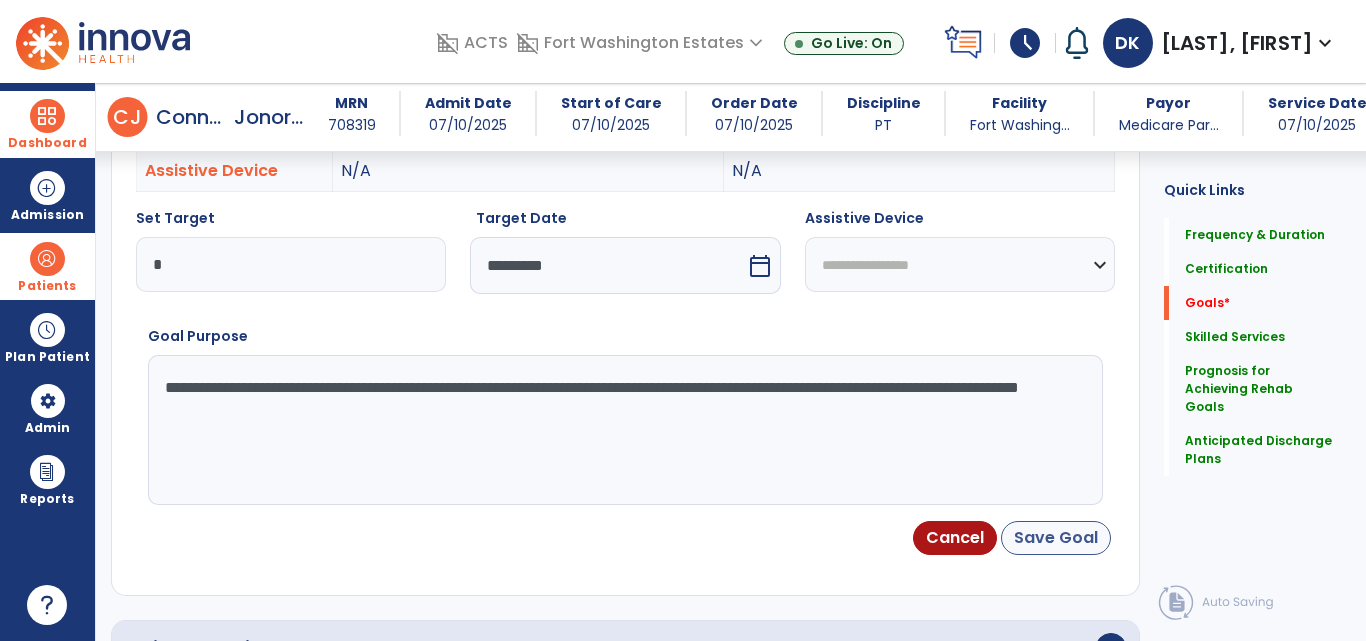 type on "**********" 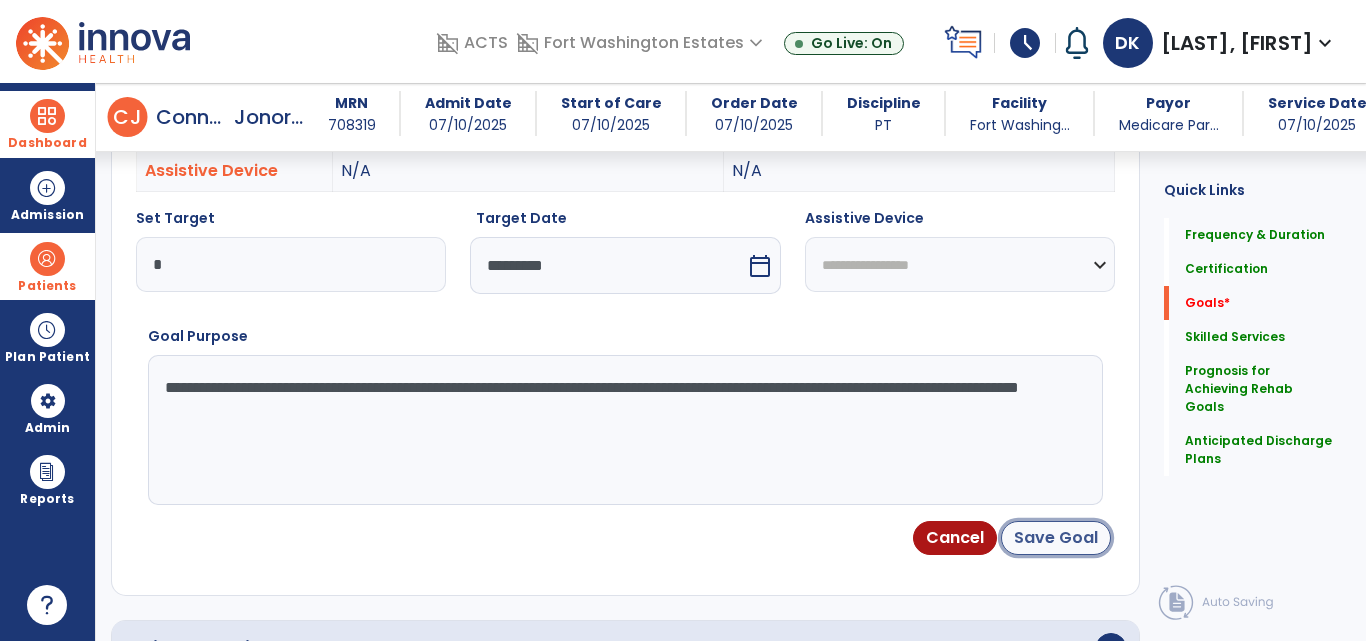 click on "Save Goal" at bounding box center [1056, 538] 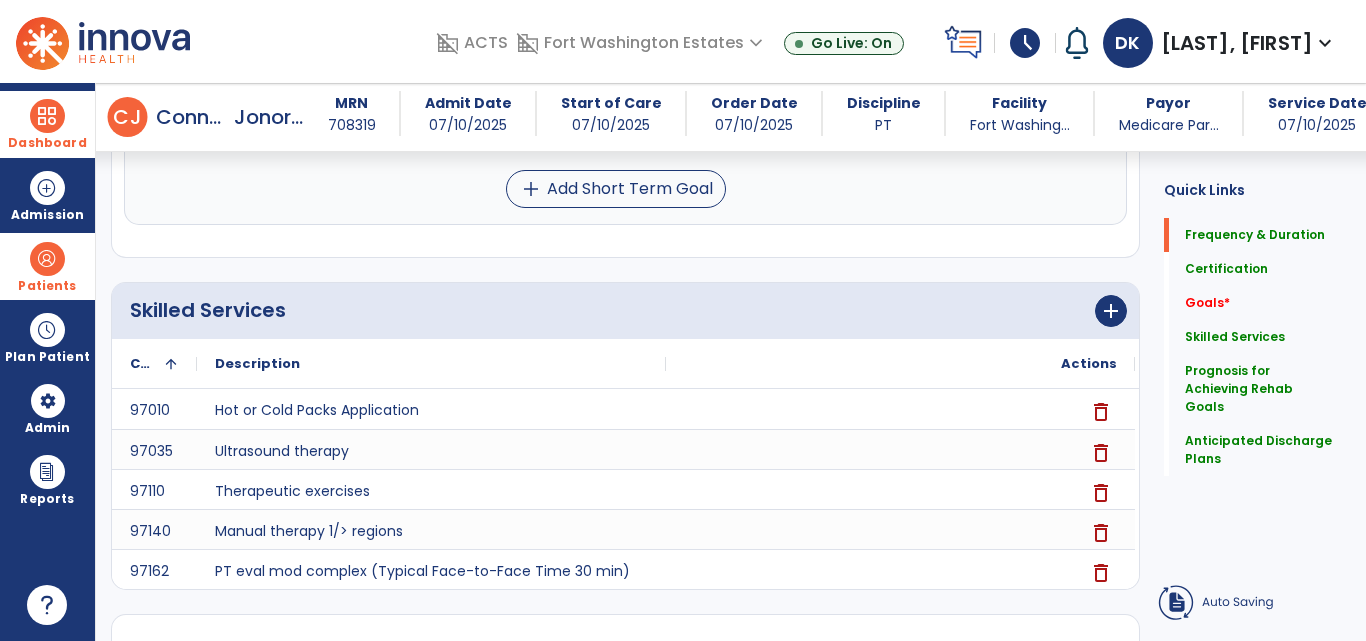 scroll, scrollTop: 78, scrollLeft: 0, axis: vertical 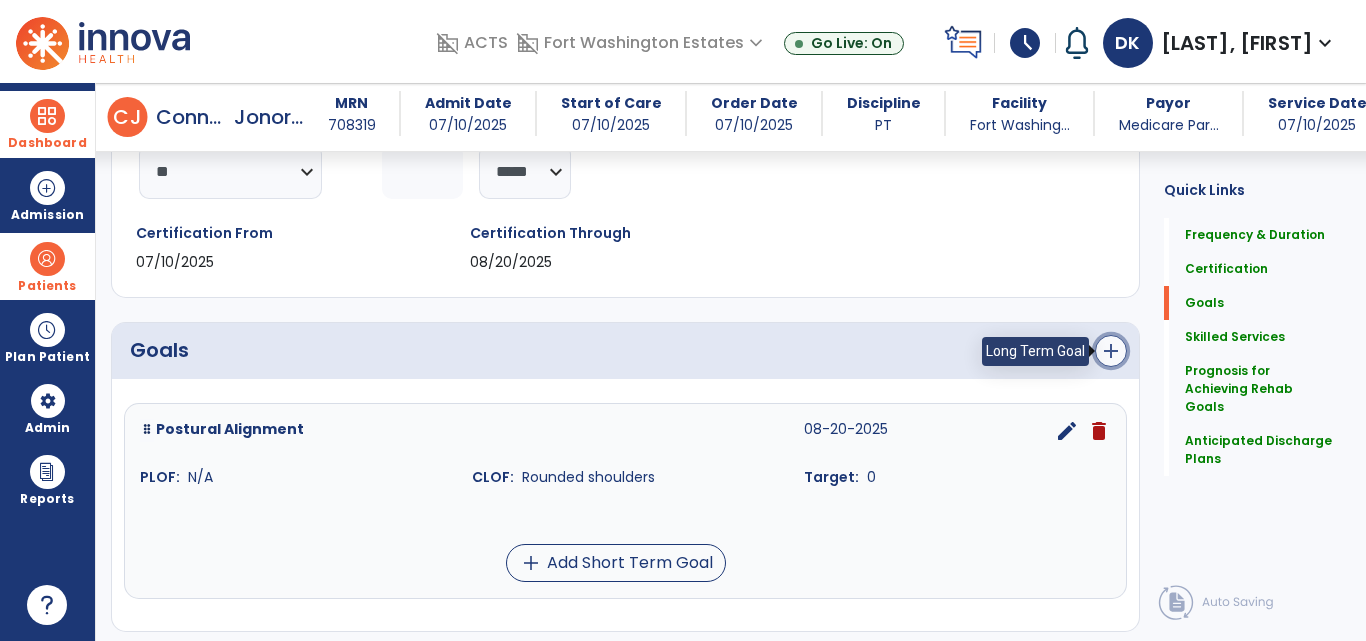click on "add" at bounding box center [1111, 351] 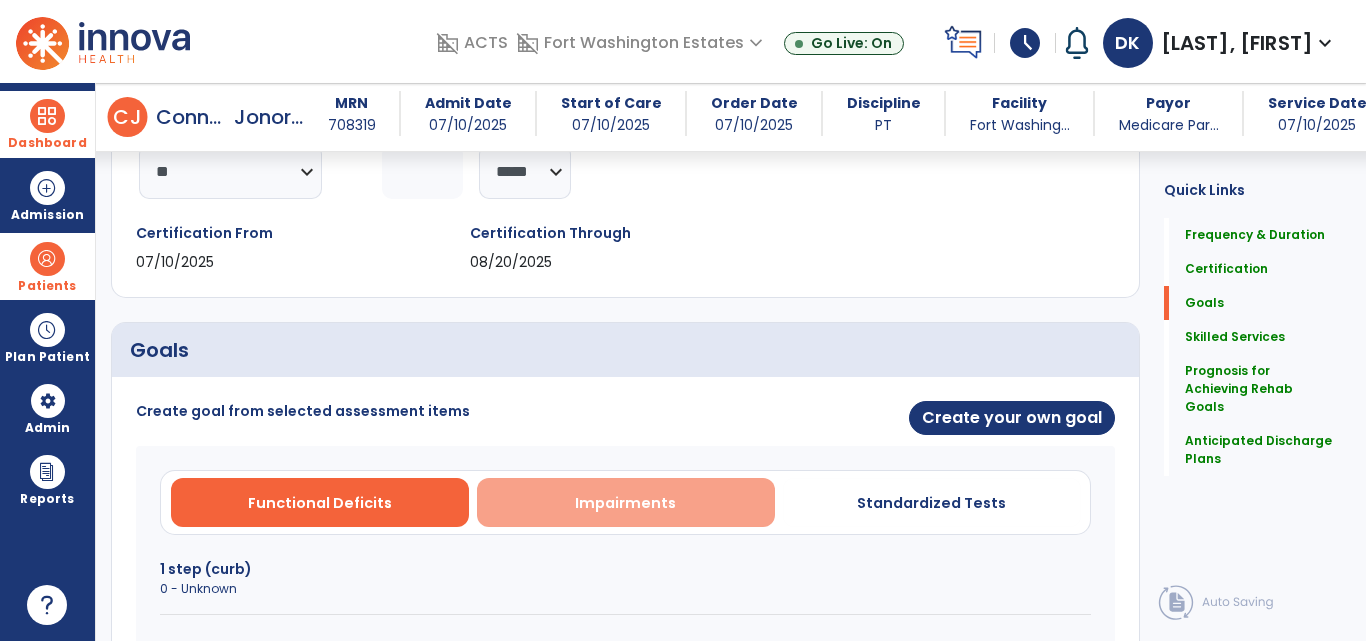 click on "Impairments" at bounding box center (625, 503) 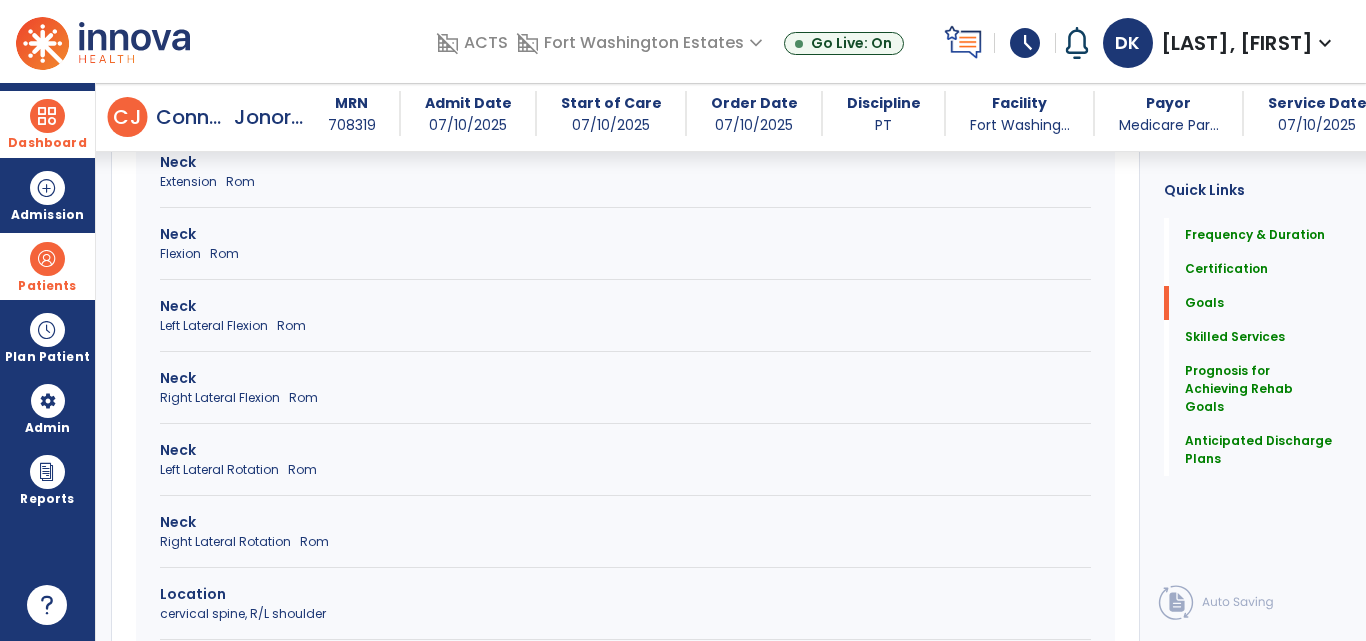 scroll, scrollTop: 695, scrollLeft: 0, axis: vertical 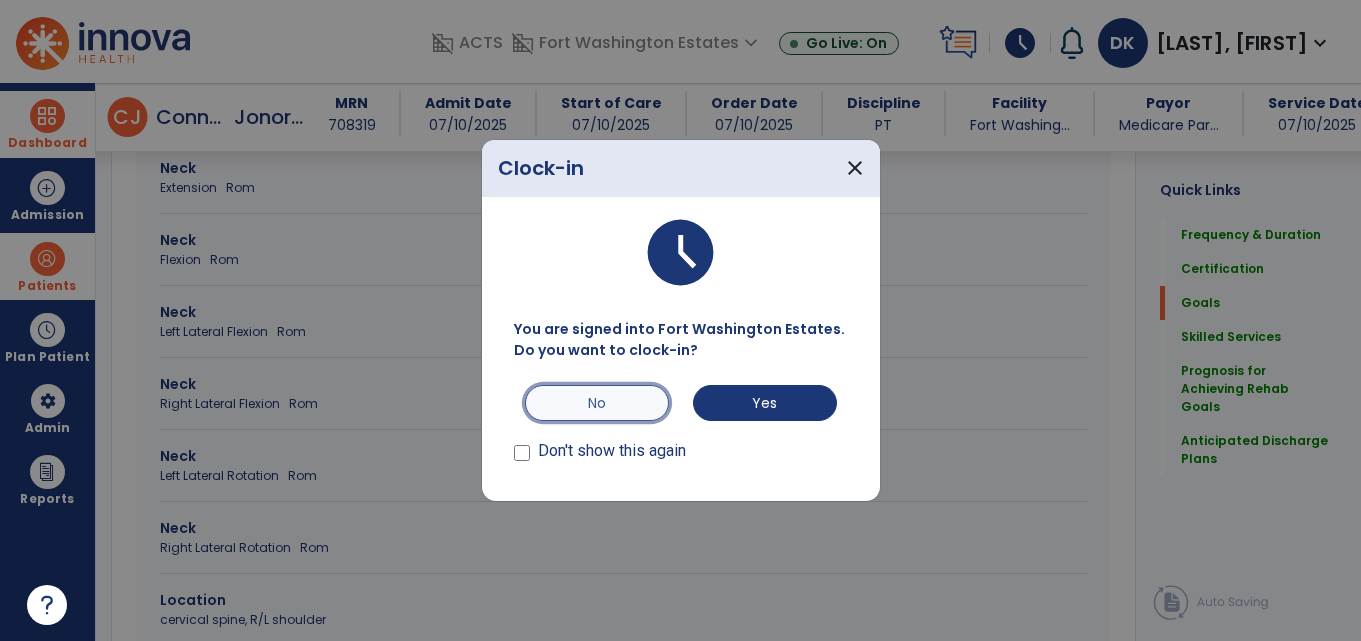 click on "No" at bounding box center [597, 403] 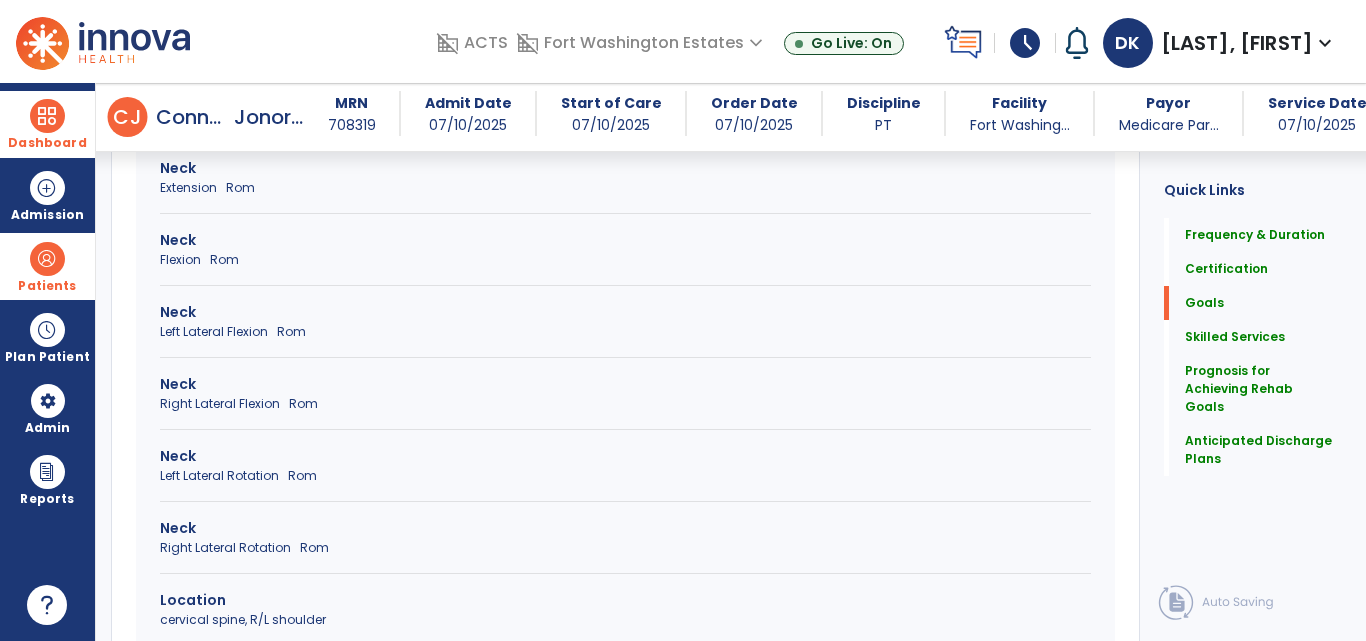 click on "Neck" at bounding box center [625, 528] 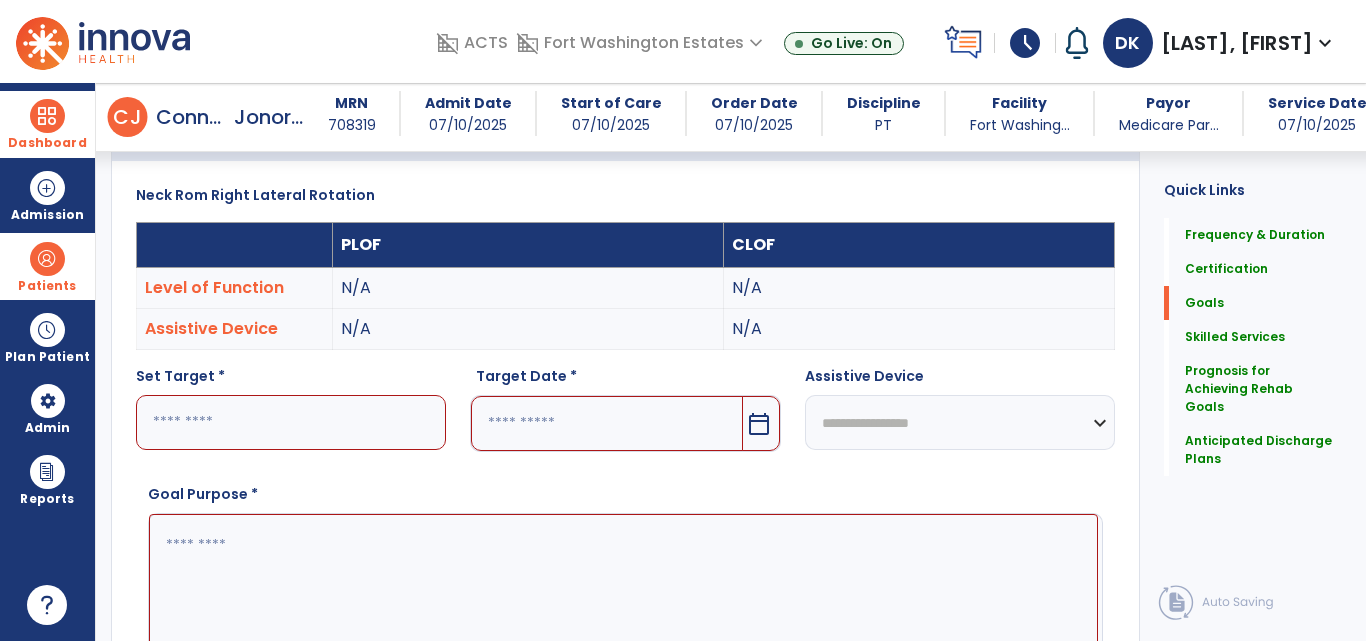 scroll, scrollTop: 502, scrollLeft: 0, axis: vertical 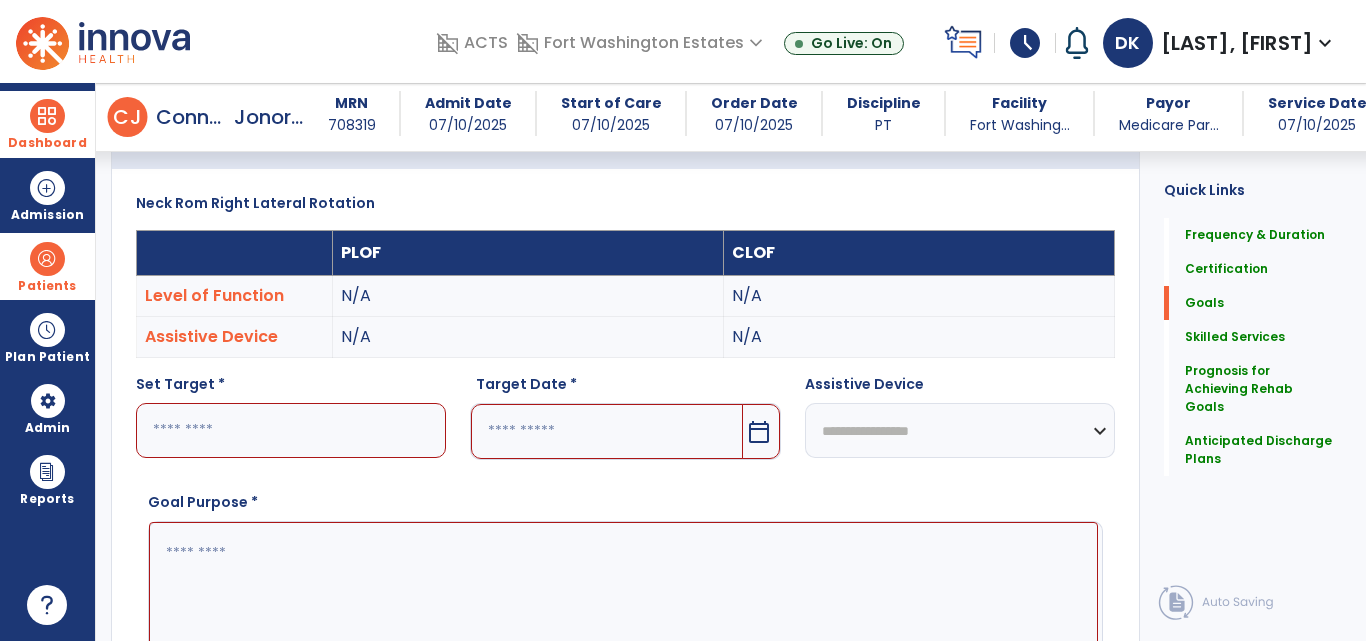 click at bounding box center (291, 430) 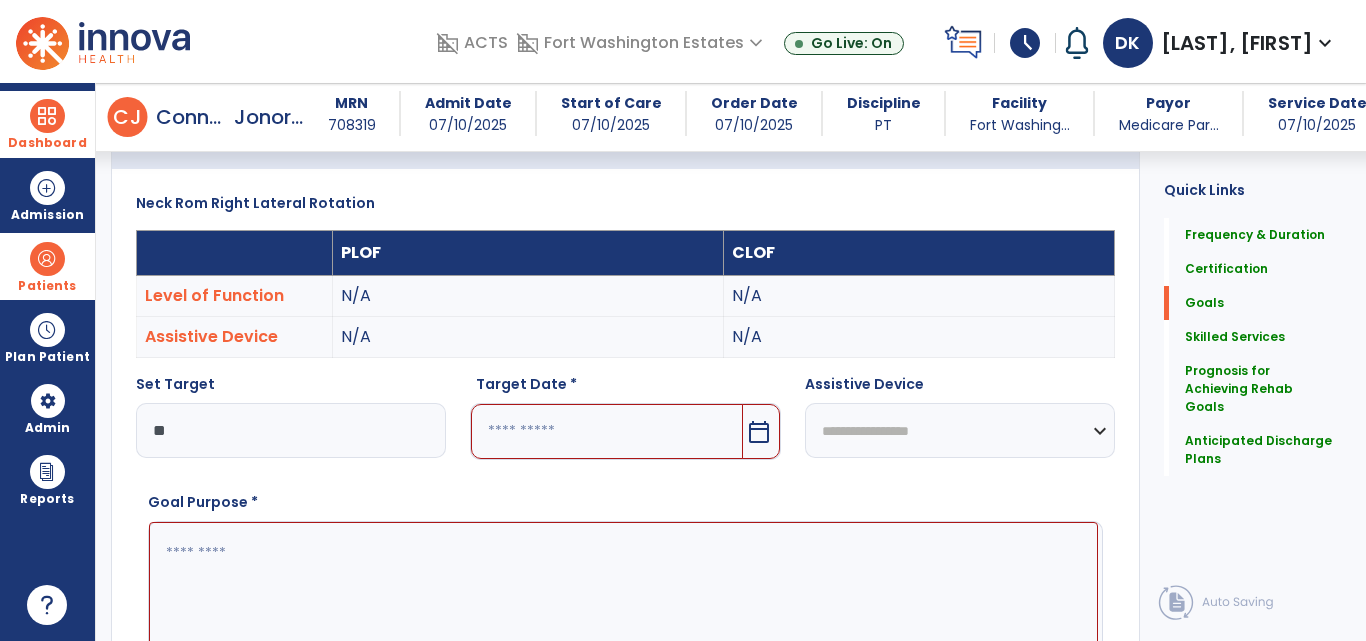 type on "**" 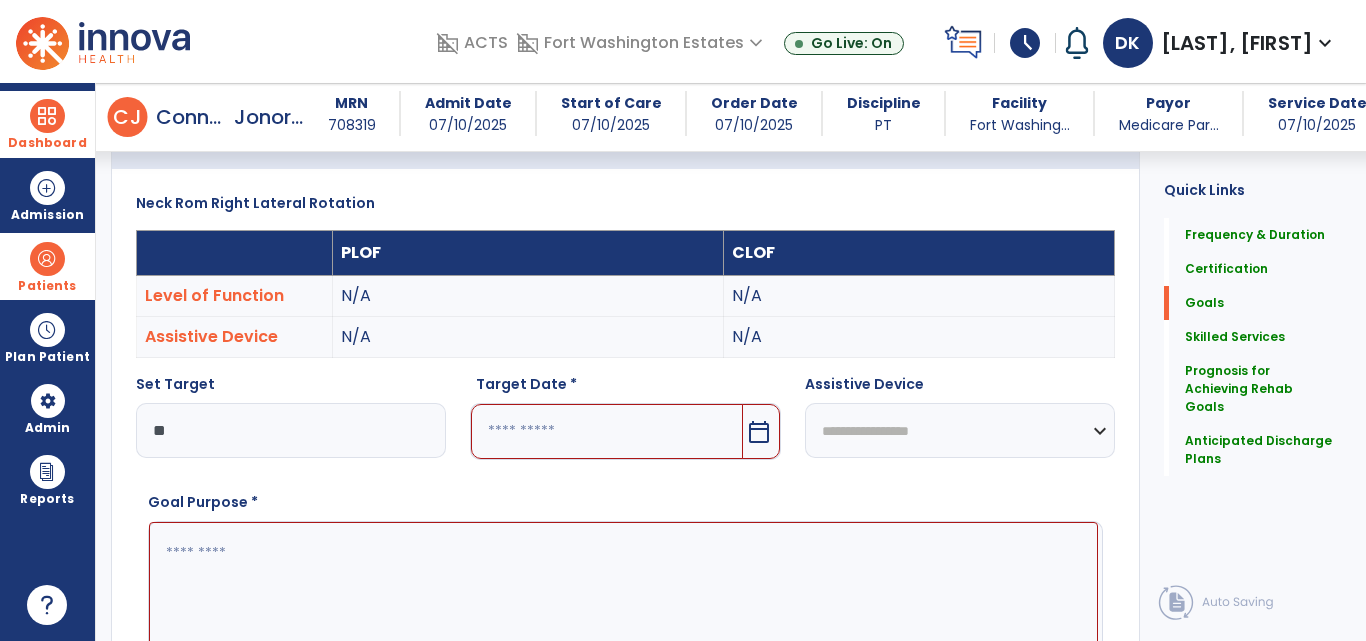 click at bounding box center [606, 431] 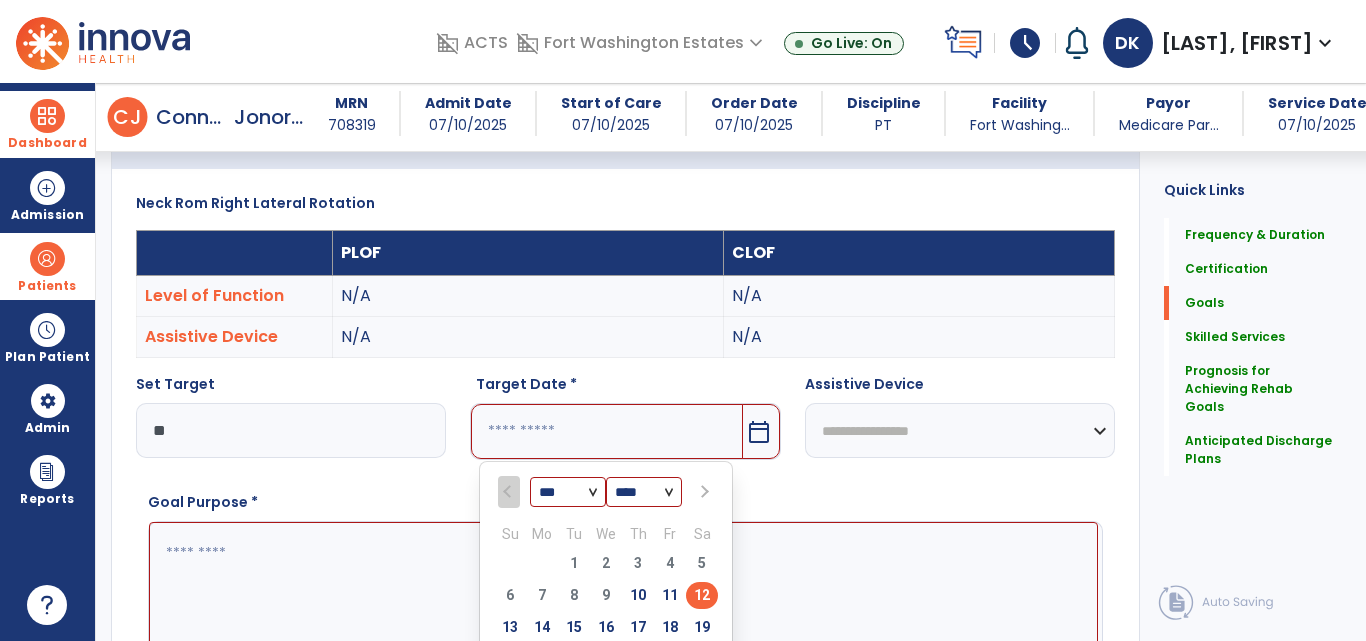 click on "*** ***" at bounding box center (568, 493) 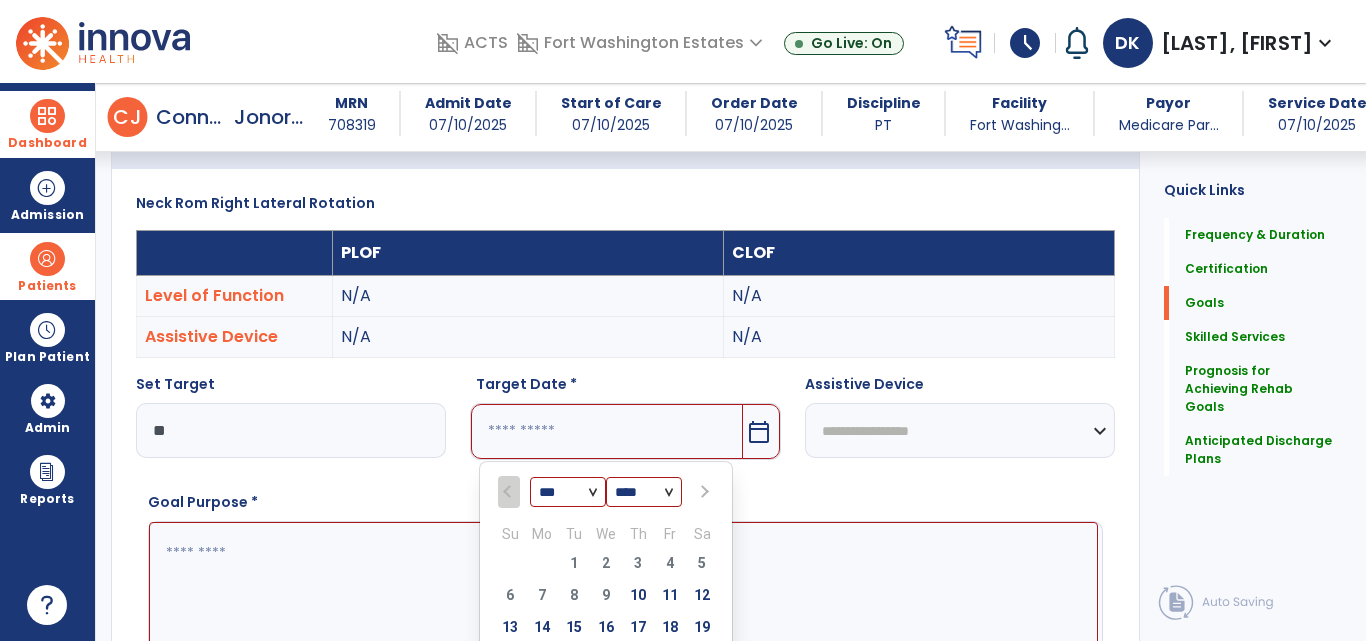 select on "*" 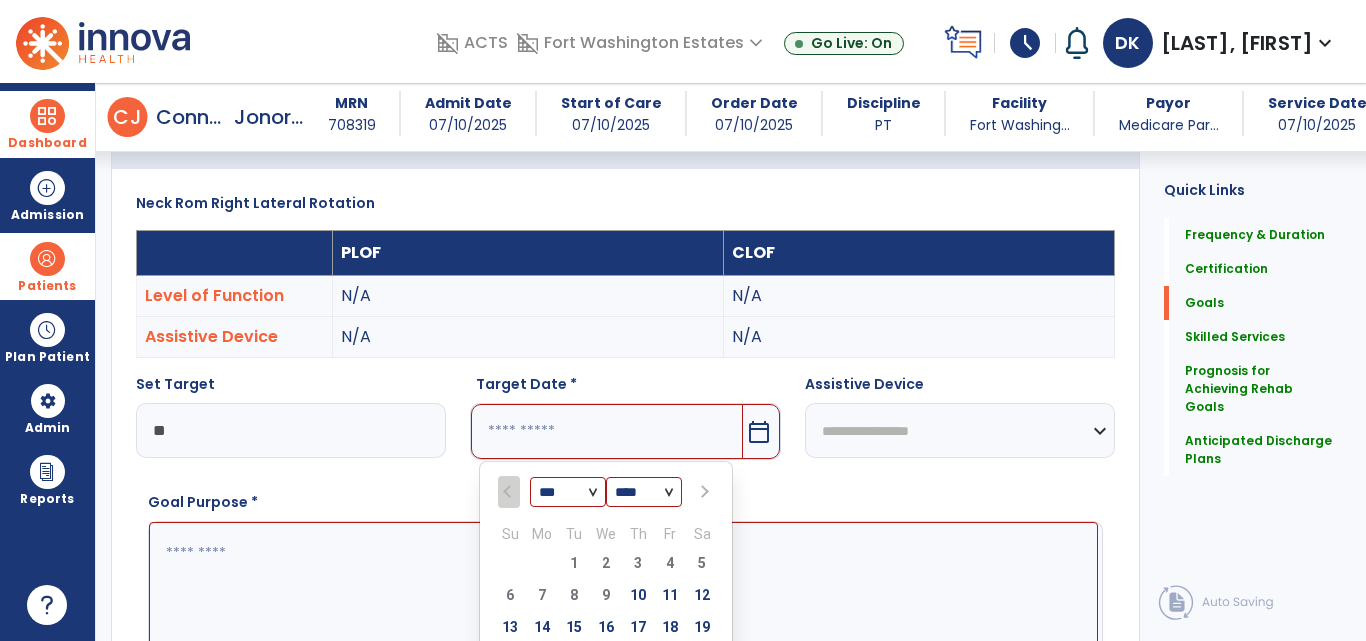 click on "*** ***" at bounding box center (568, 493) 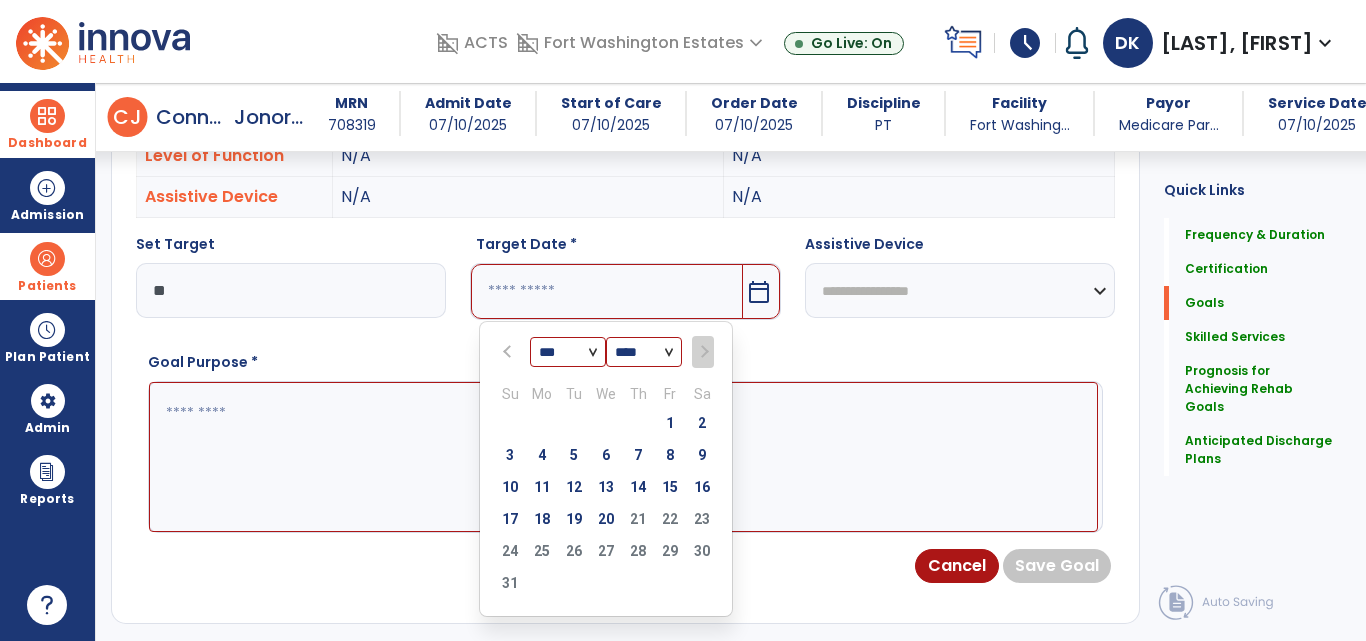 scroll, scrollTop: 669, scrollLeft: 0, axis: vertical 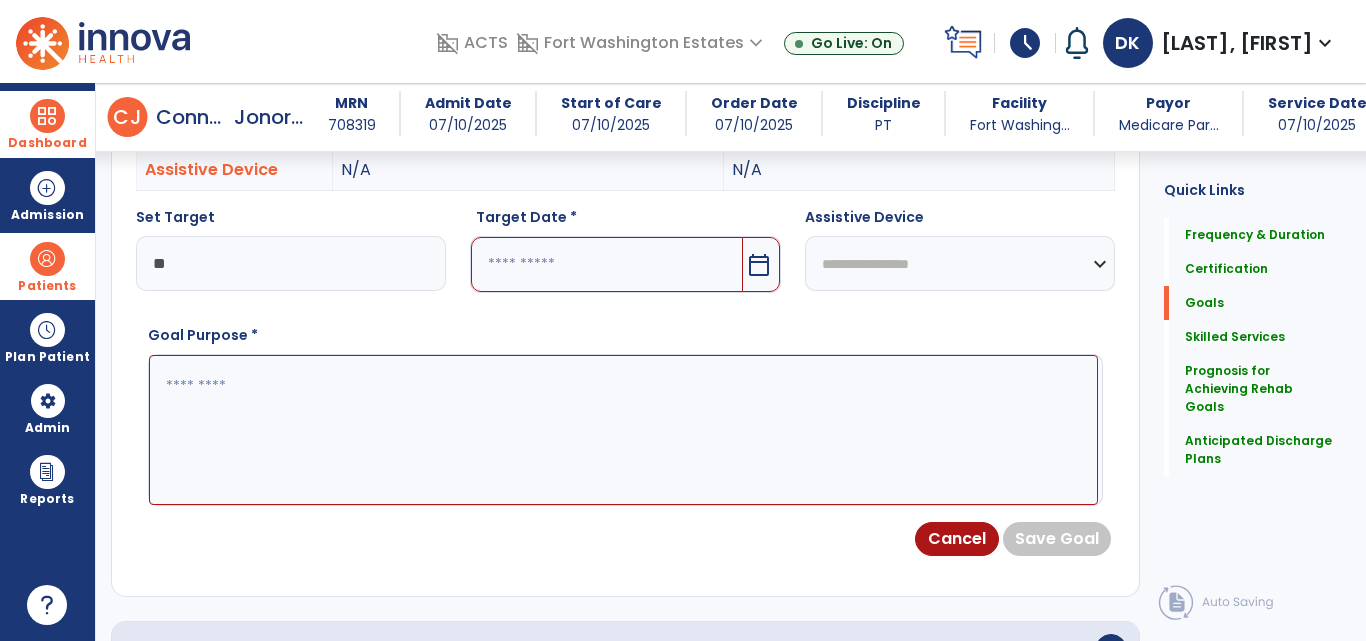 click at bounding box center [606, 264] 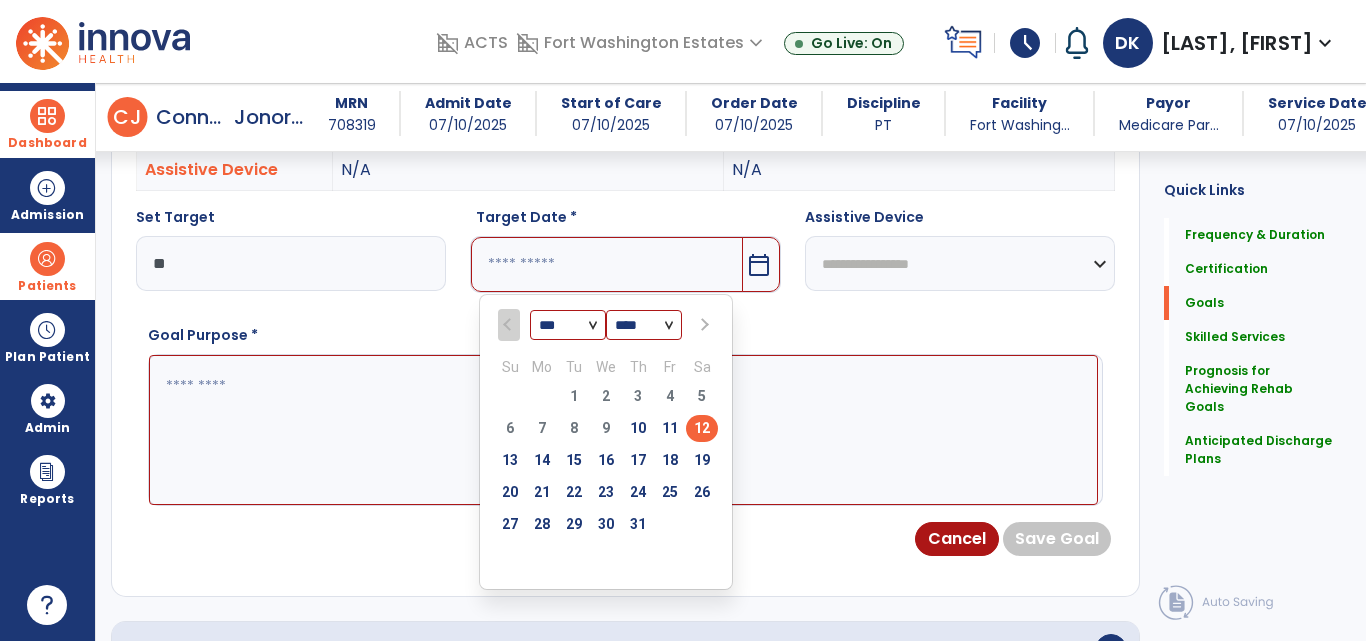 click on "*** ***" at bounding box center (568, 326) 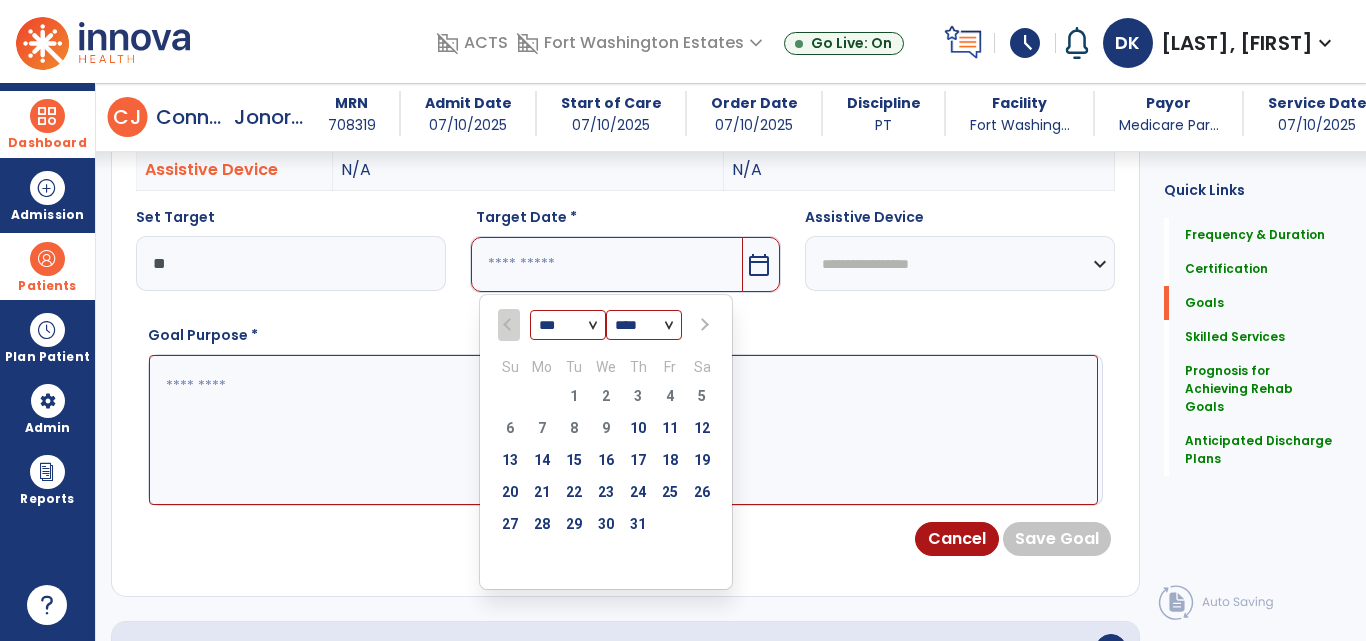 select on "*" 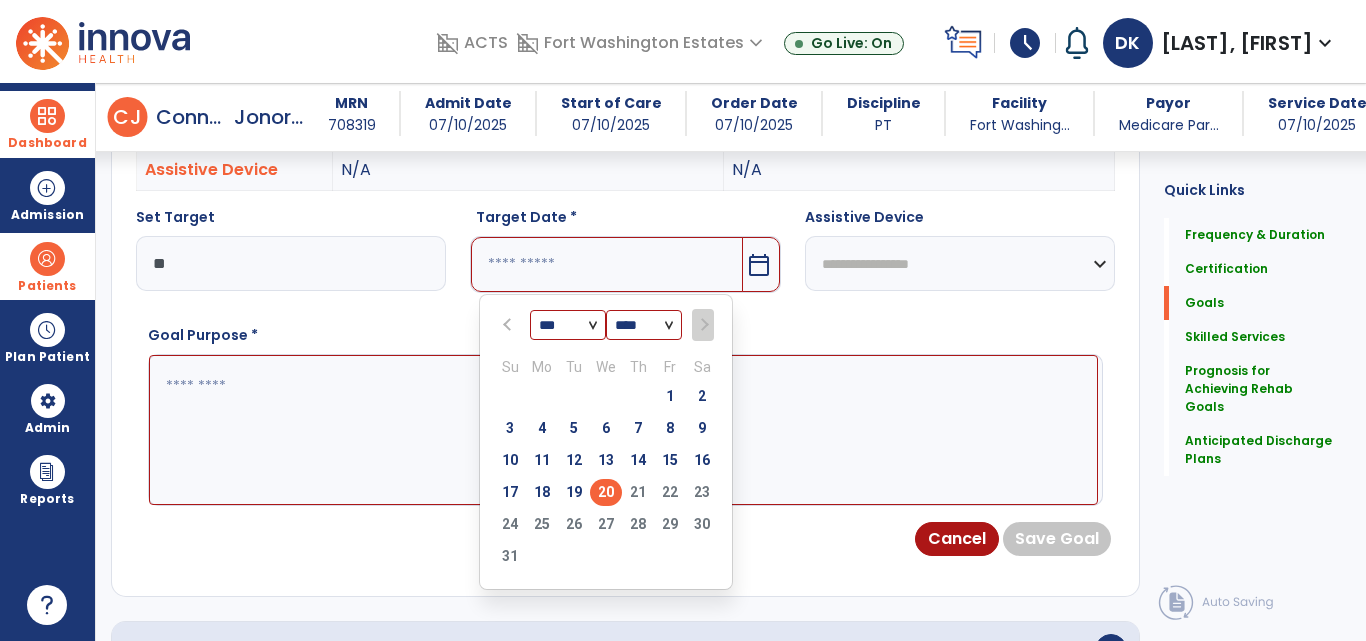 click on "20" at bounding box center (606, 492) 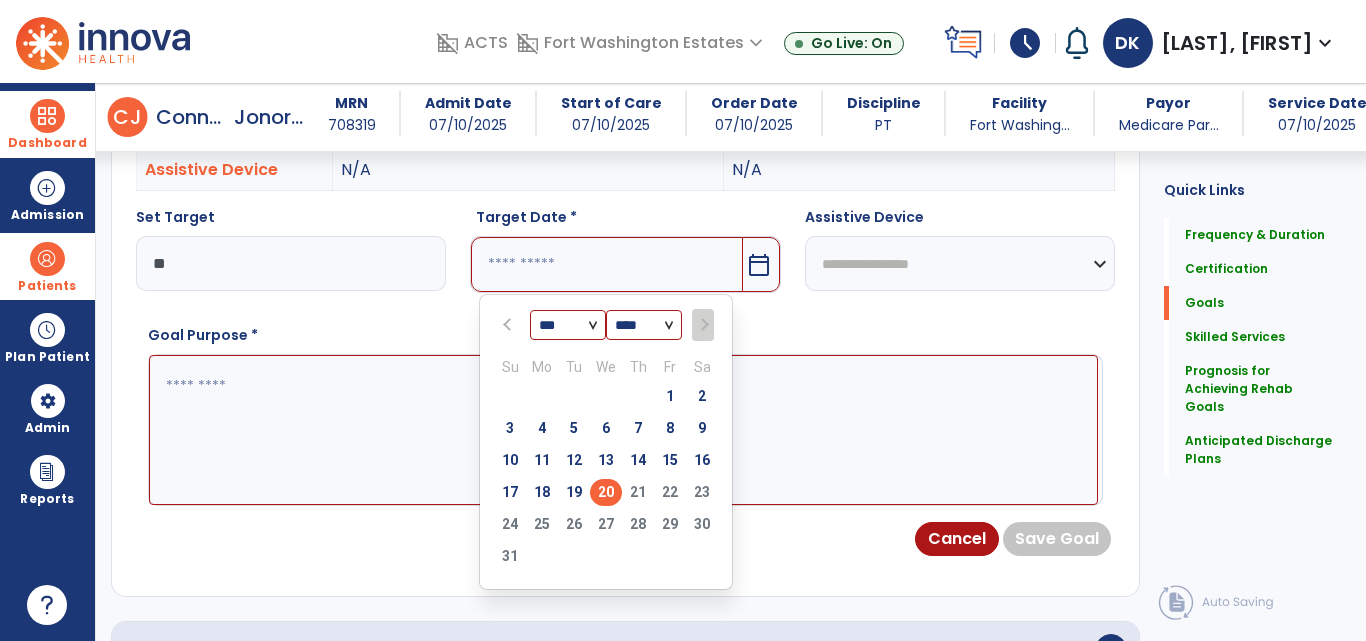 type on "*********" 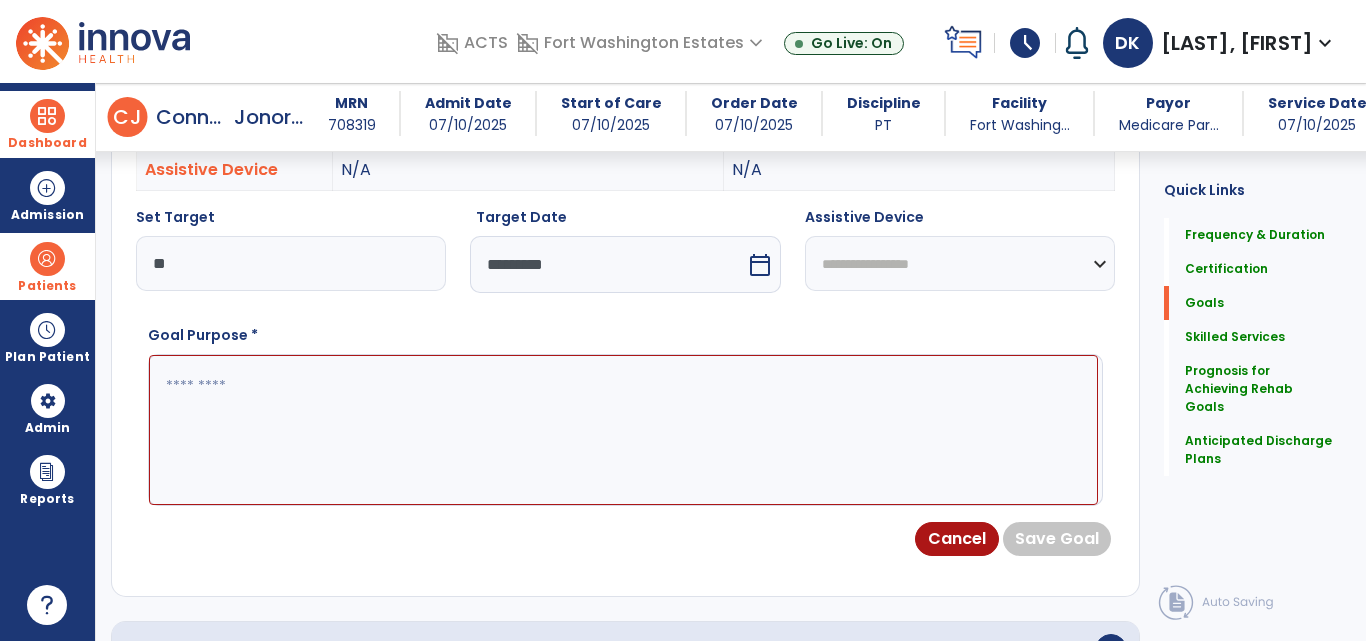 click at bounding box center [623, 430] 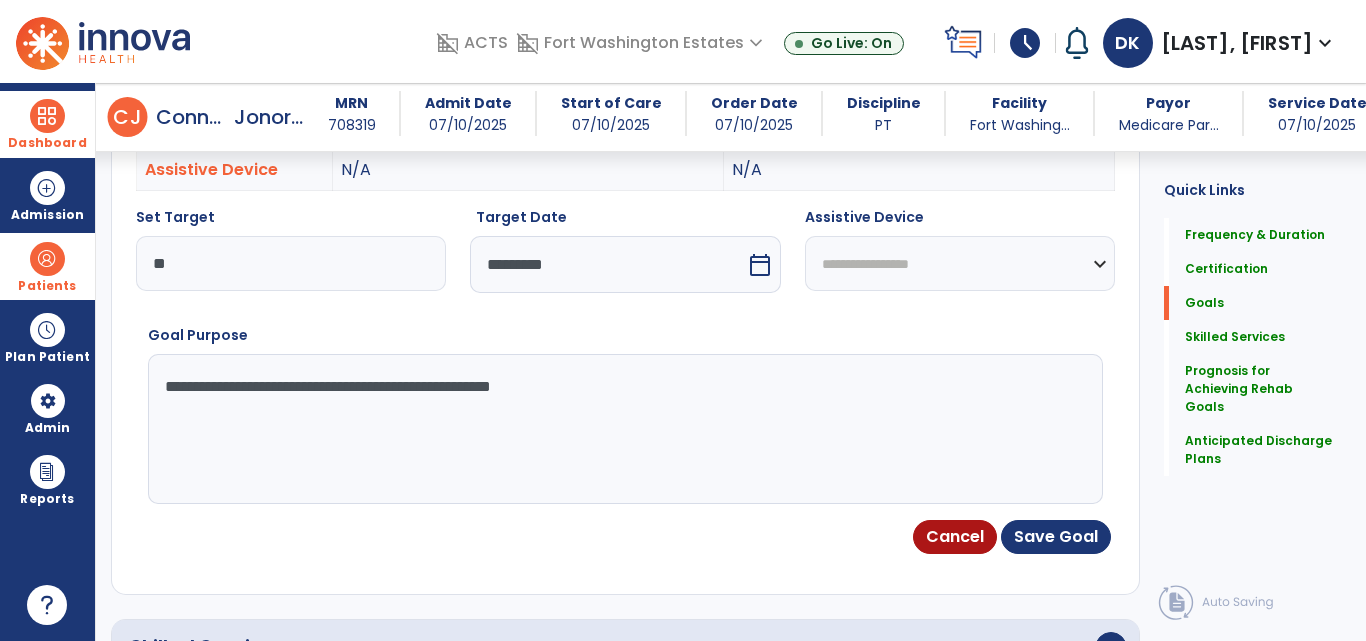 click on "**********" at bounding box center [623, 429] 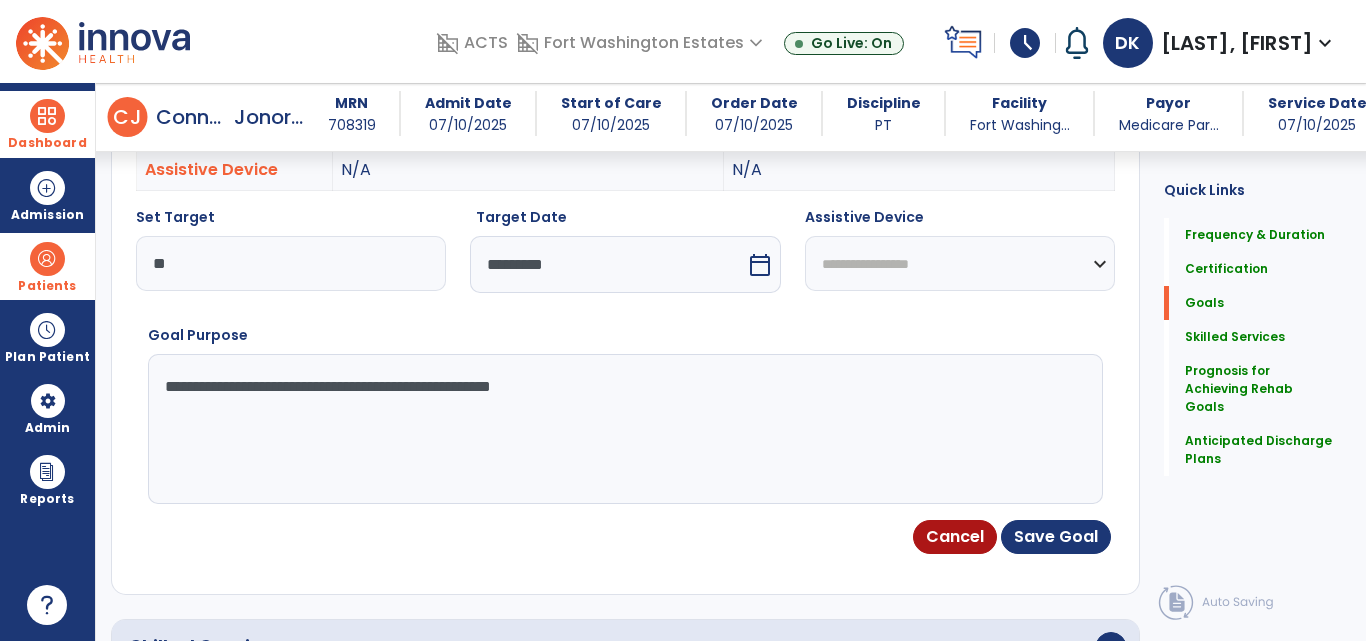 click on "**********" at bounding box center (623, 429) 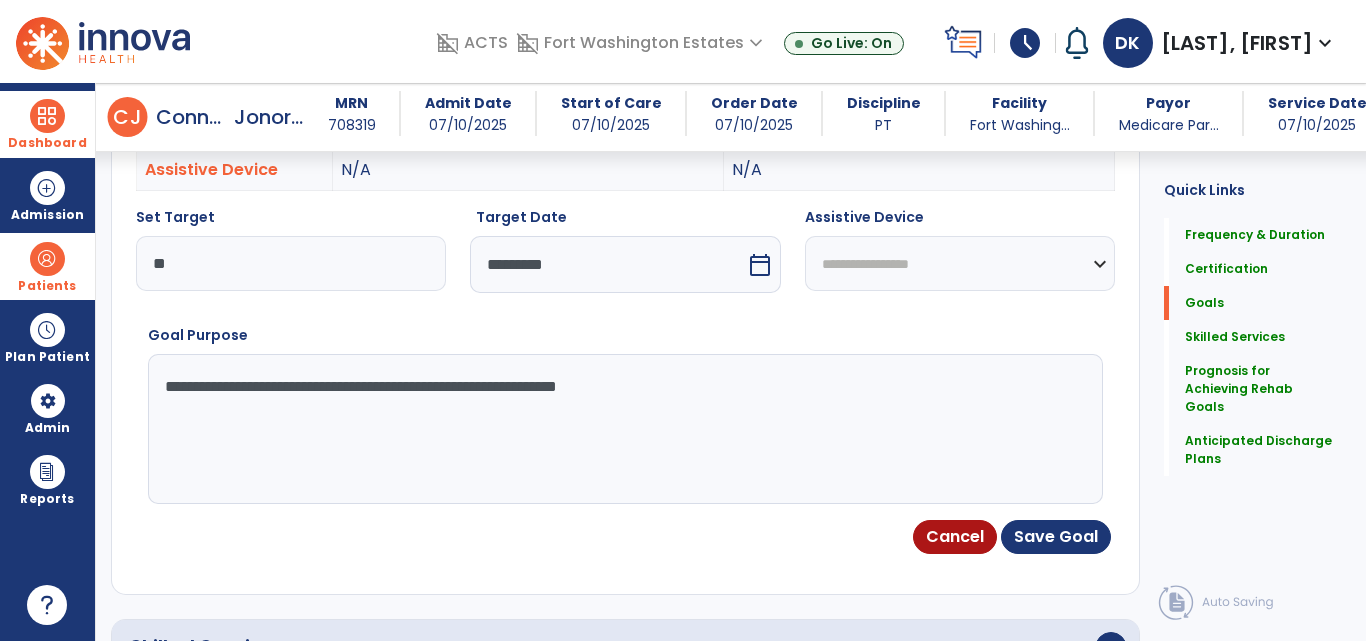 click on "**********" at bounding box center (623, 429) 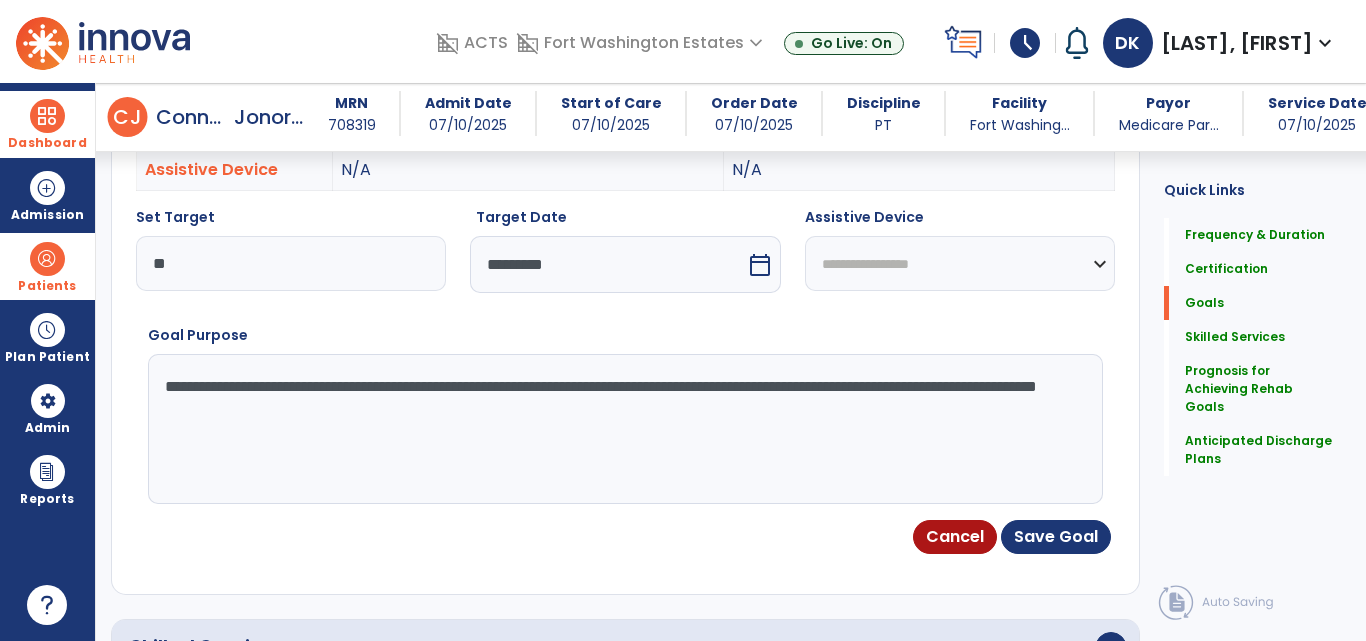 type on "**********" 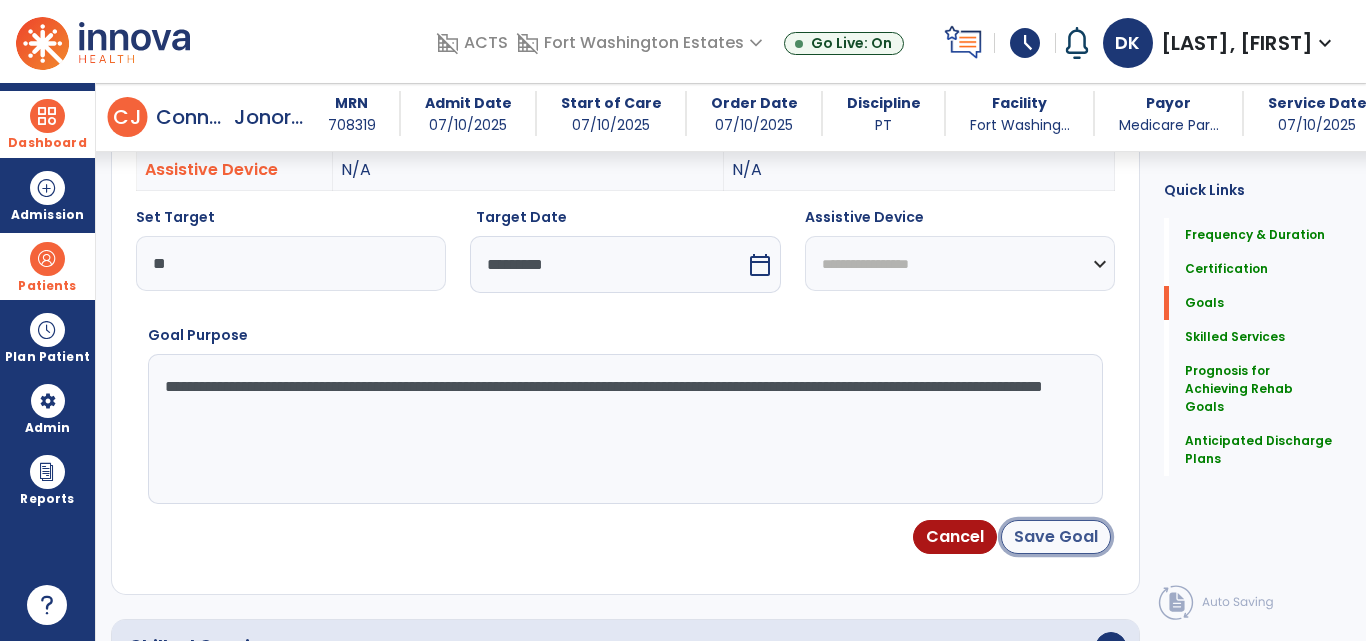 click on "Save Goal" at bounding box center [1056, 537] 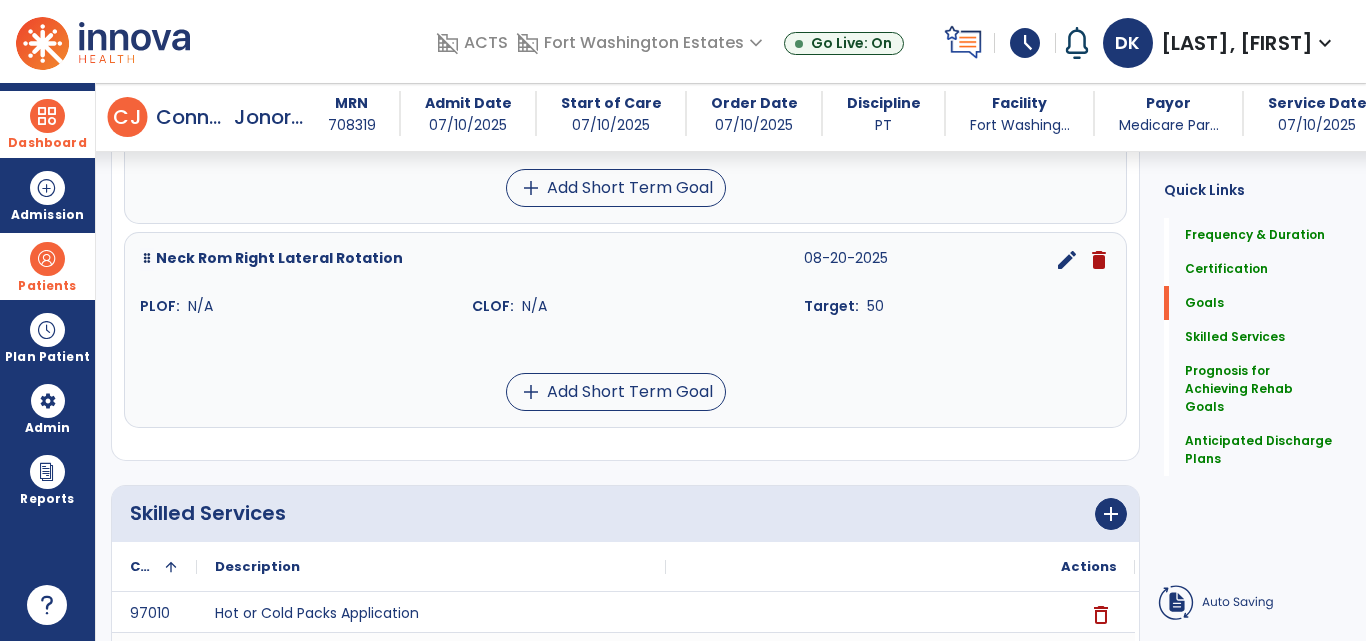 scroll, scrollTop: 79, scrollLeft: 0, axis: vertical 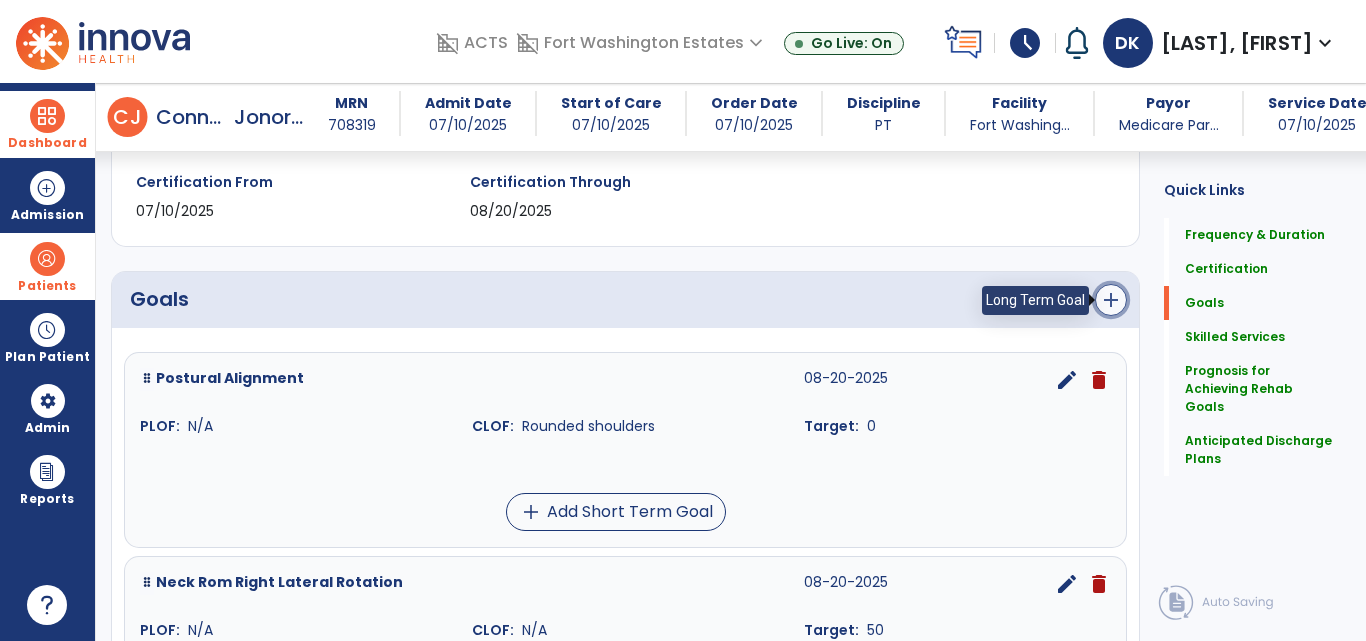 click on "add" at bounding box center [1111, 300] 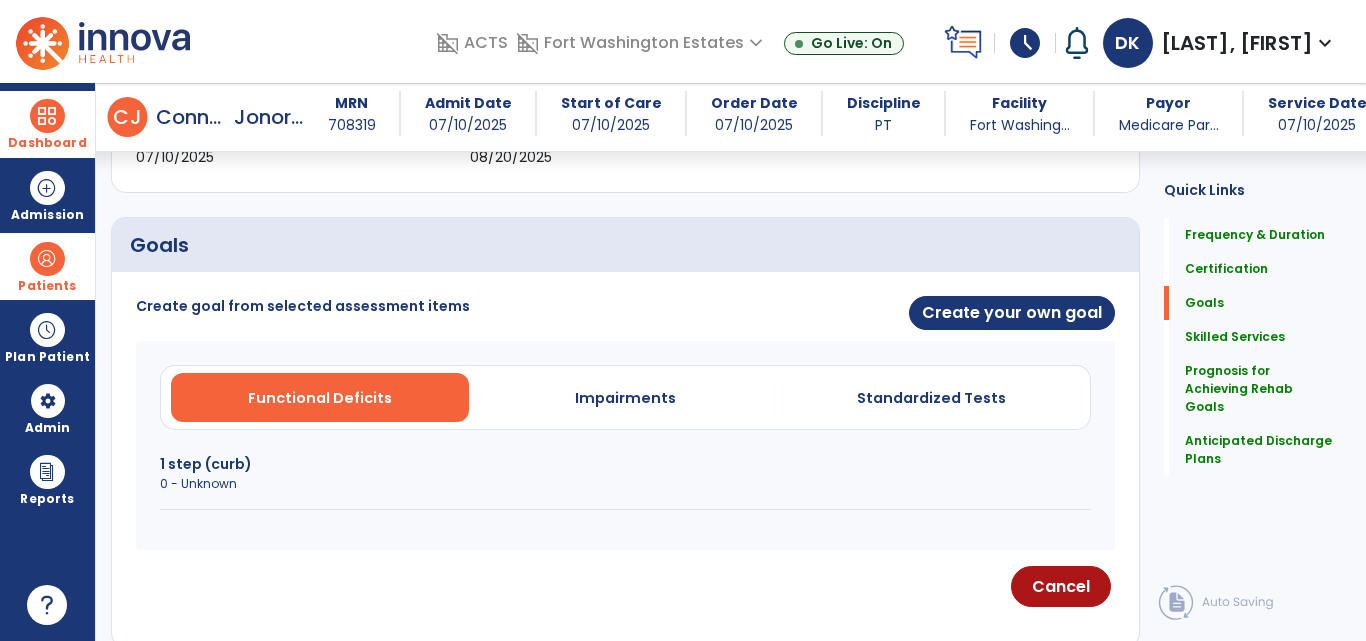 scroll, scrollTop: 402, scrollLeft: 0, axis: vertical 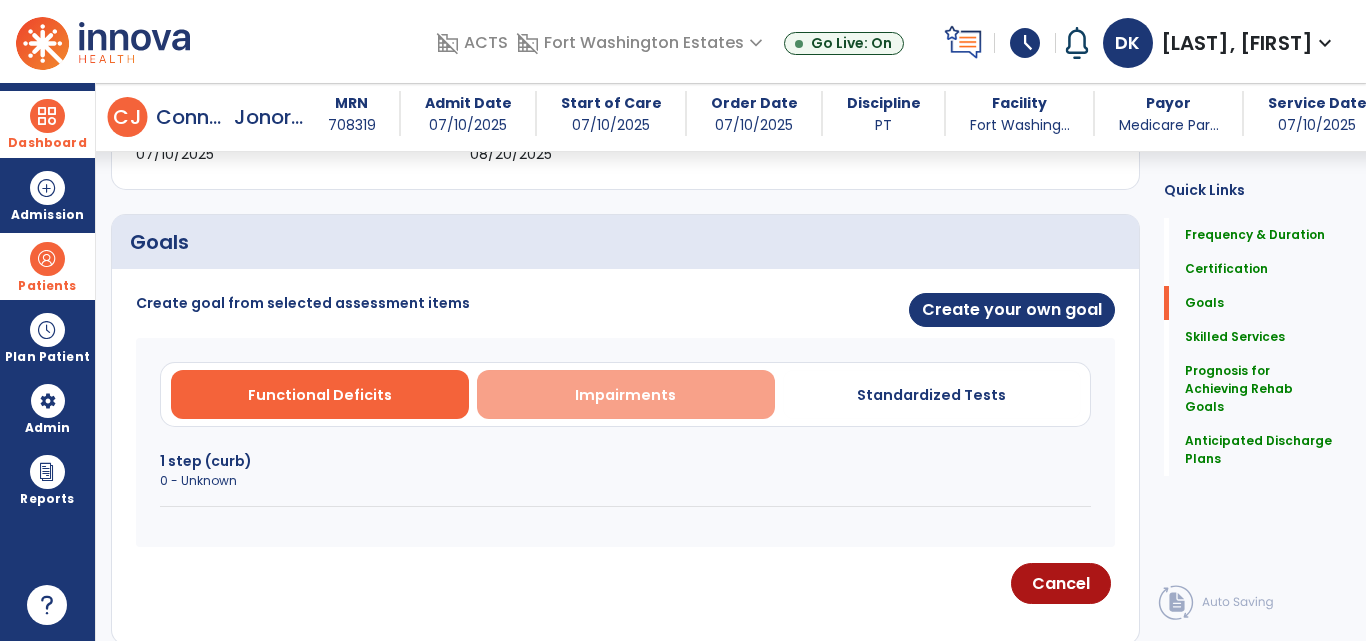 click on "Impairments" at bounding box center [626, 394] 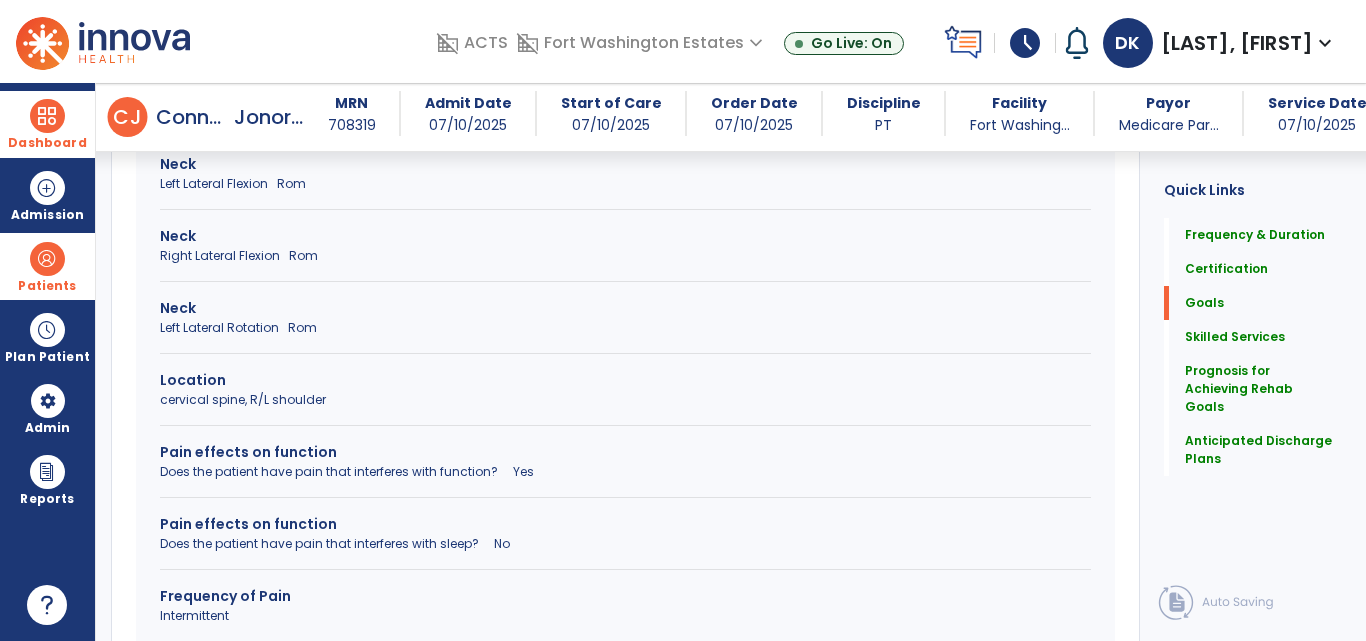 scroll, scrollTop: 848, scrollLeft: 0, axis: vertical 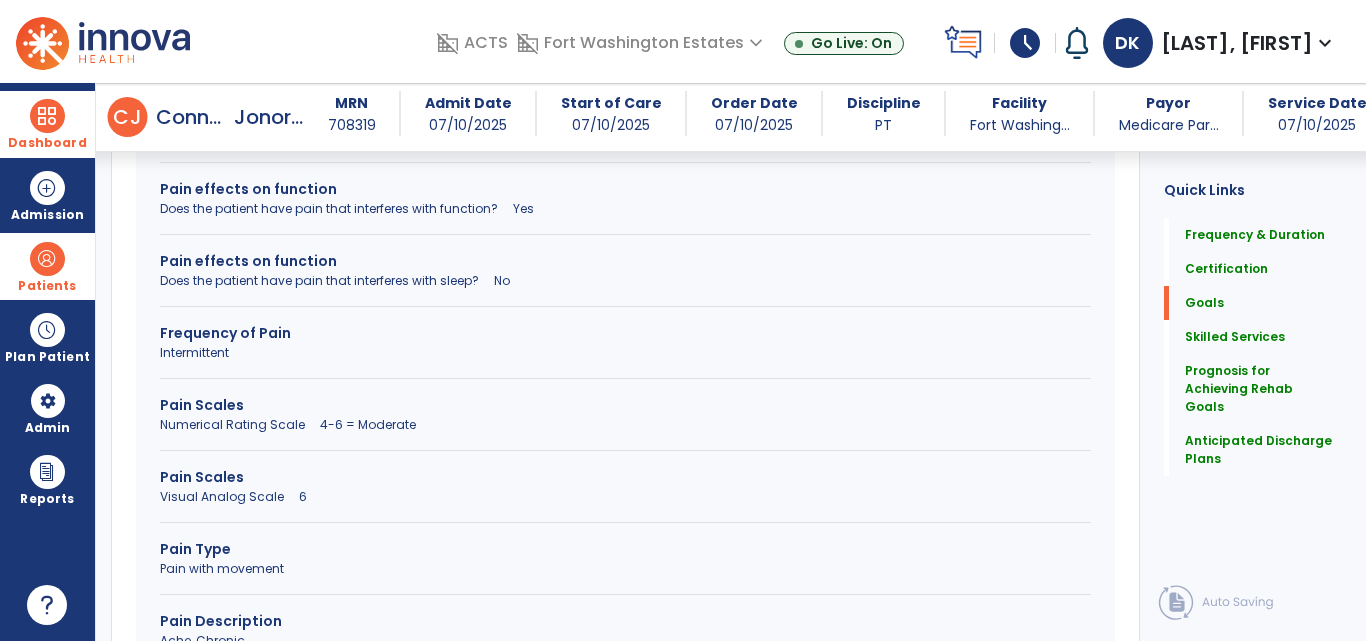 click on "Pain Scales" at bounding box center [625, 405] 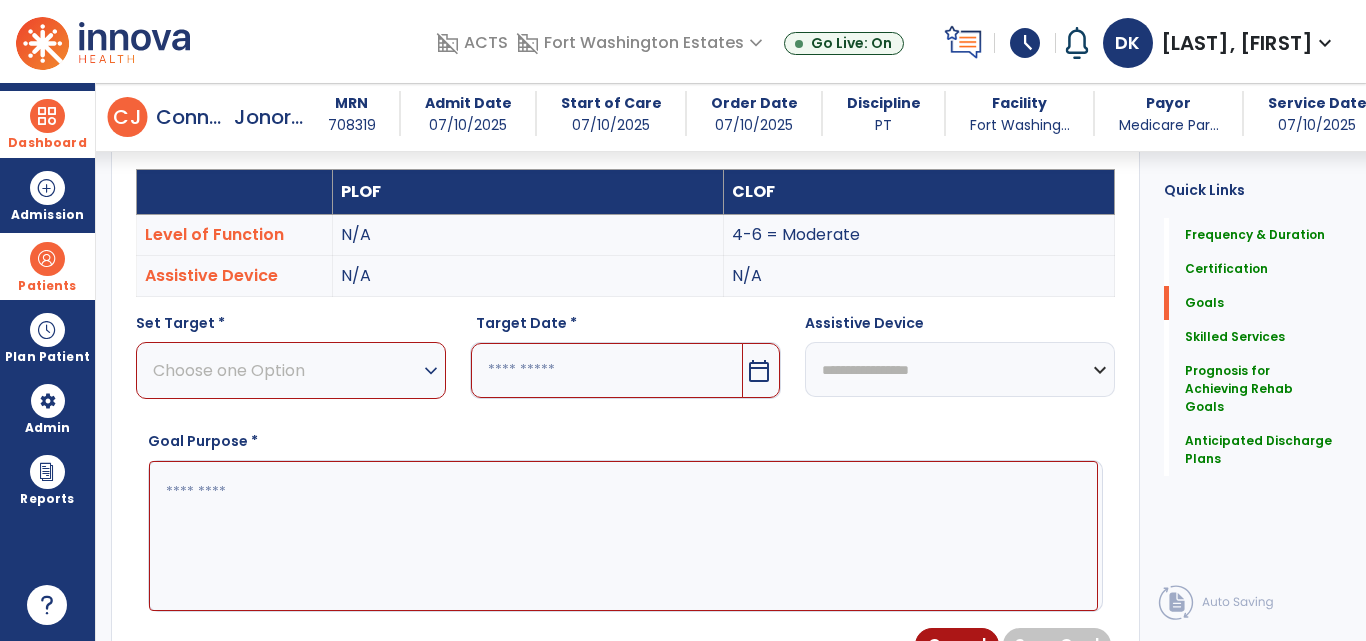 scroll, scrollTop: 582, scrollLeft: 0, axis: vertical 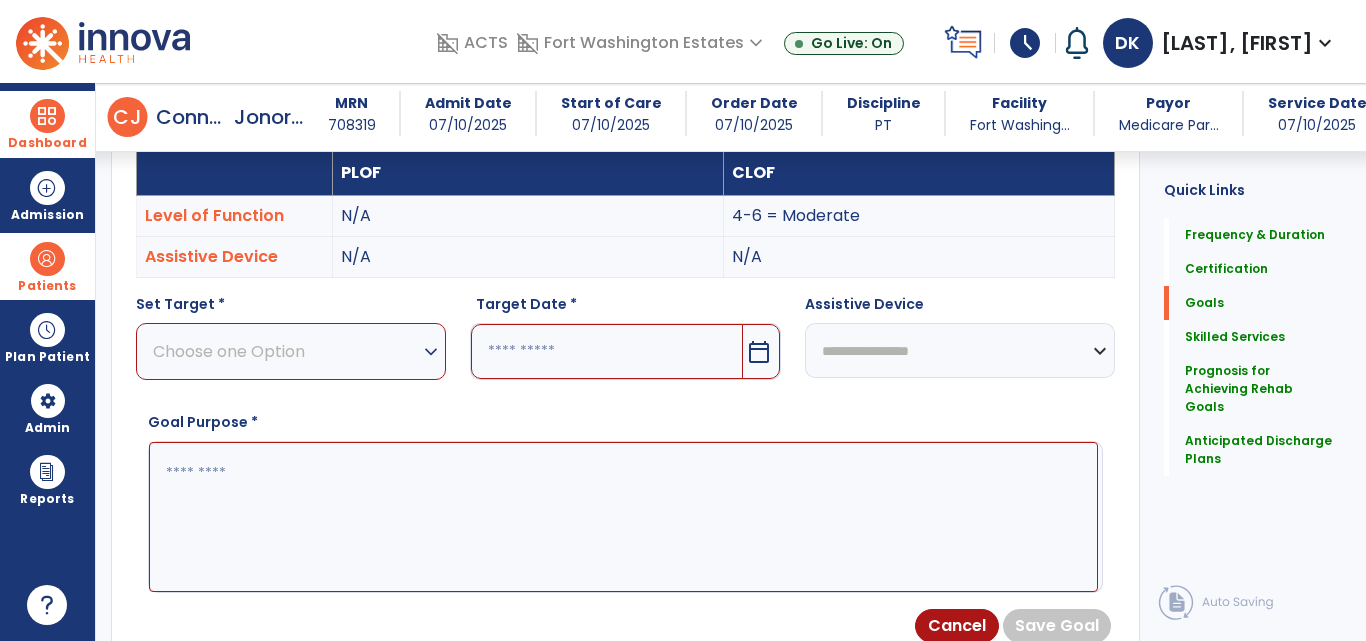 click at bounding box center [606, 351] 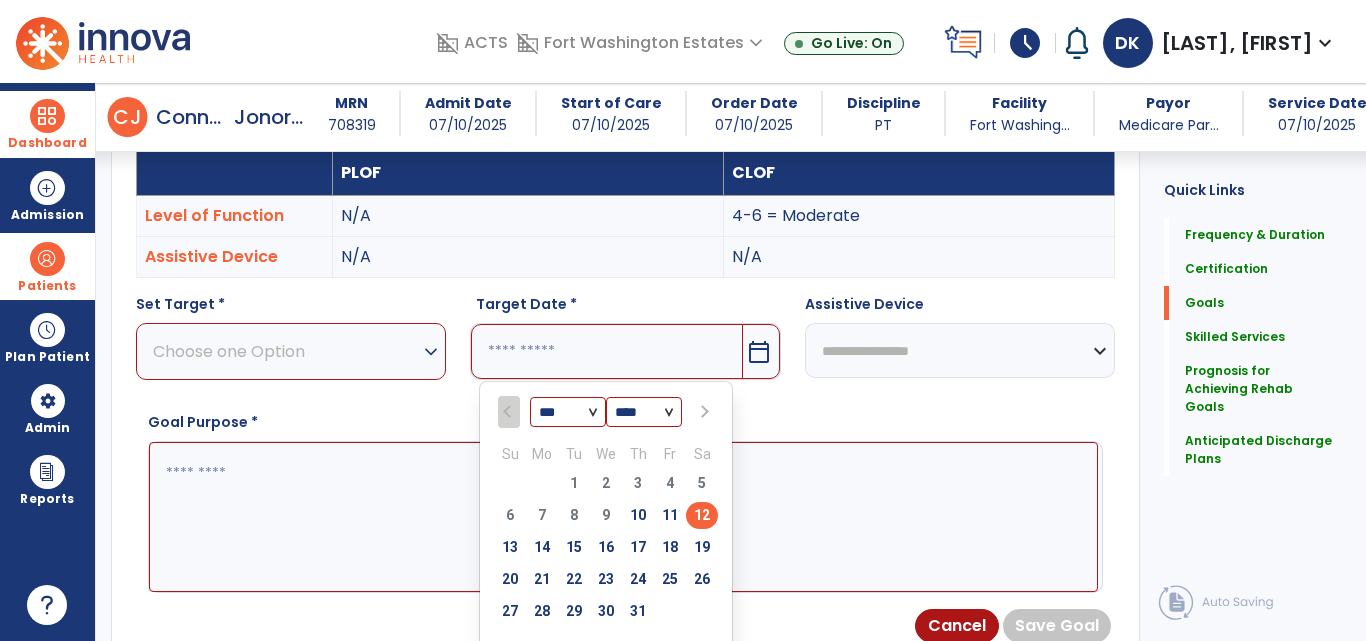 click on "*** ***" at bounding box center (568, 413) 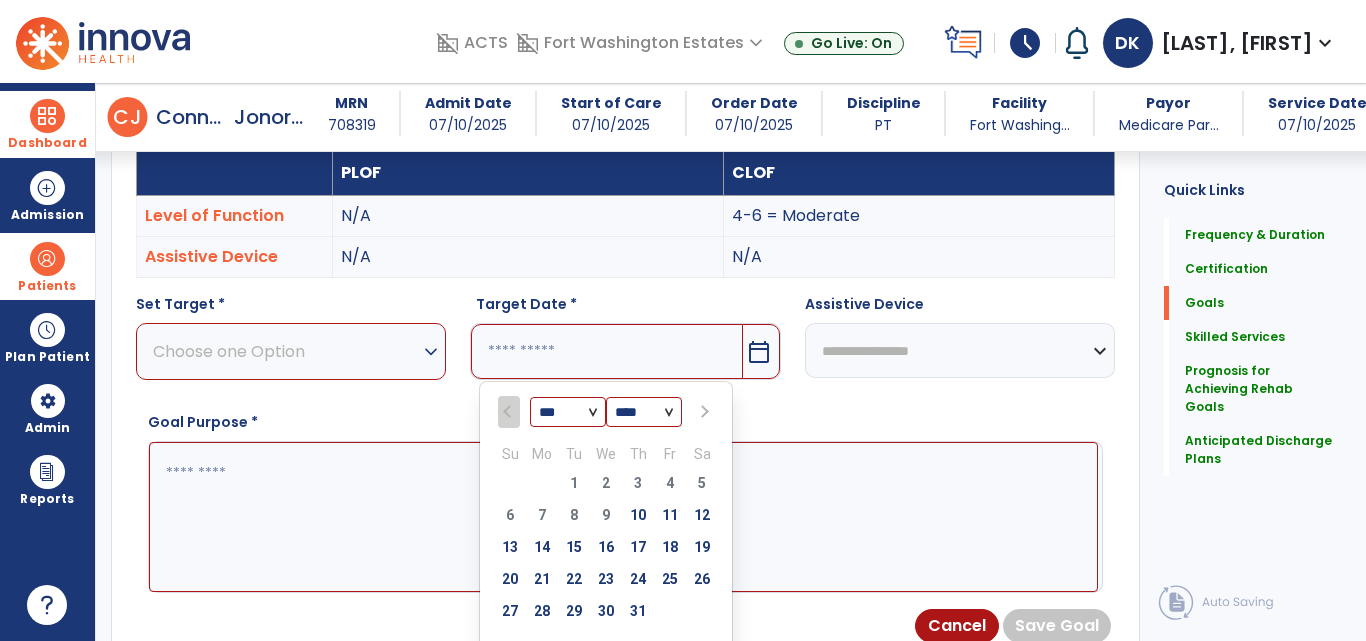 select on "*" 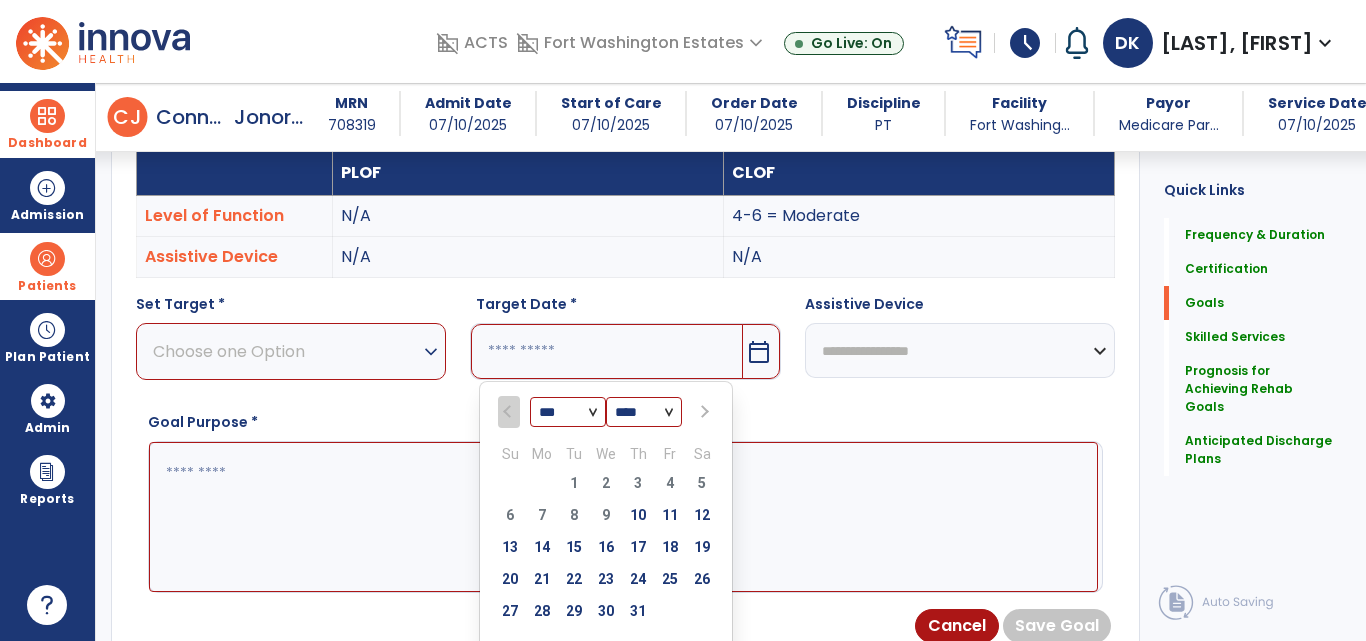 click on "*** ***" at bounding box center [568, 413] 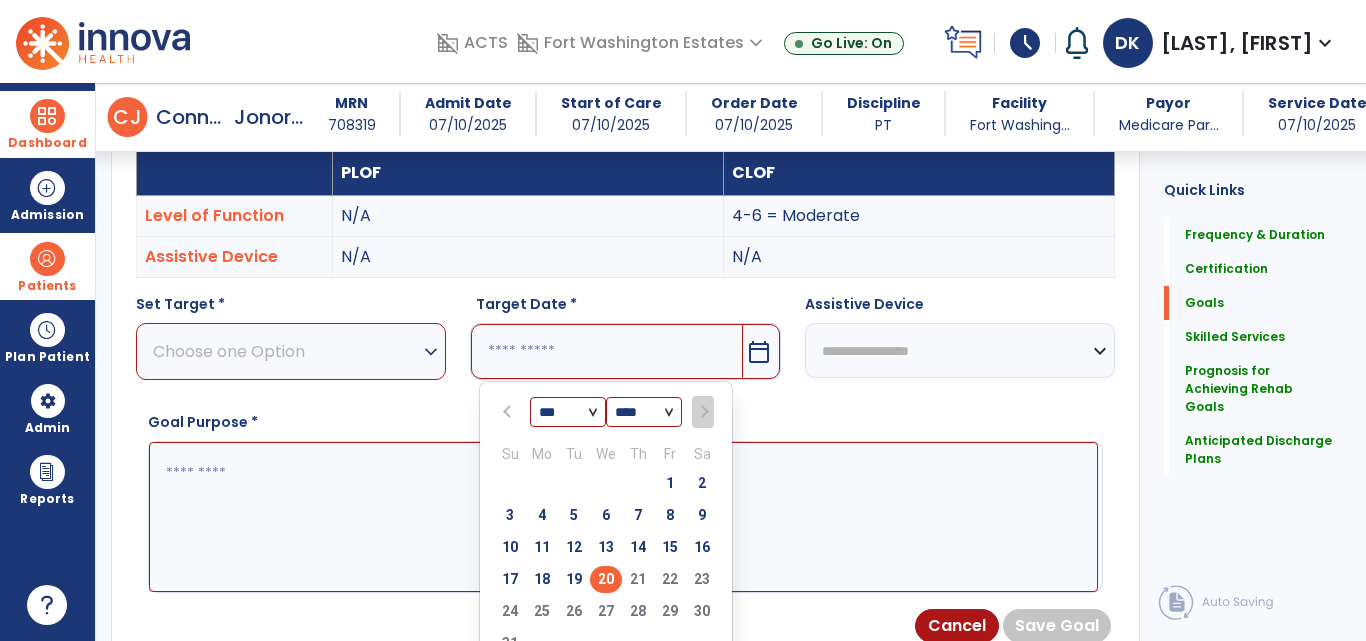 click on "20" at bounding box center (606, 579) 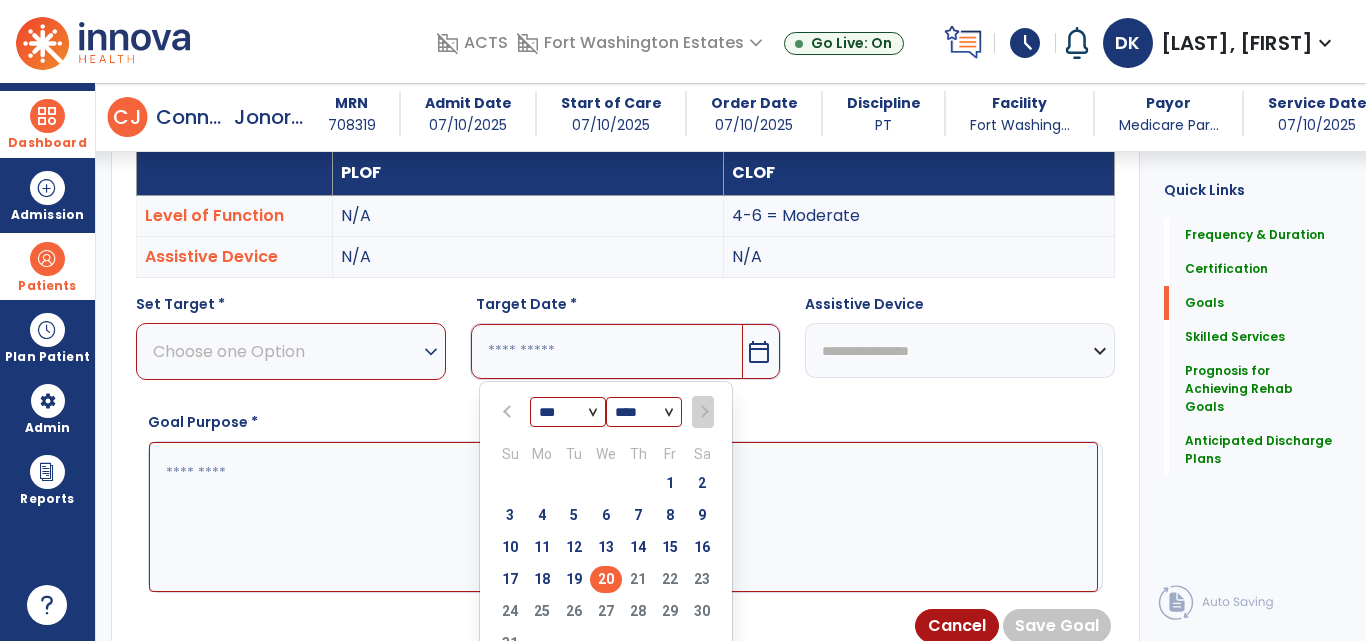 type on "*********" 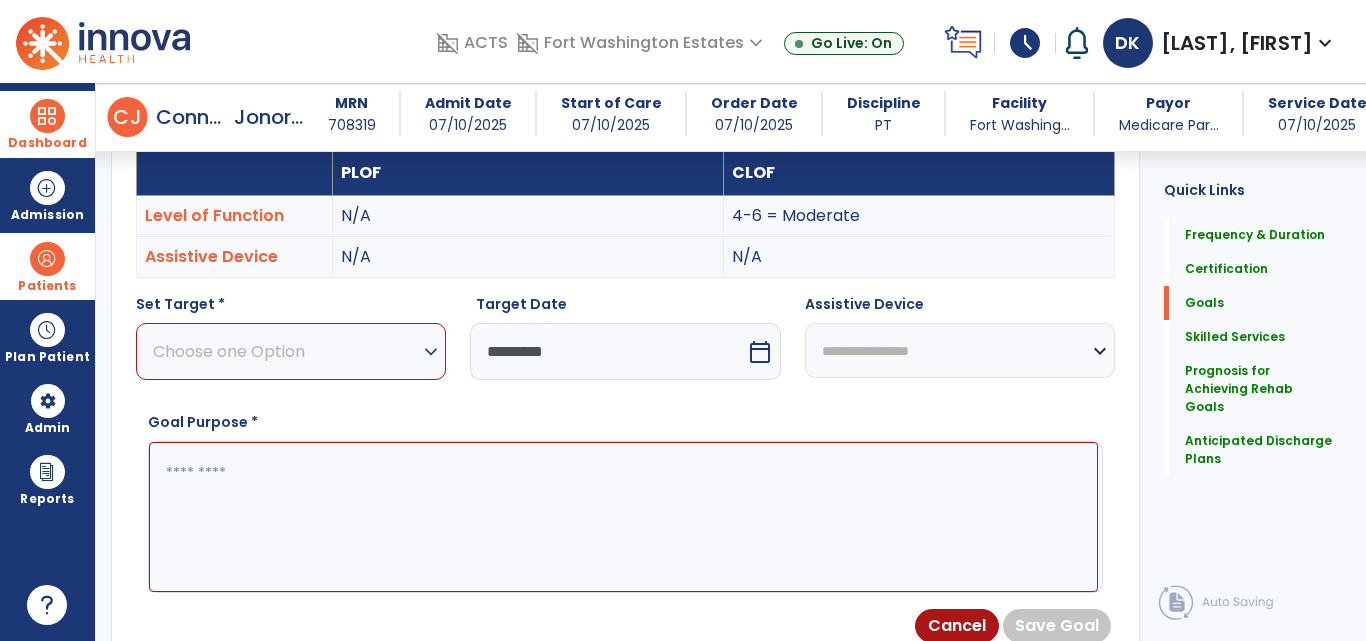 click on "Choose one Option" at bounding box center [286, 351] 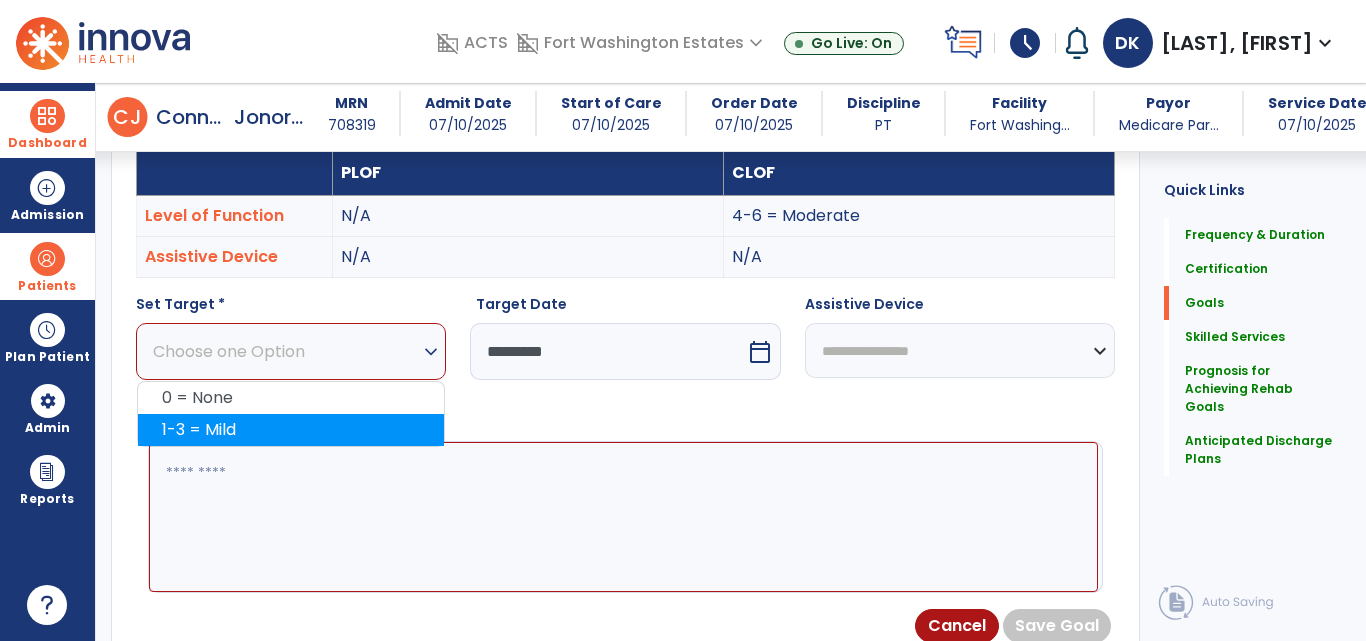 click on "1-3 = Mild" at bounding box center (291, 430) 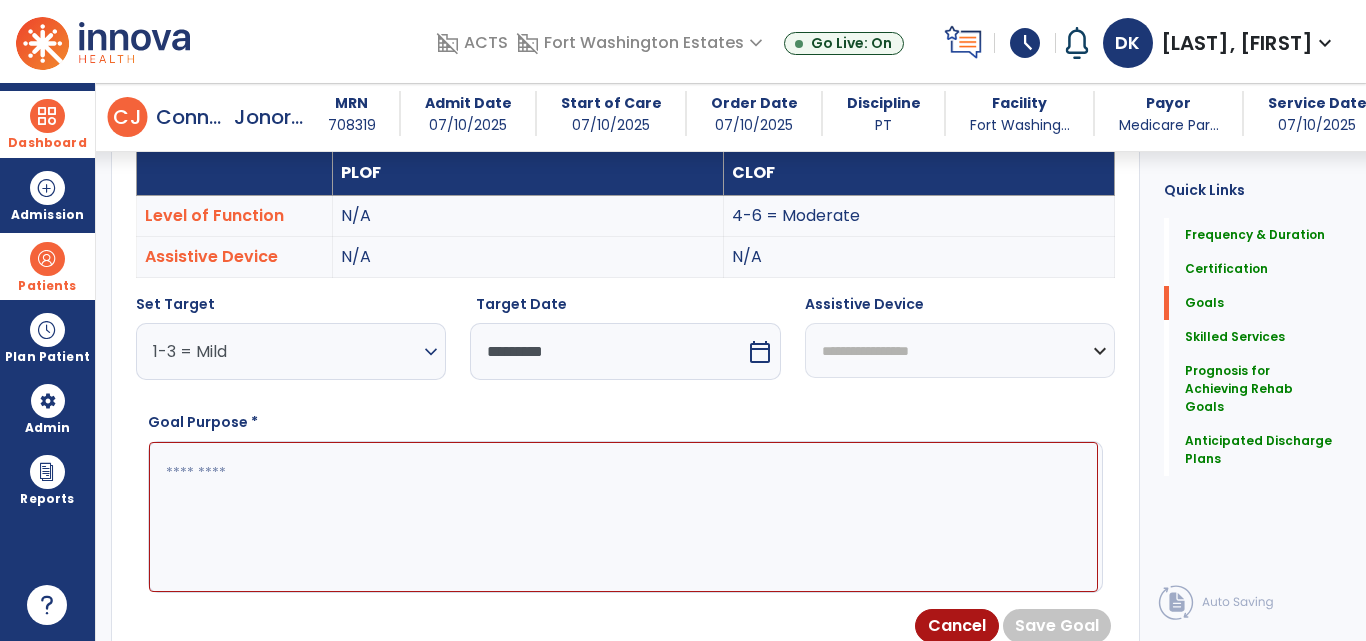 click at bounding box center (623, 517) 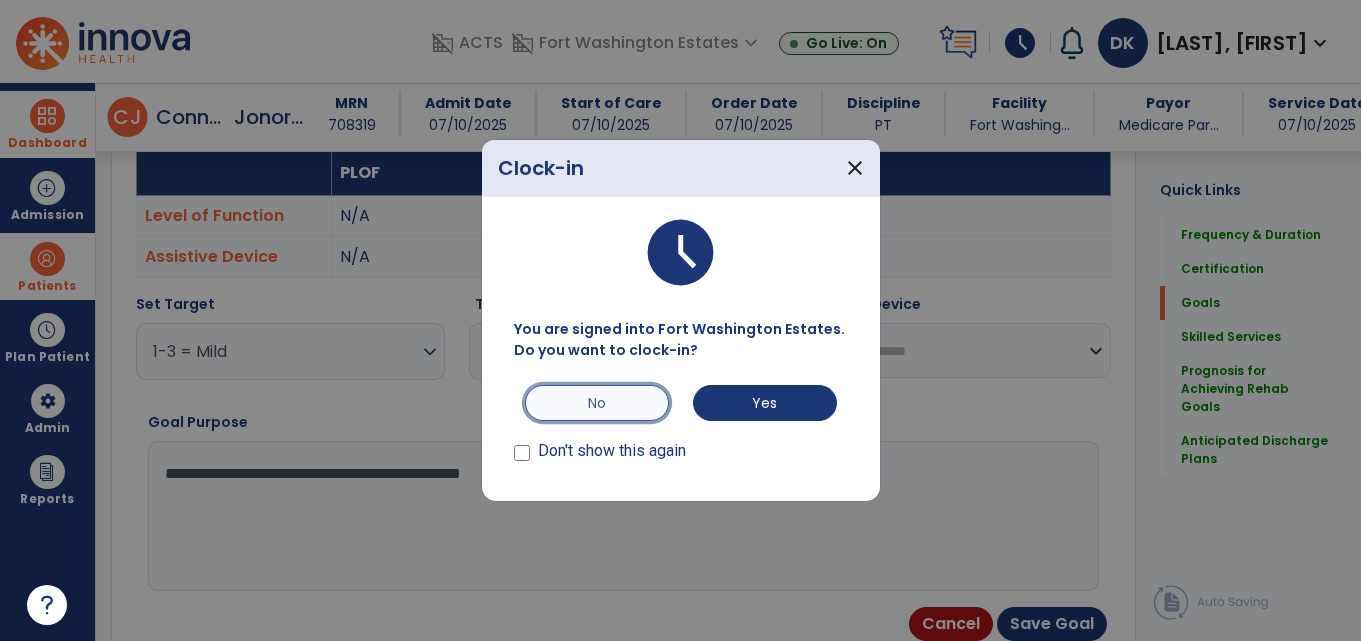 click on "No" at bounding box center (597, 403) 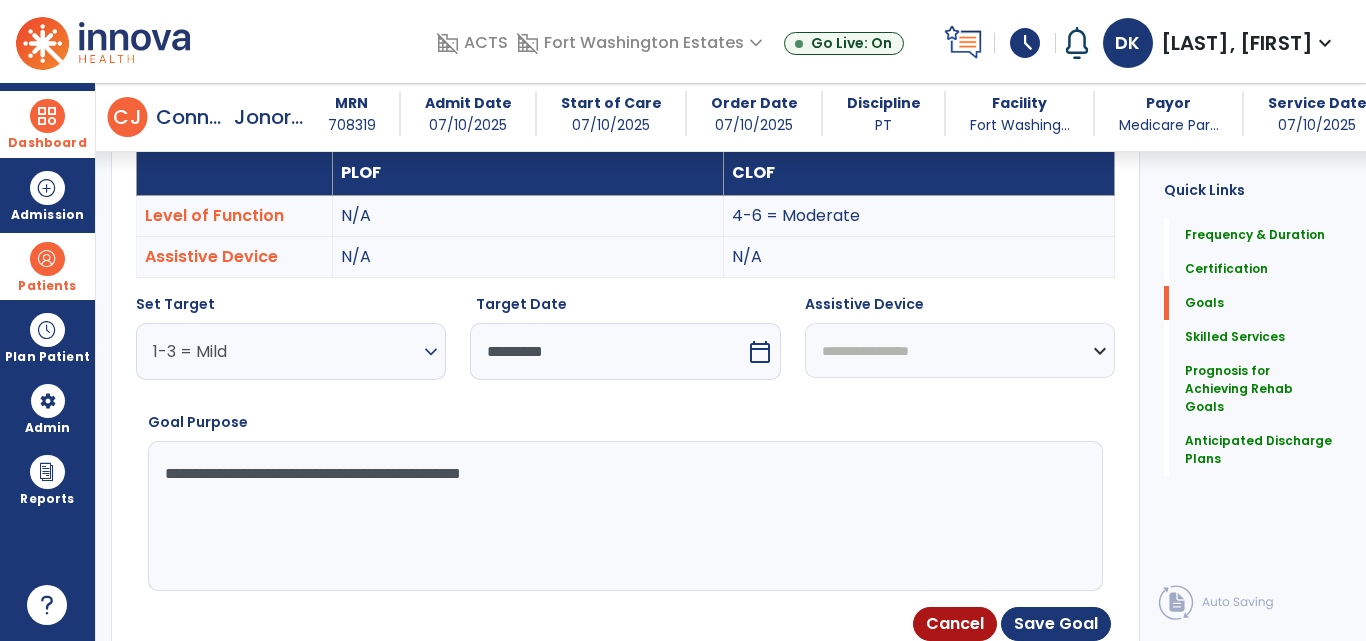 click on "**********" at bounding box center [623, 516] 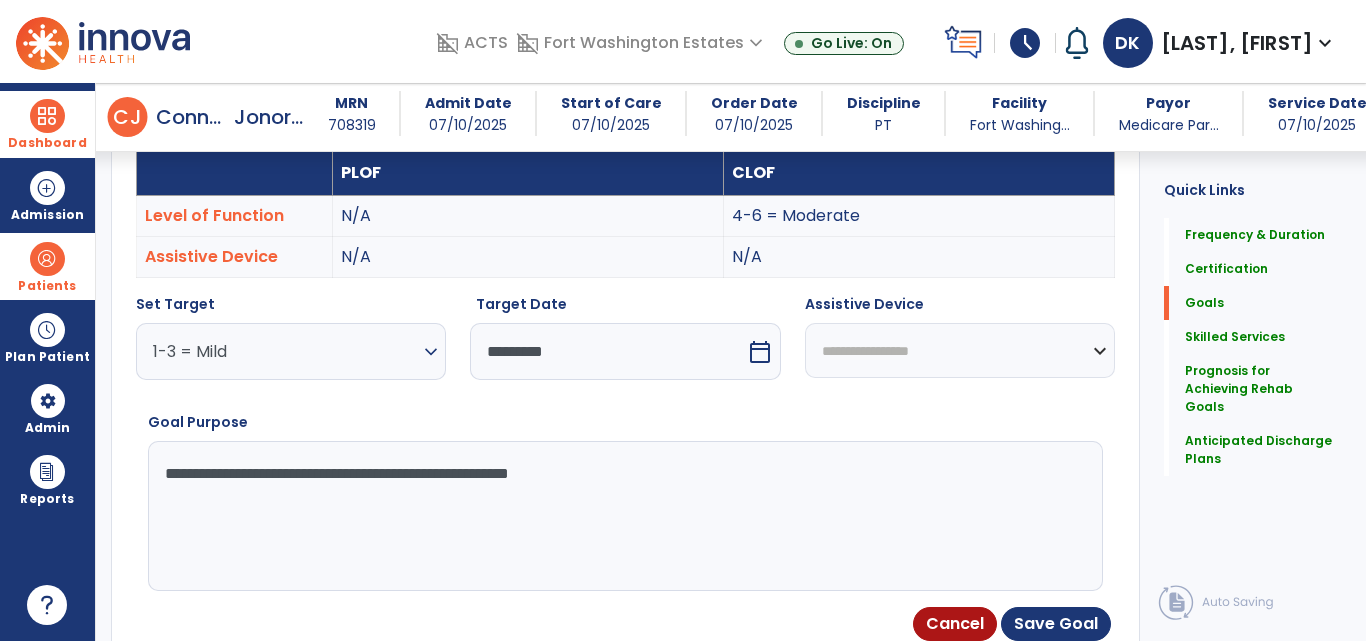click on "**********" at bounding box center (623, 516) 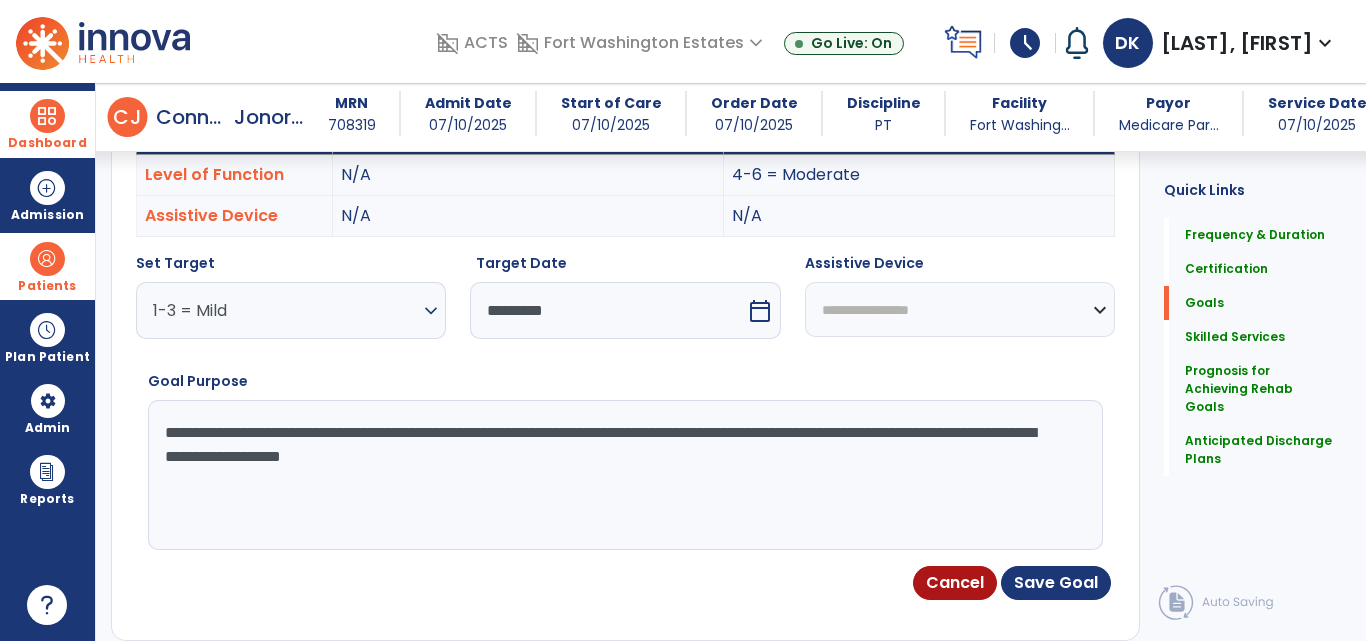 scroll, scrollTop: 627, scrollLeft: 0, axis: vertical 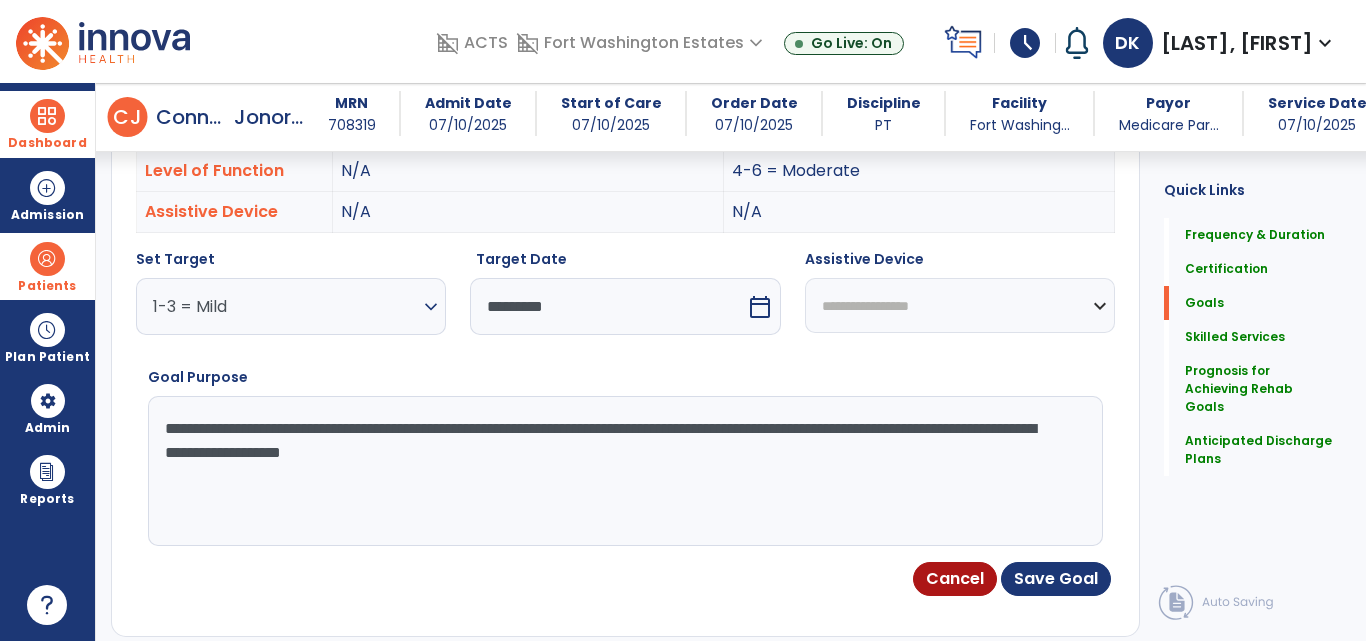 click on "**********" at bounding box center [623, 471] 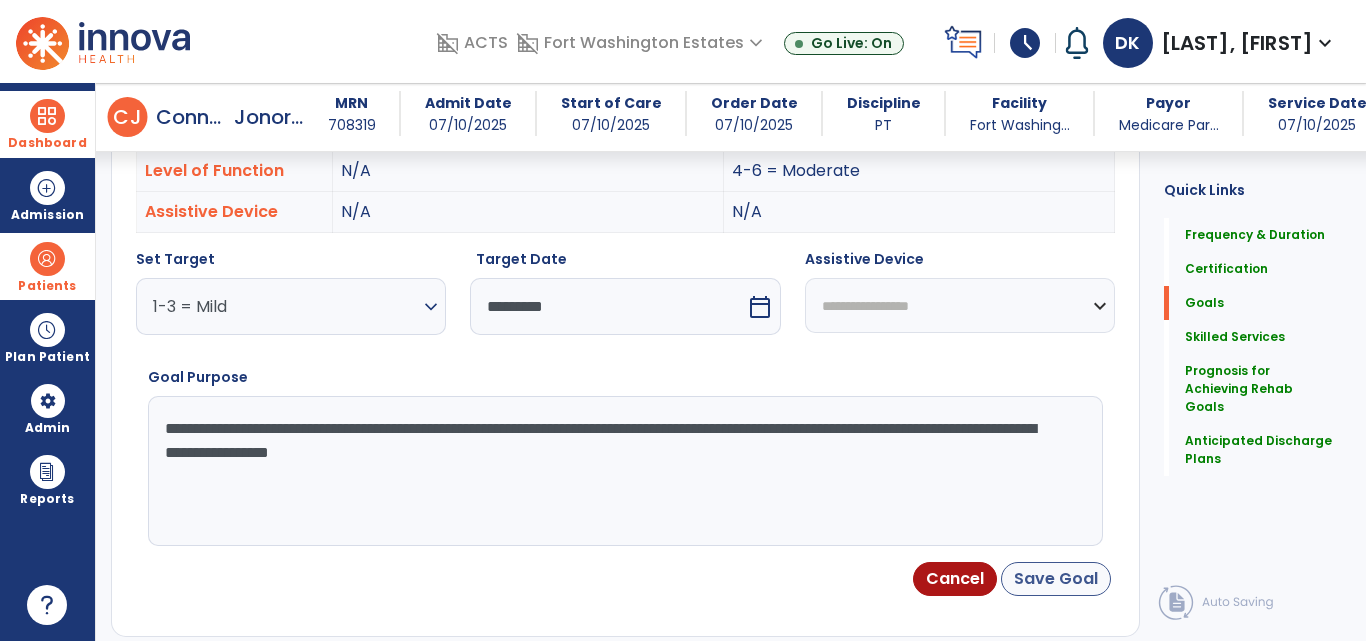 type on "**********" 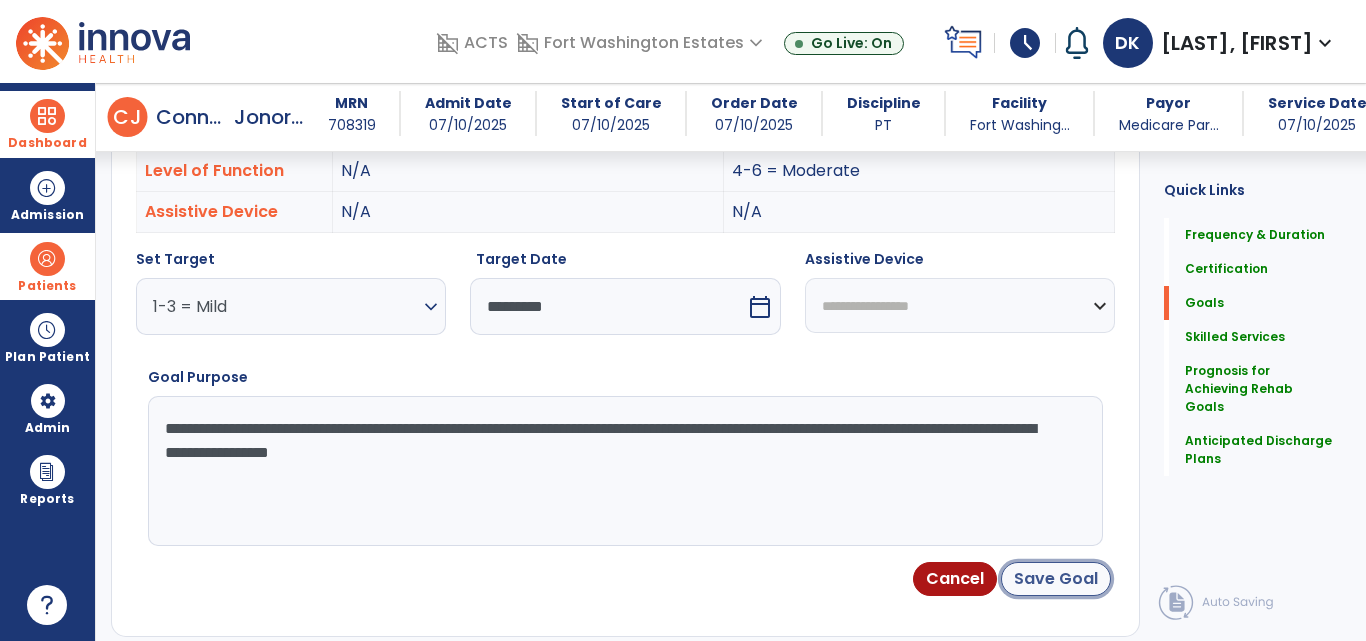 click on "Save Goal" at bounding box center [1056, 579] 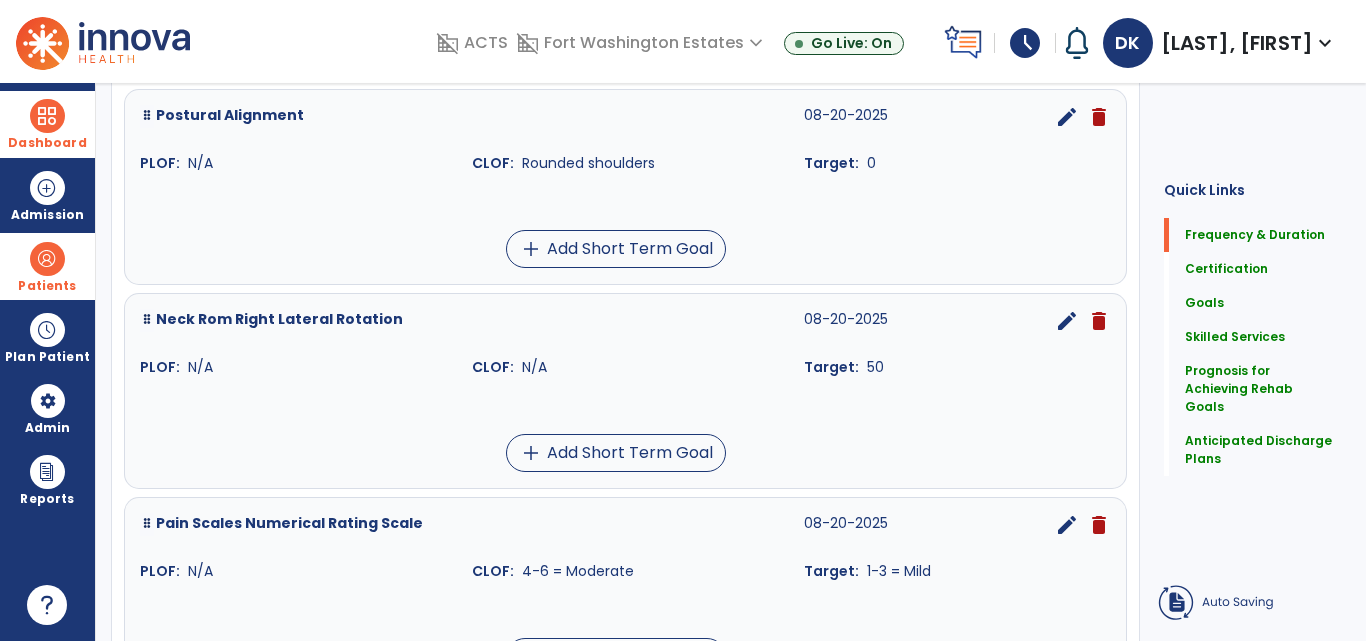 scroll, scrollTop: 37, scrollLeft: 0, axis: vertical 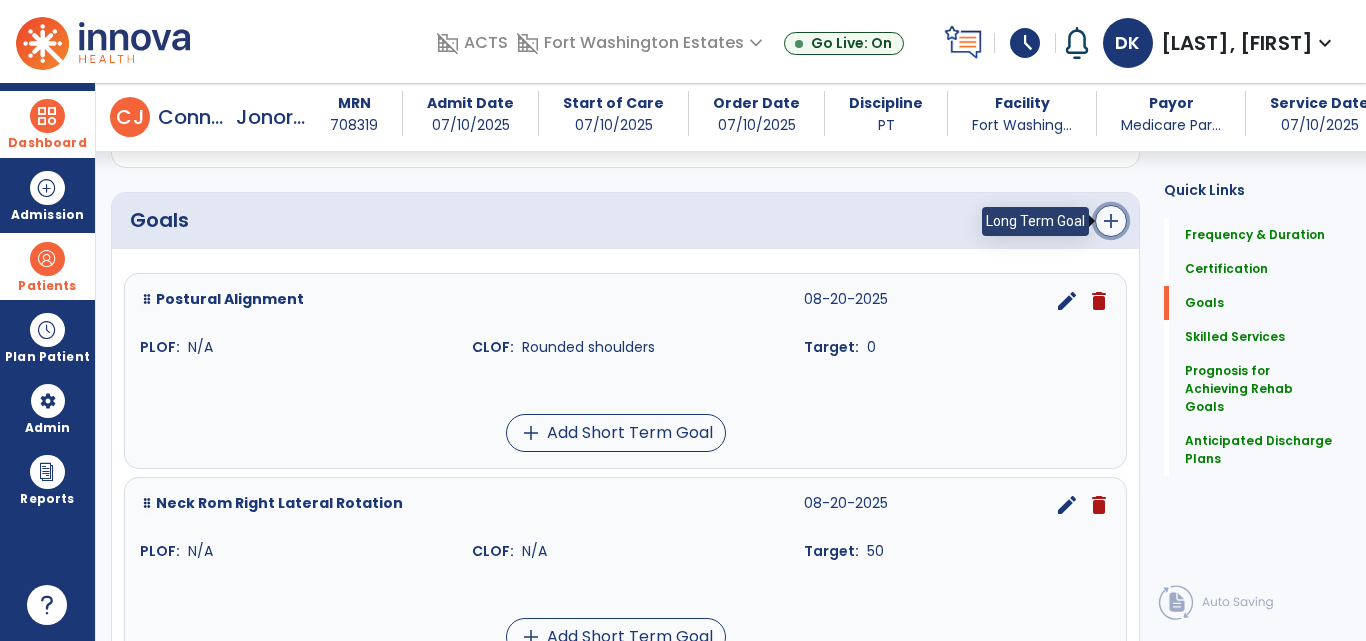 click on "add" at bounding box center (1111, 221) 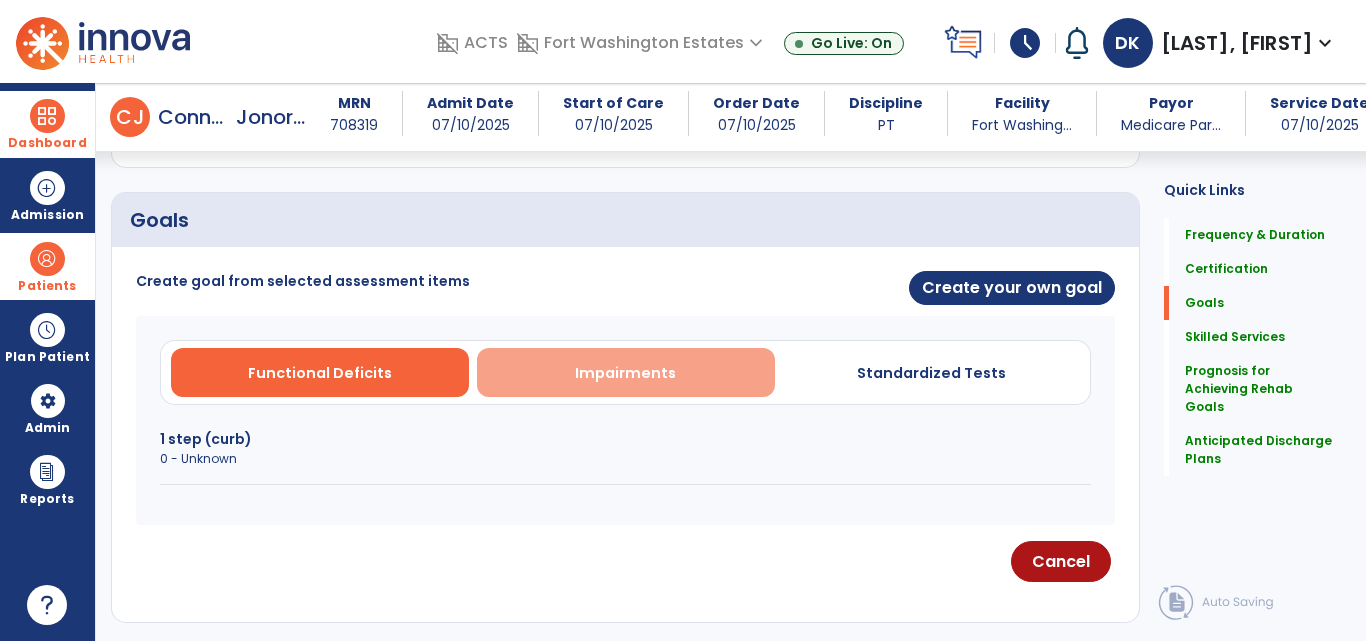 click on "Impairments" at bounding box center [626, 372] 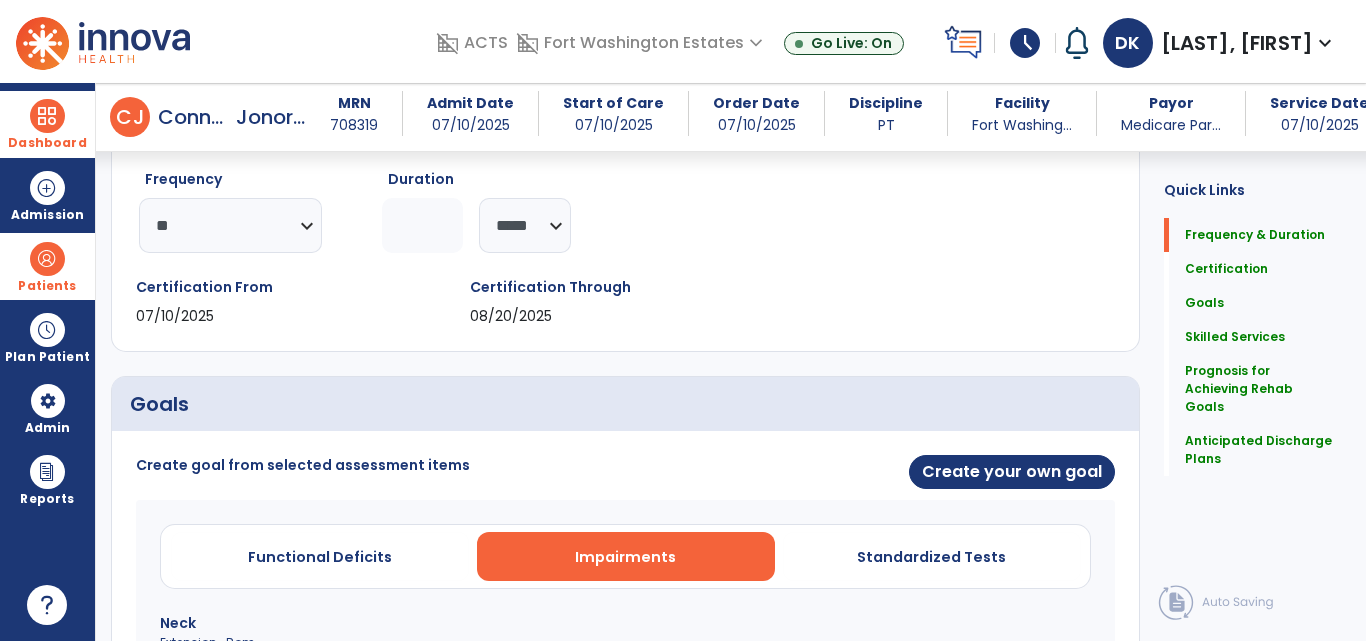 scroll, scrollTop: 246, scrollLeft: 0, axis: vertical 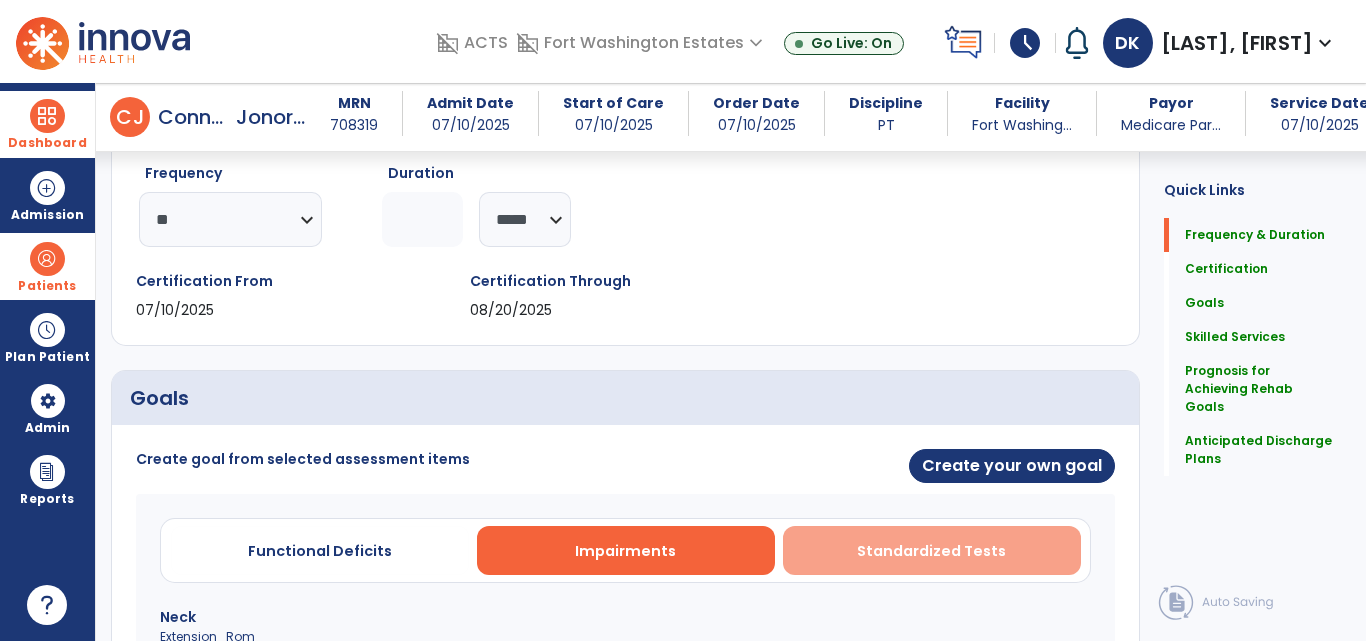 click on "Standardized Tests" at bounding box center (931, 551) 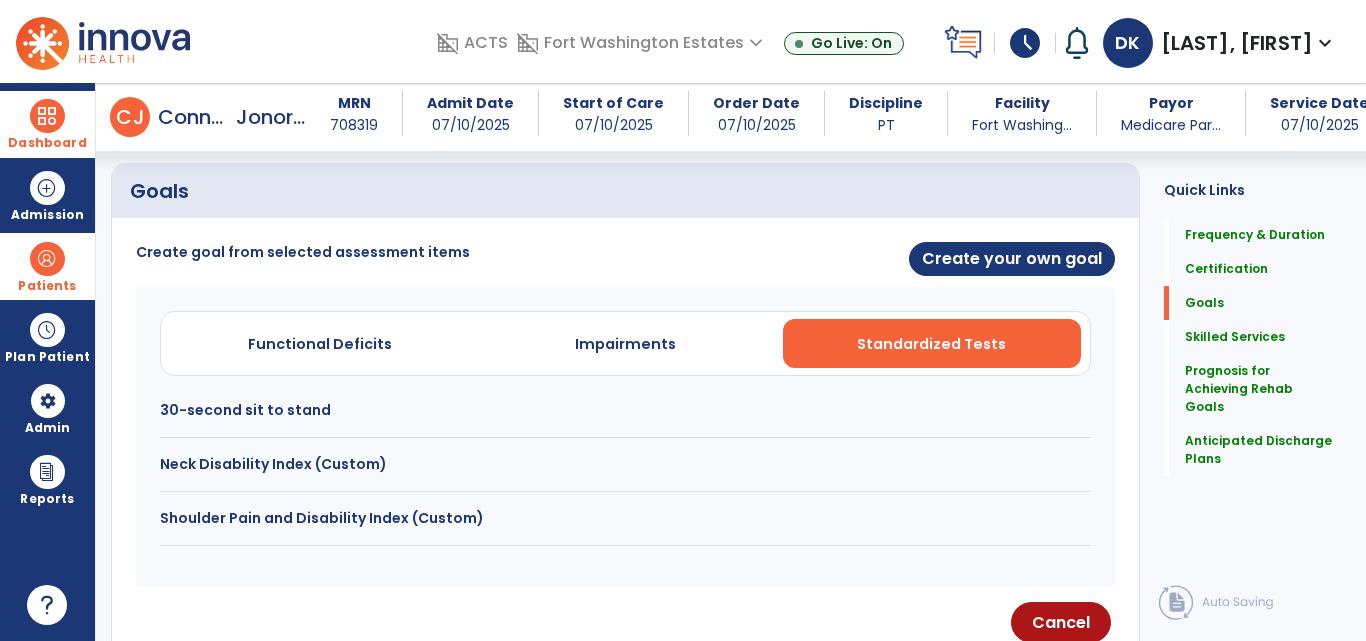 scroll, scrollTop: 478, scrollLeft: 0, axis: vertical 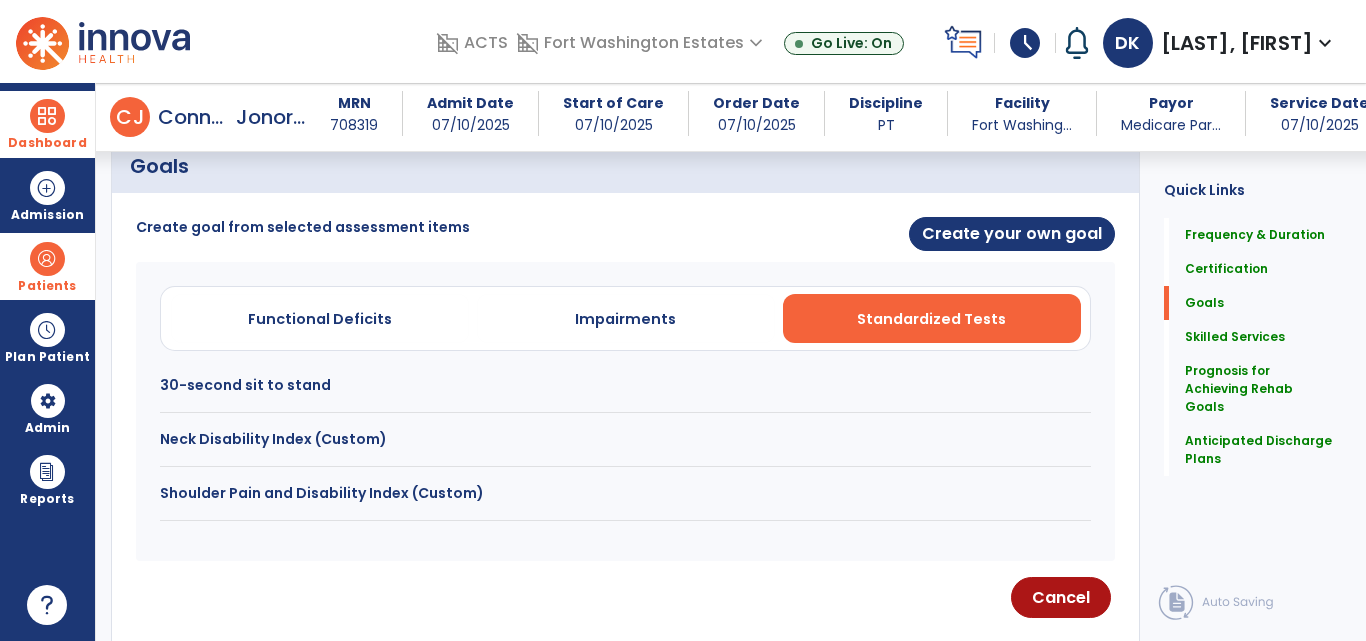 click on "Shoulder Pain and Disability Index (Custom)" at bounding box center [625, 493] 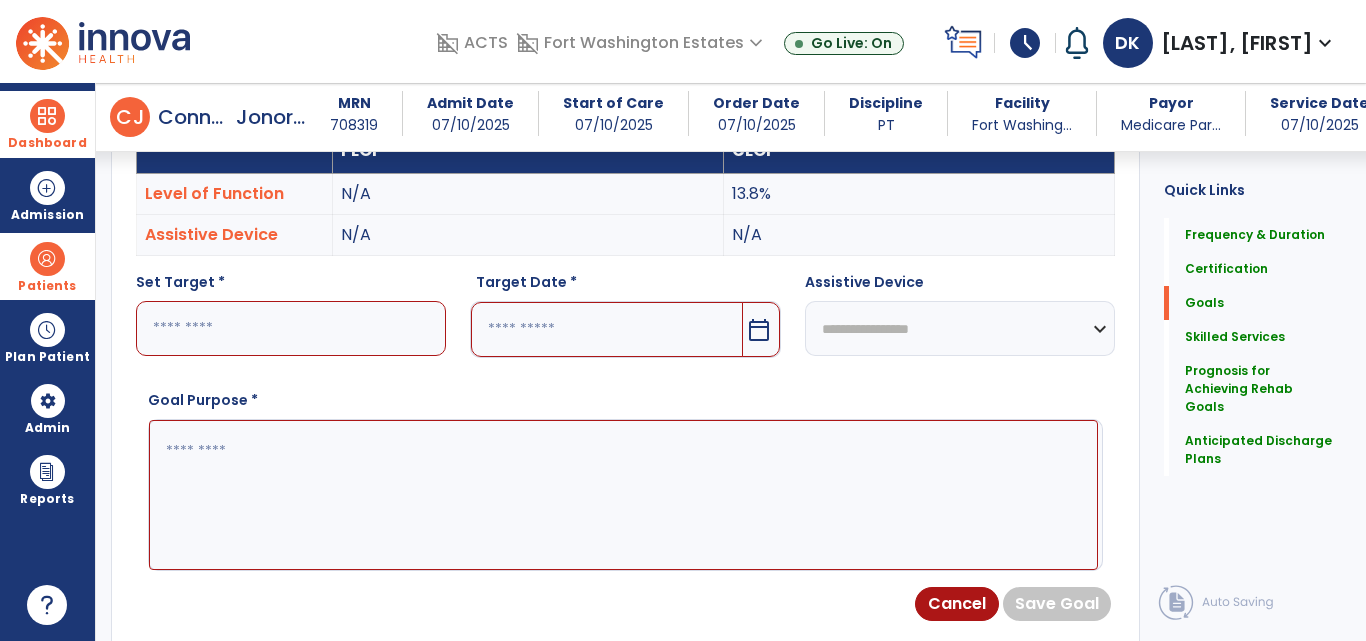 scroll, scrollTop: 612, scrollLeft: 0, axis: vertical 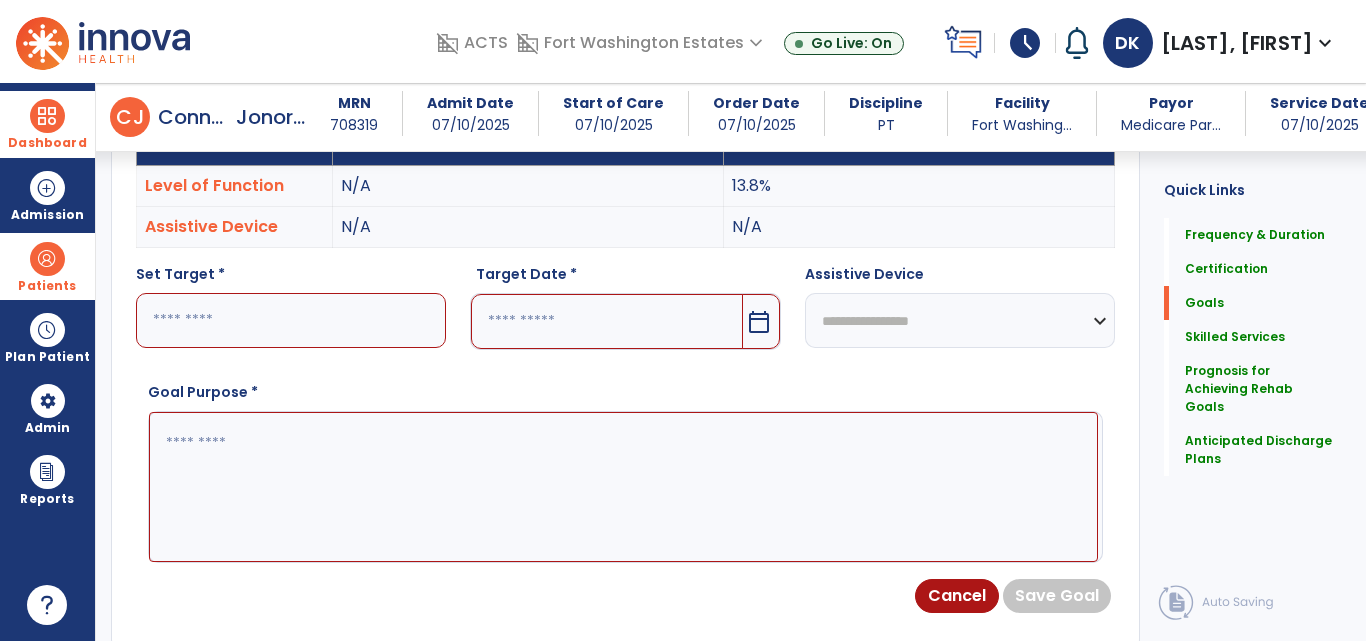 click at bounding box center (291, 320) 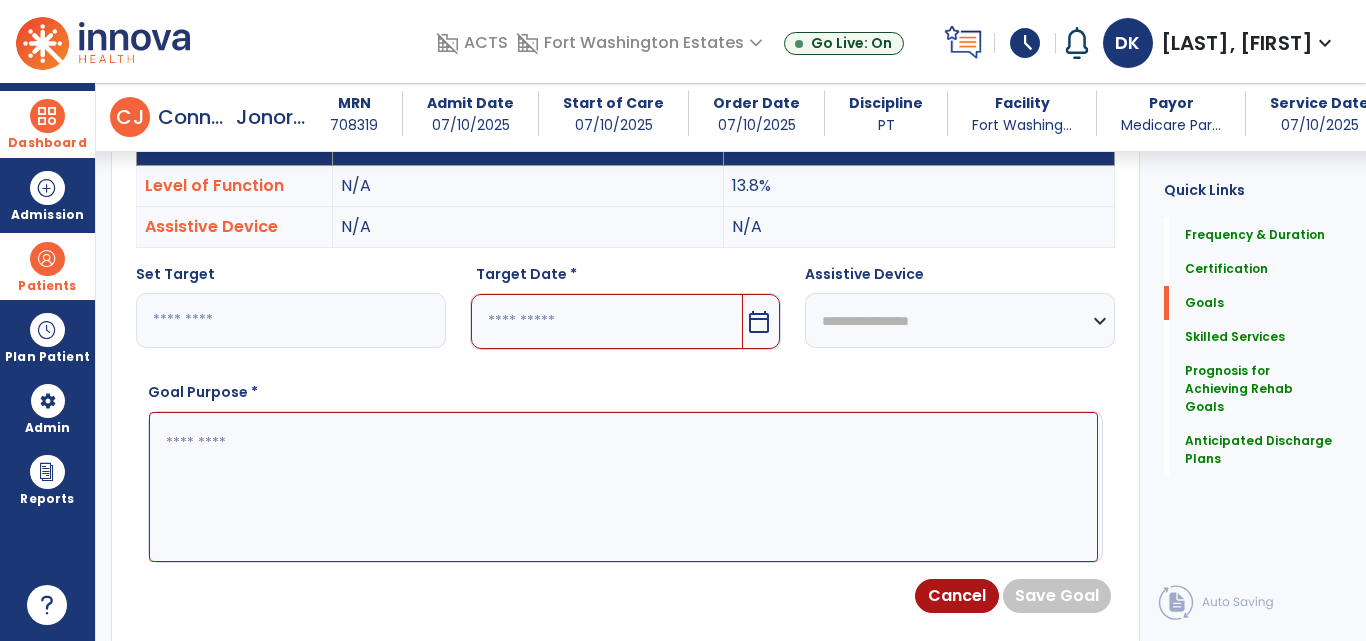 type on "*" 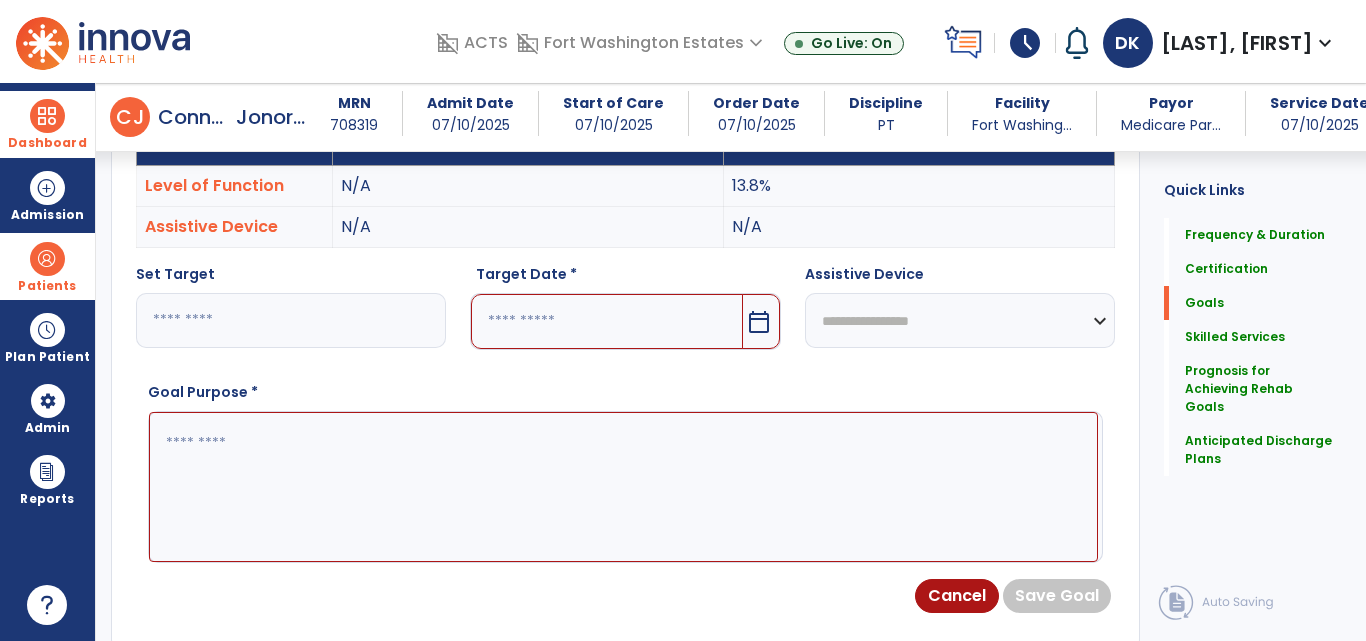 click at bounding box center (606, 321) 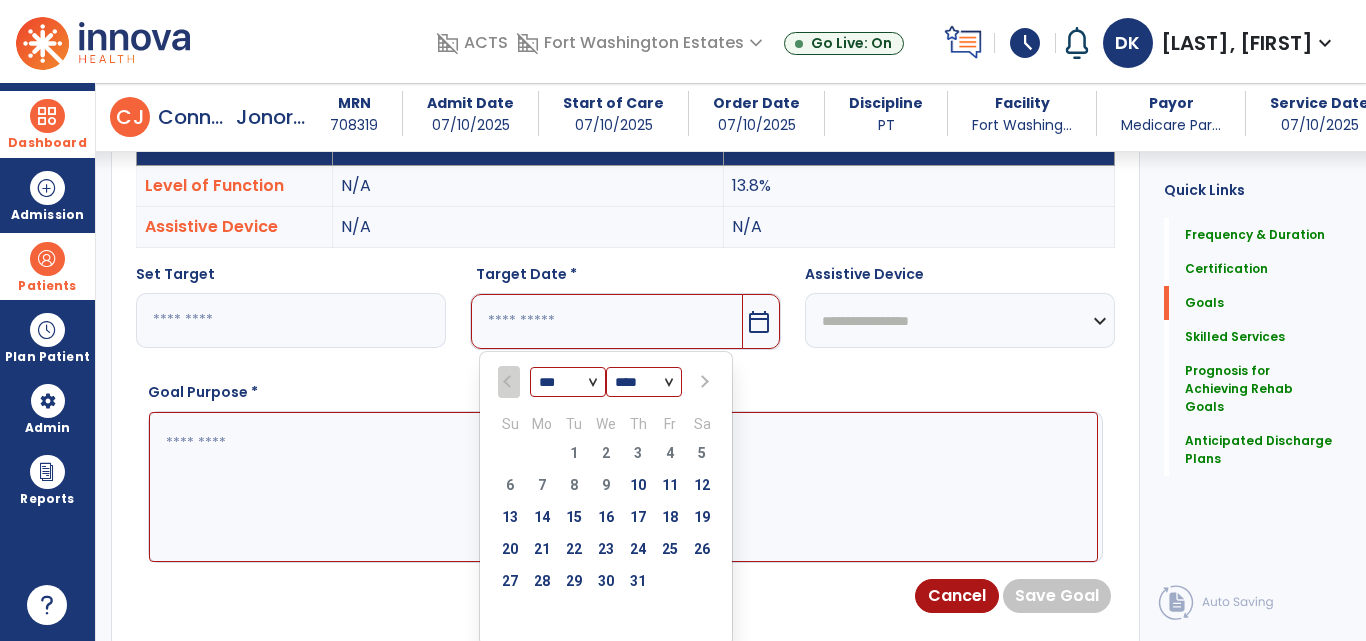 click on "*** ***" at bounding box center (568, 383) 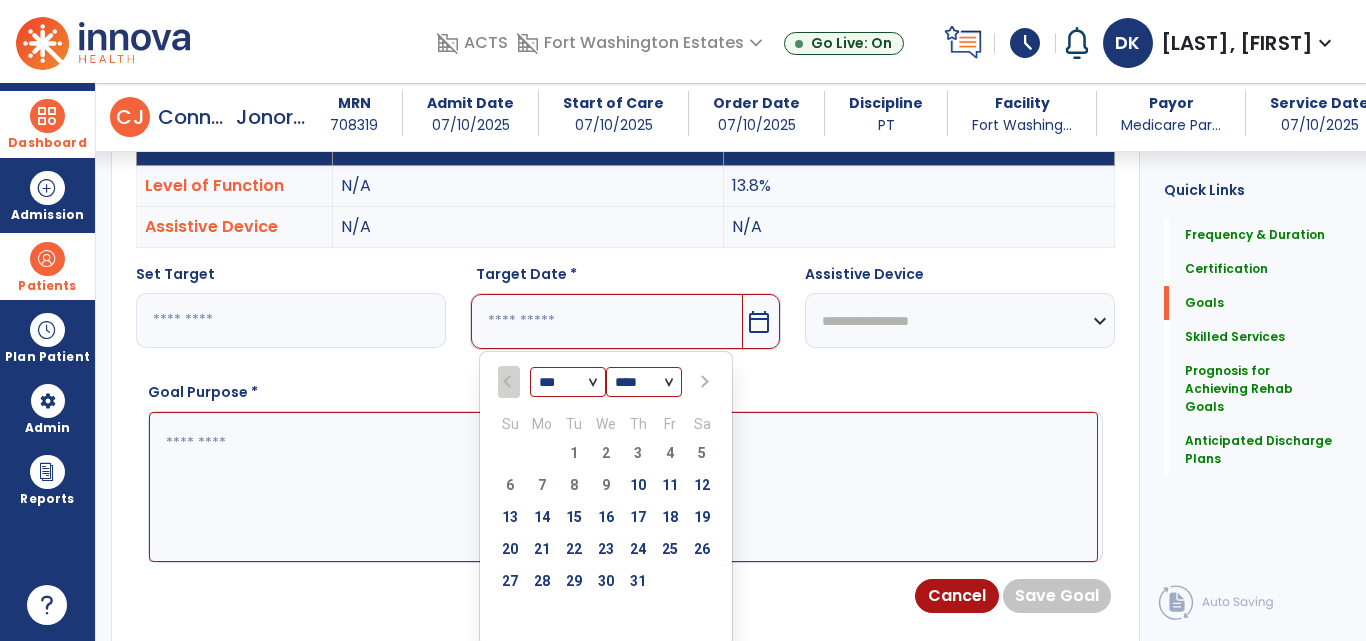 select on "*" 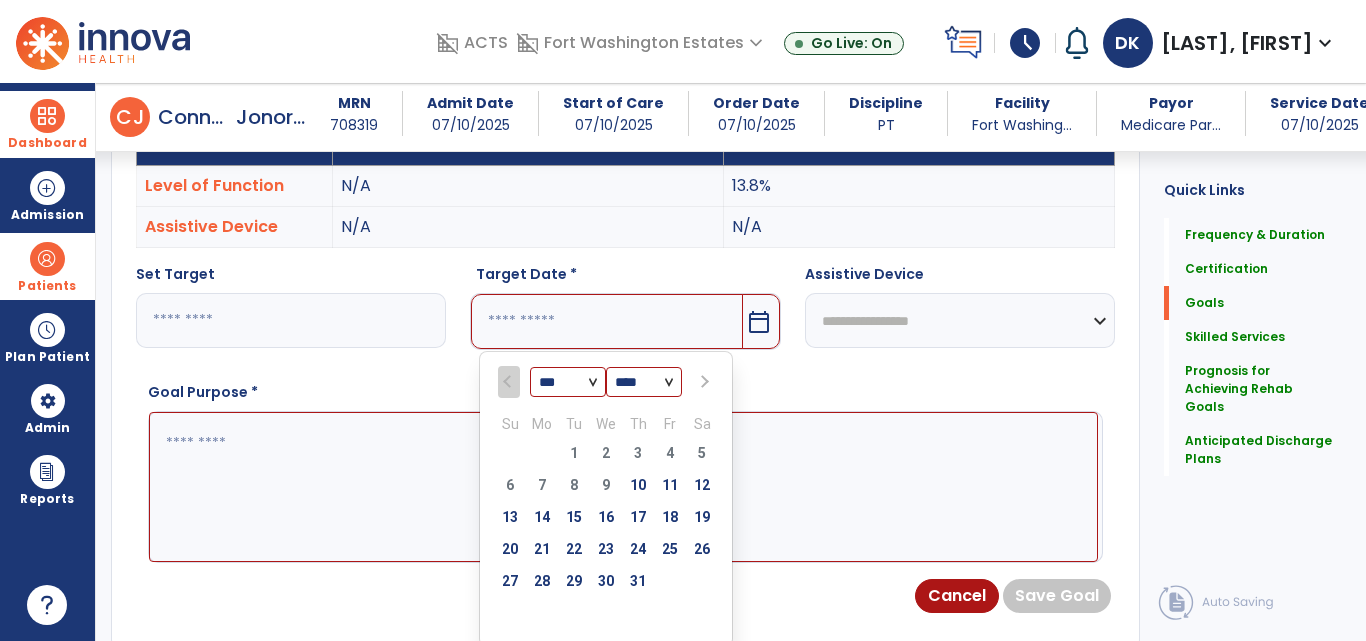 click on "*** ***" at bounding box center [568, 383] 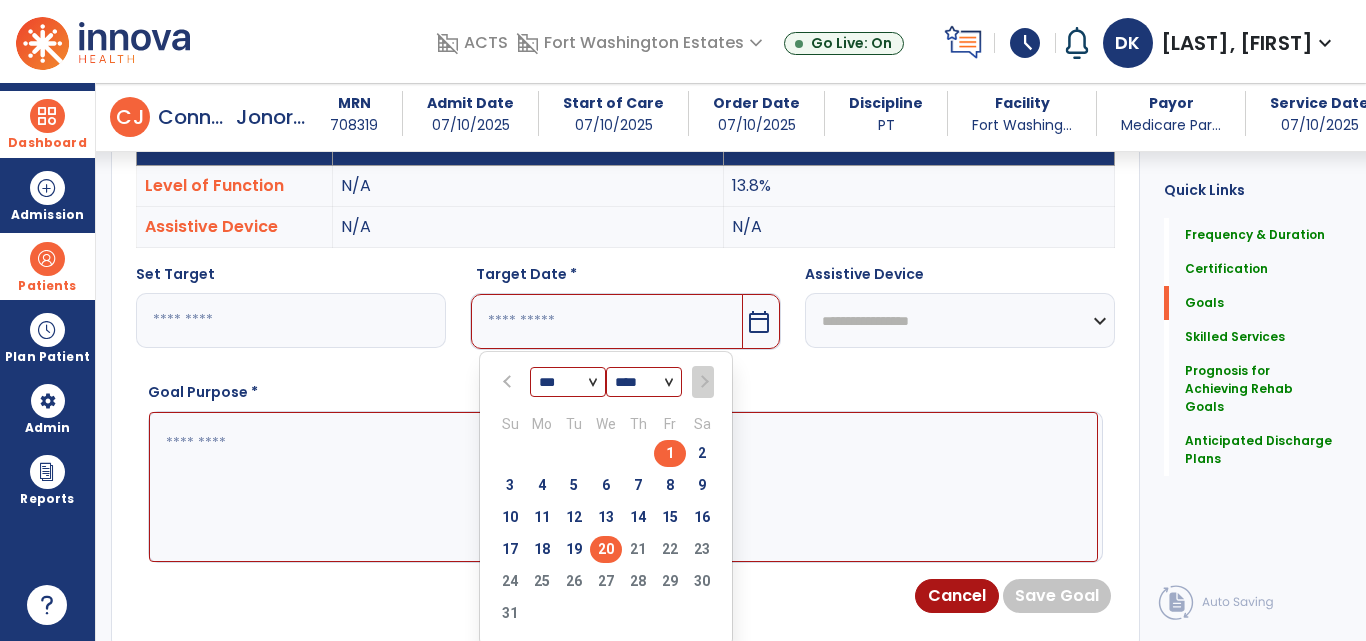click on "20" at bounding box center (606, 549) 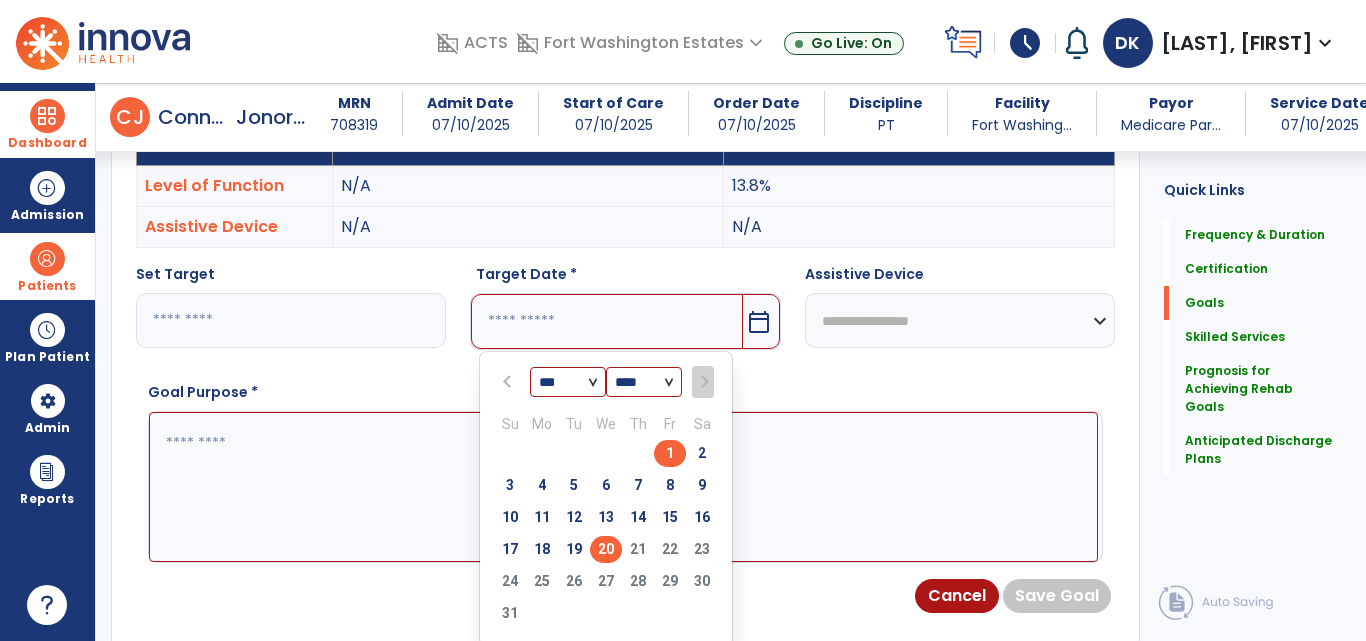 type on "*********" 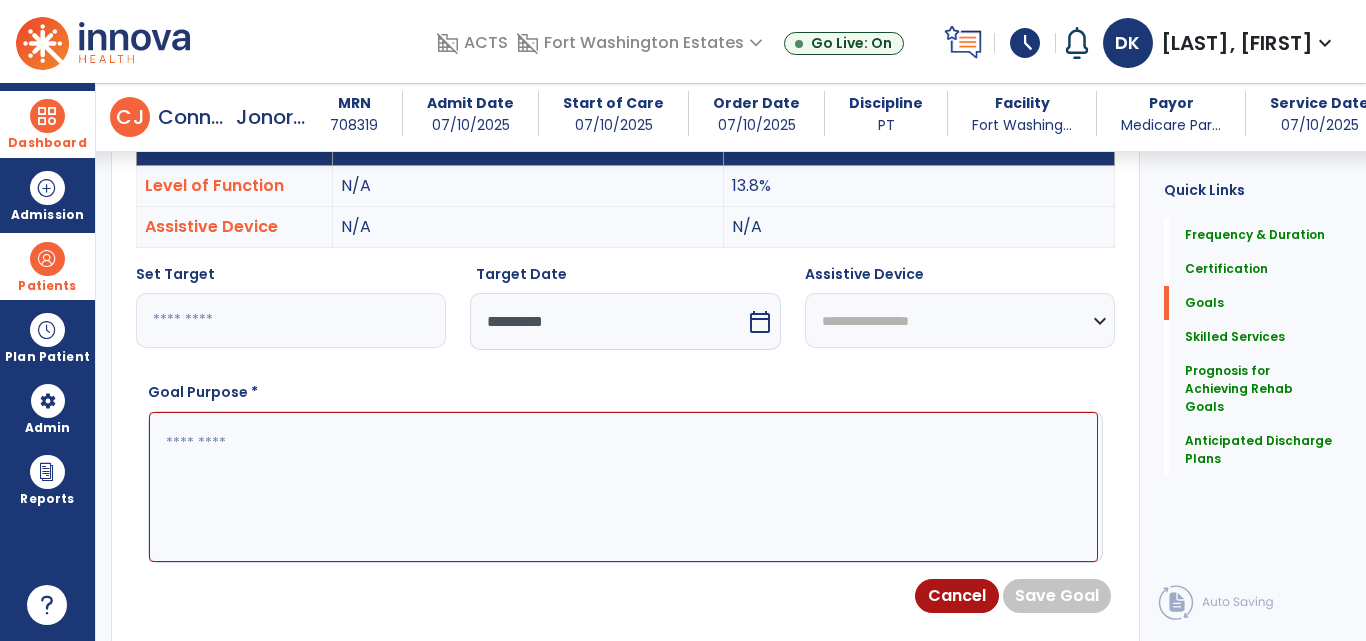 click at bounding box center [623, 487] 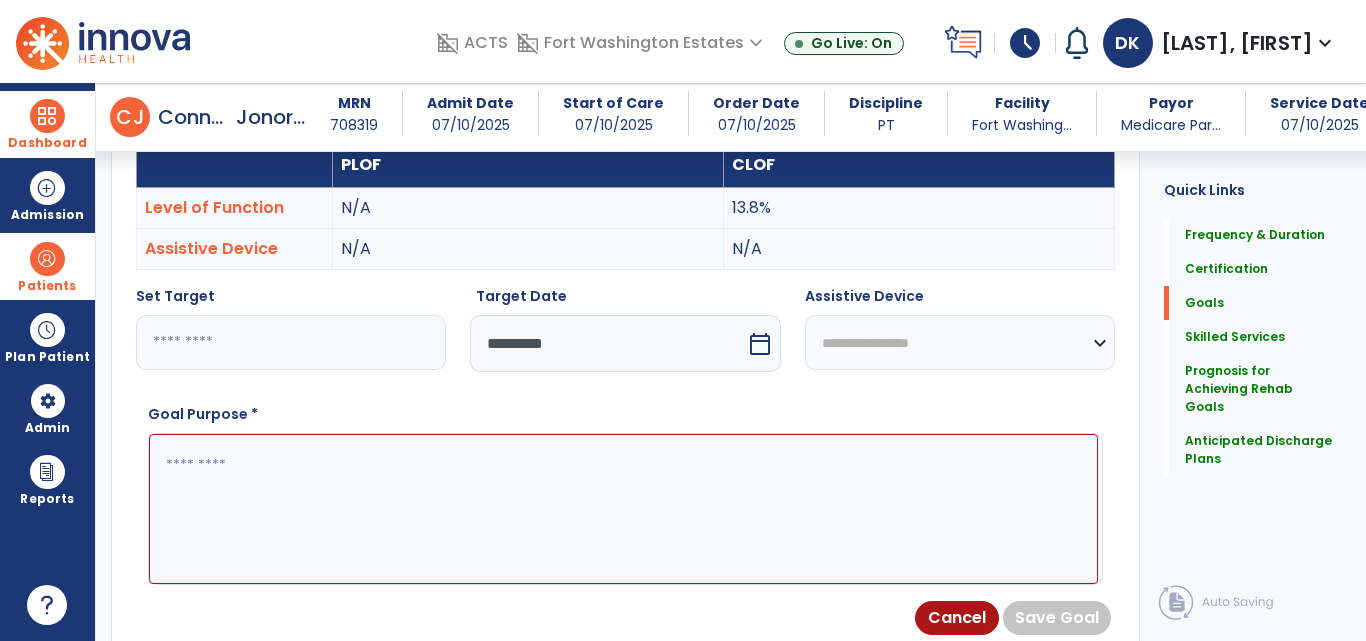 scroll, scrollTop: 597, scrollLeft: 0, axis: vertical 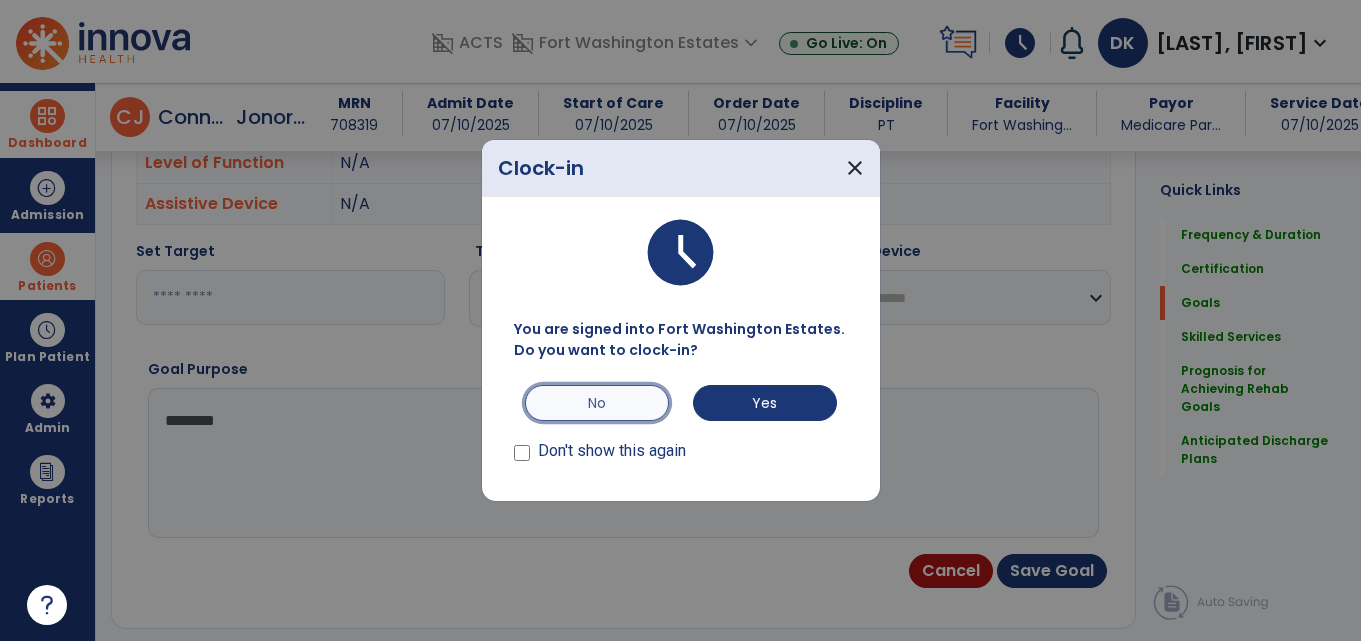 click on "No" at bounding box center (597, 403) 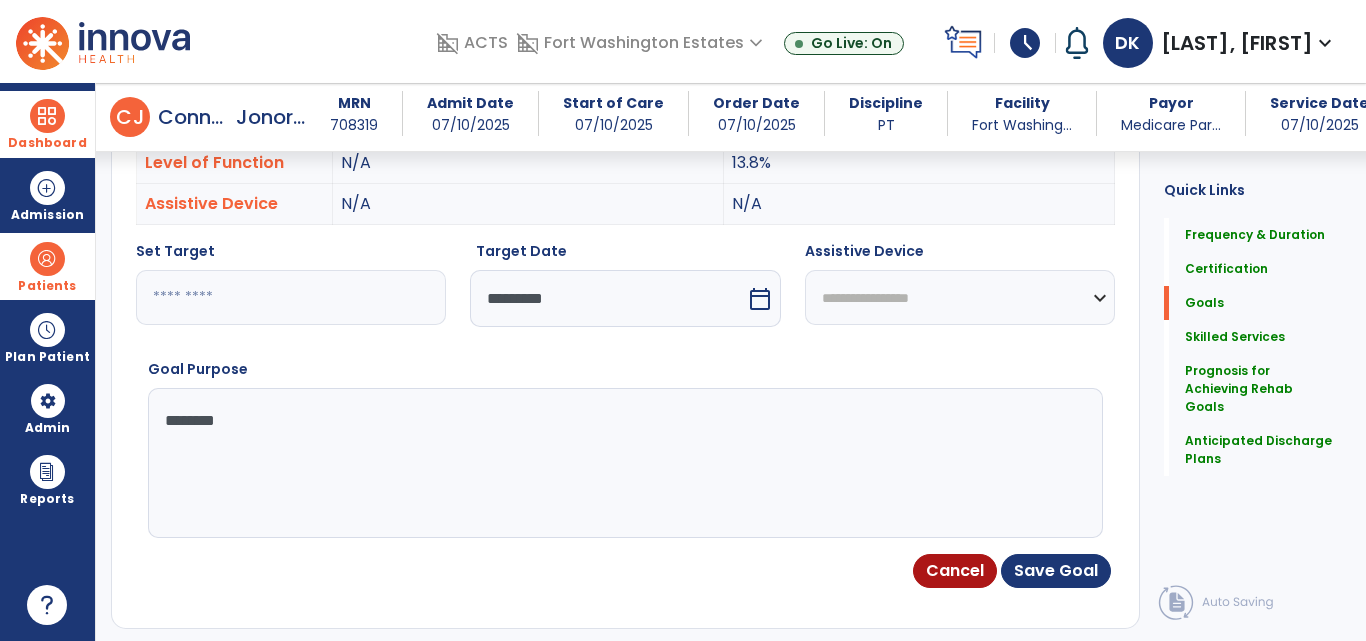 click on "*******" at bounding box center (623, 463) 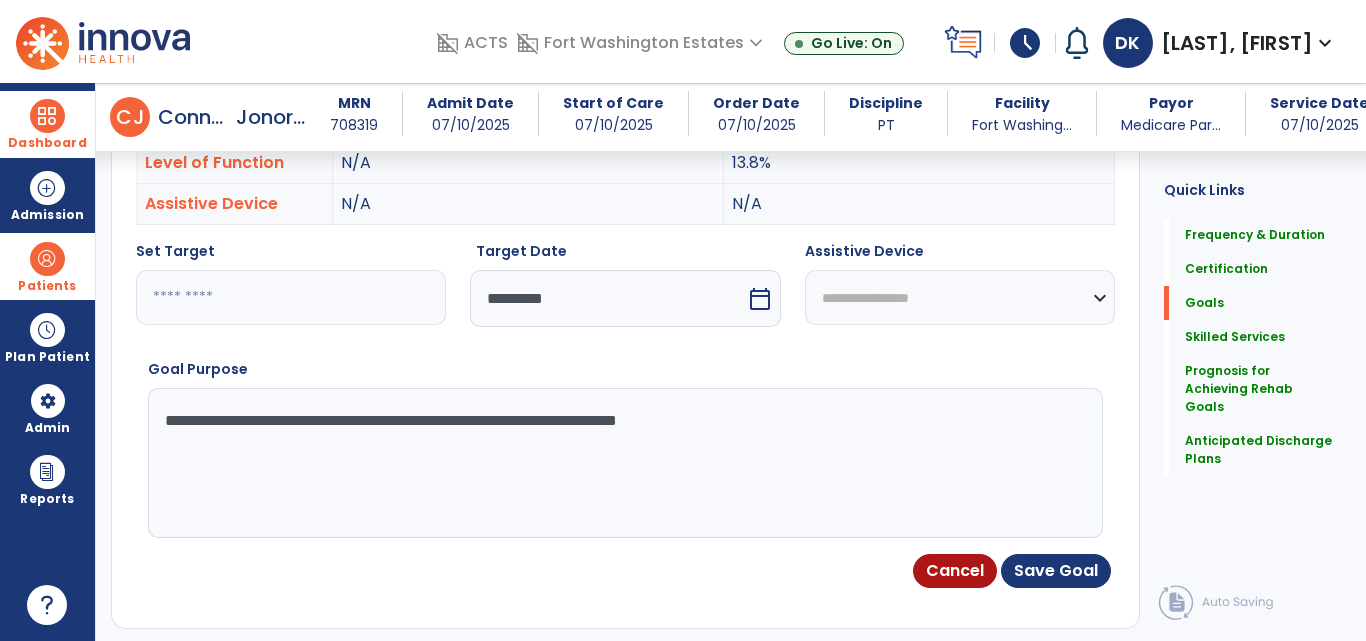 click on "**********" at bounding box center [623, 463] 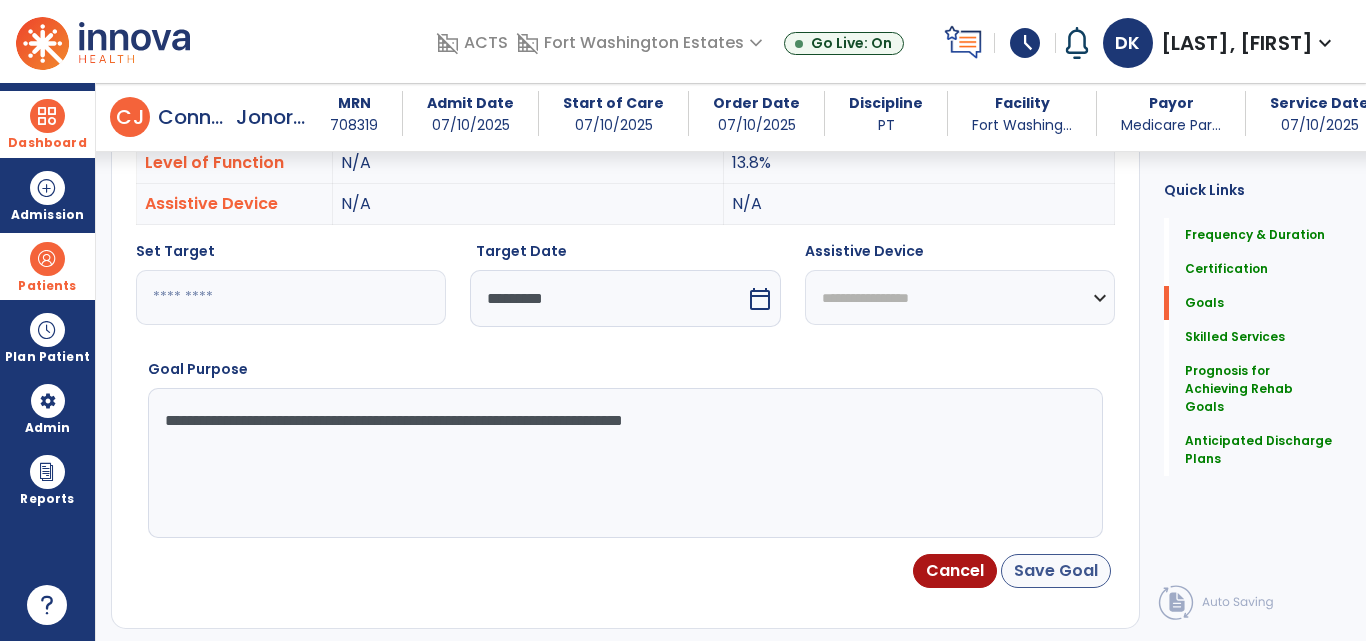 type on "**********" 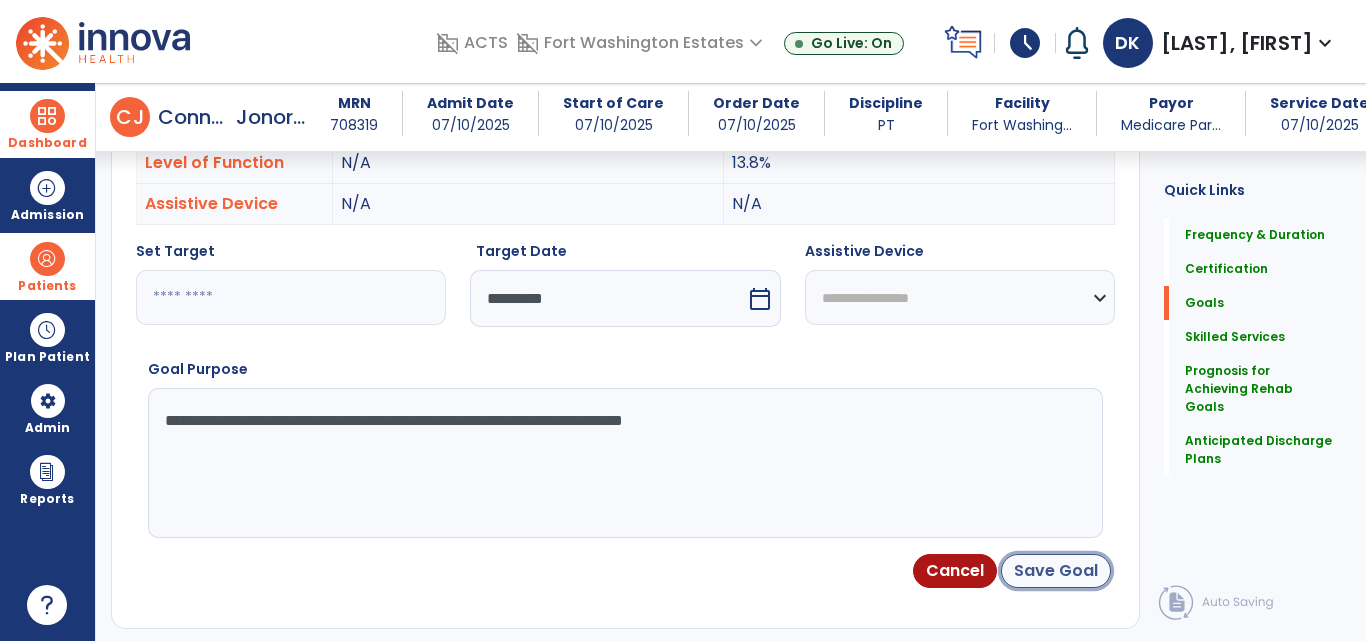 click on "Save Goal" at bounding box center [1056, 571] 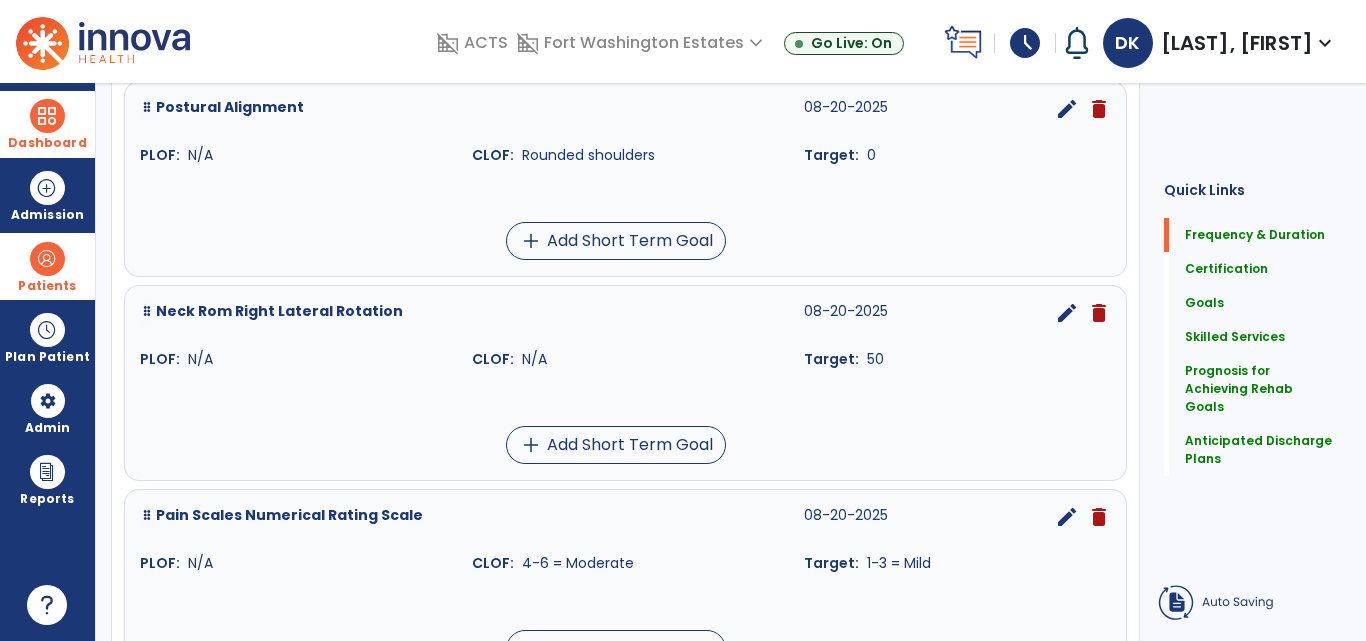 scroll, scrollTop: 45, scrollLeft: 0, axis: vertical 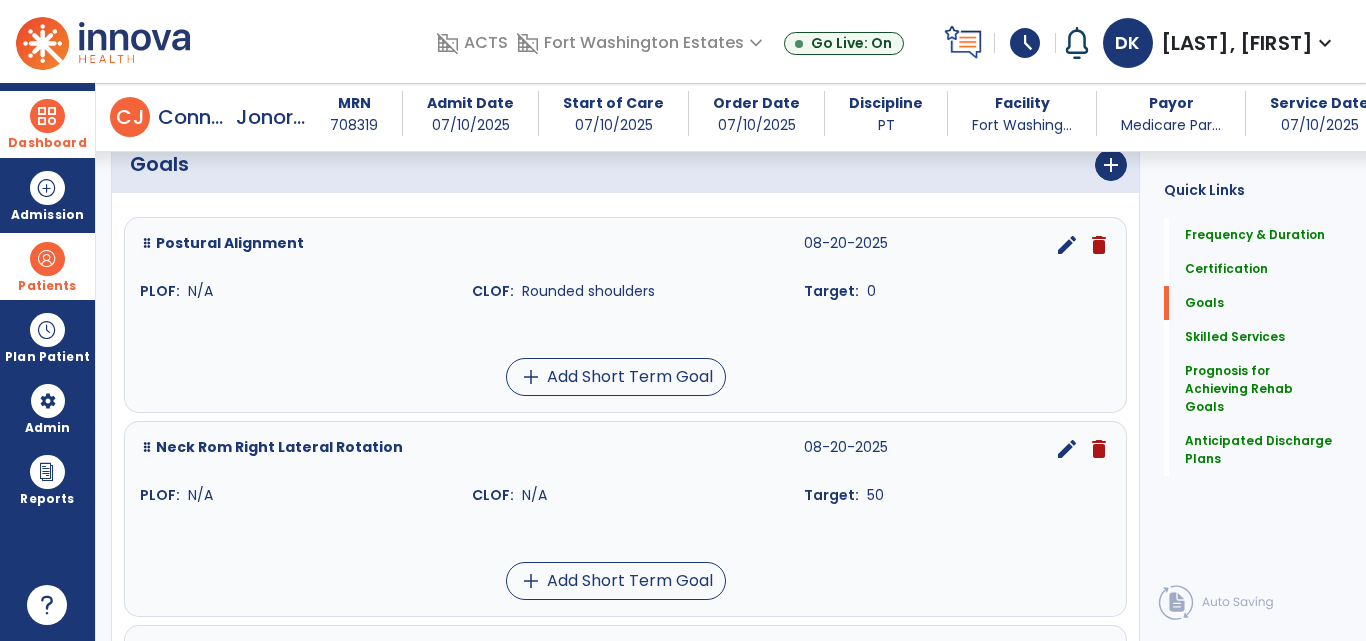 click on "edit" at bounding box center [1067, 245] 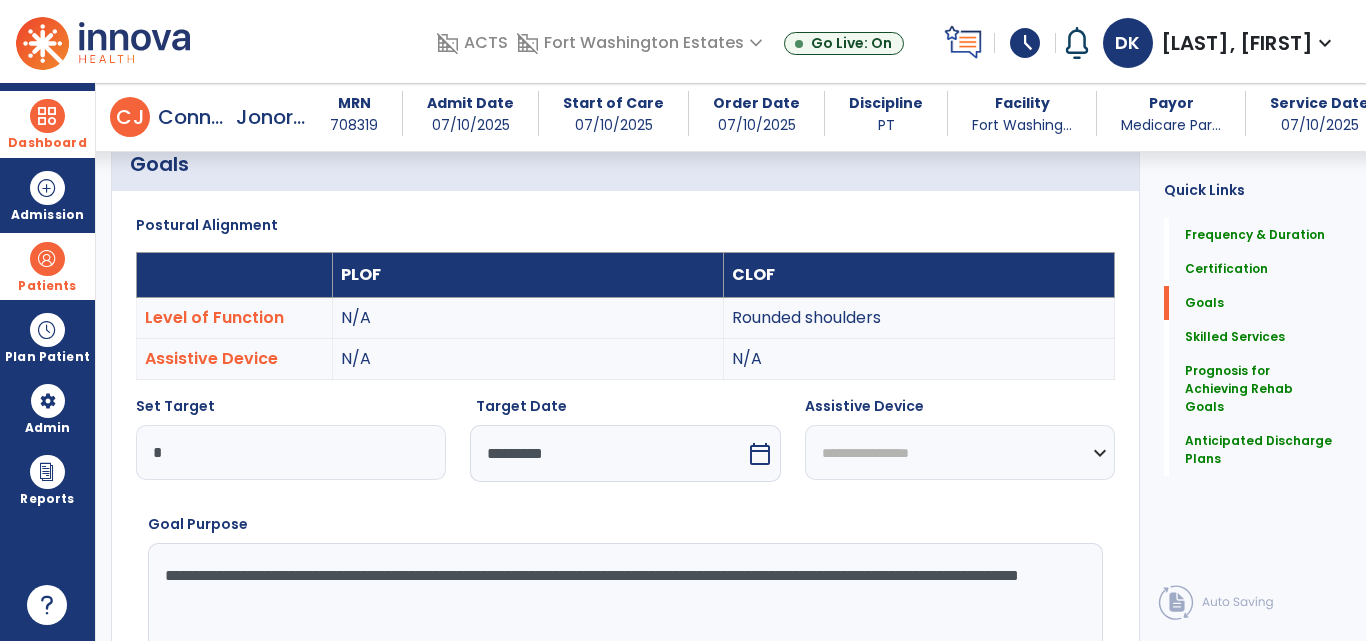 scroll, scrollTop: 535, scrollLeft: 0, axis: vertical 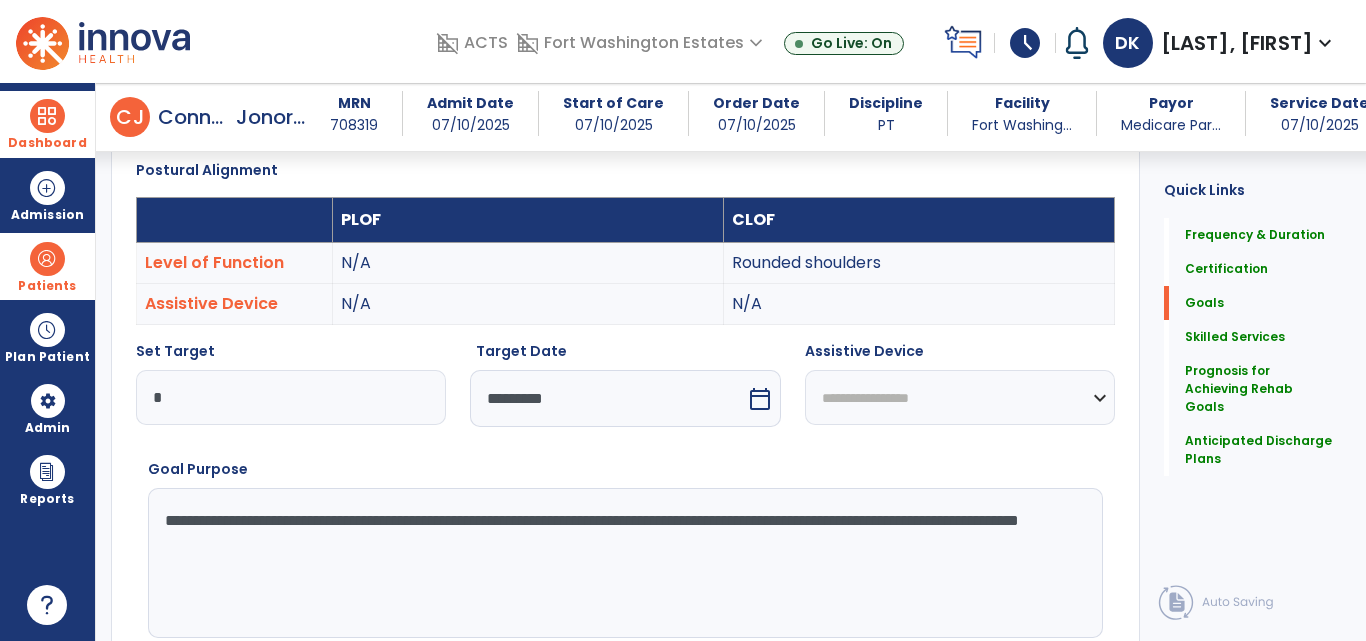 click on "**********" at bounding box center [623, 563] 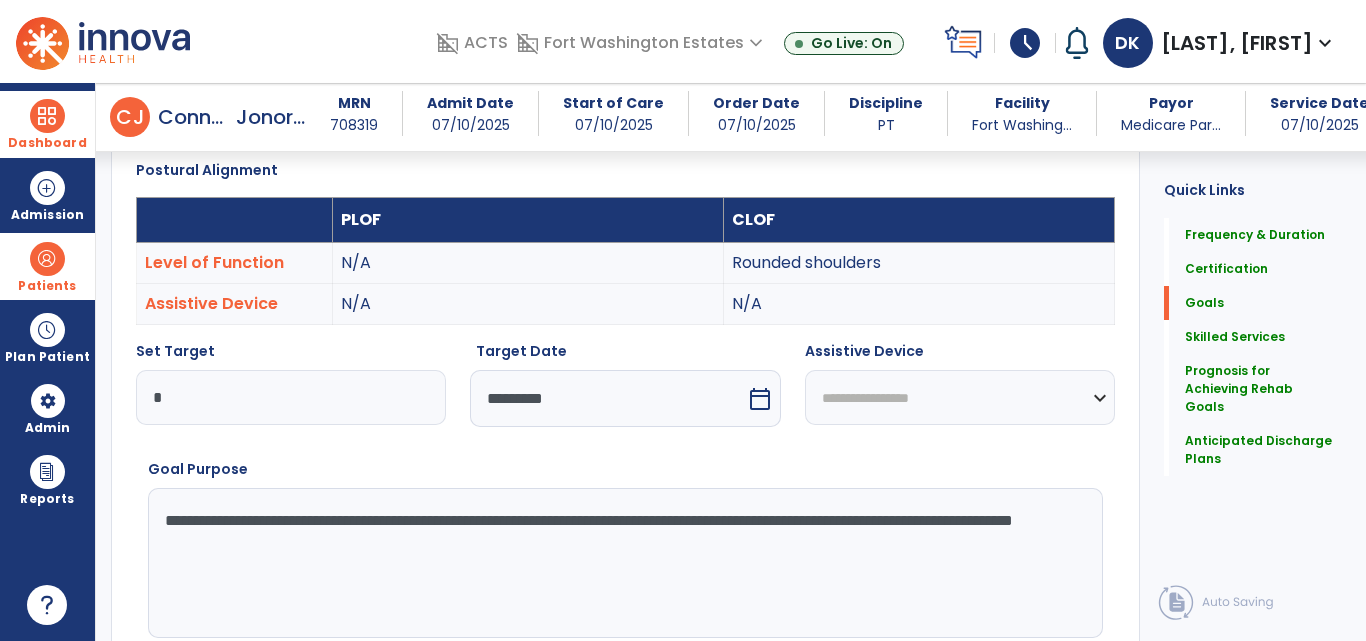 type on "**********" 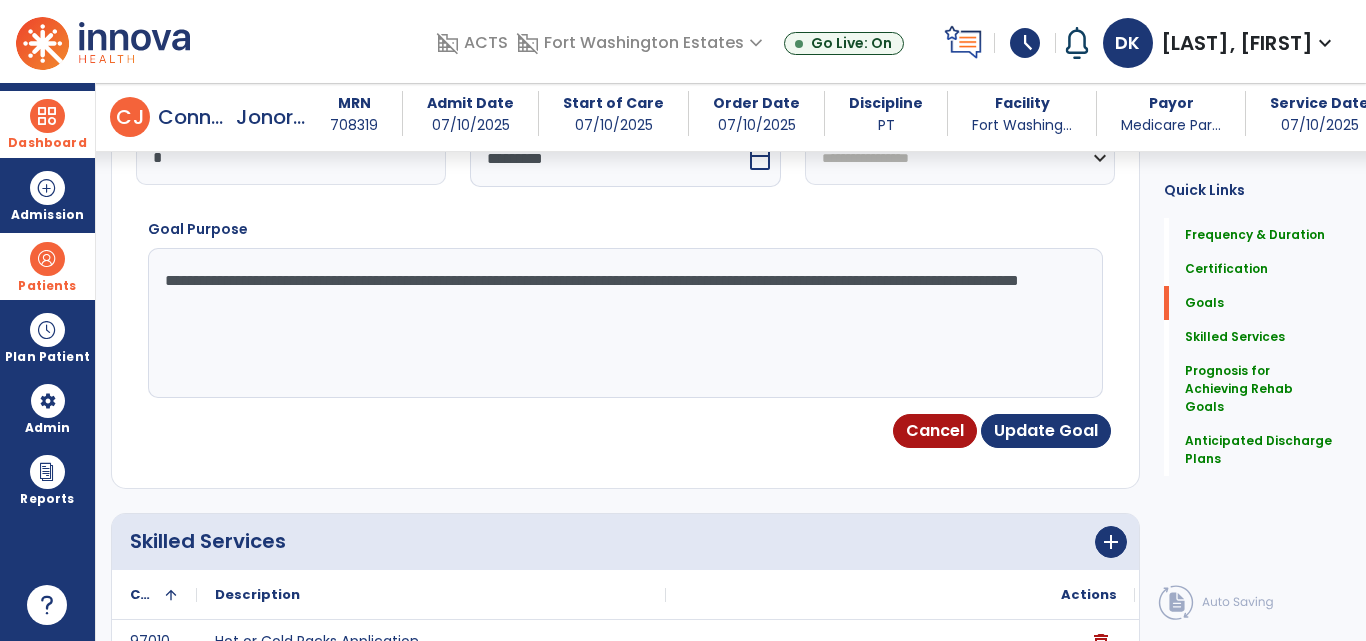 scroll, scrollTop: 882, scrollLeft: 0, axis: vertical 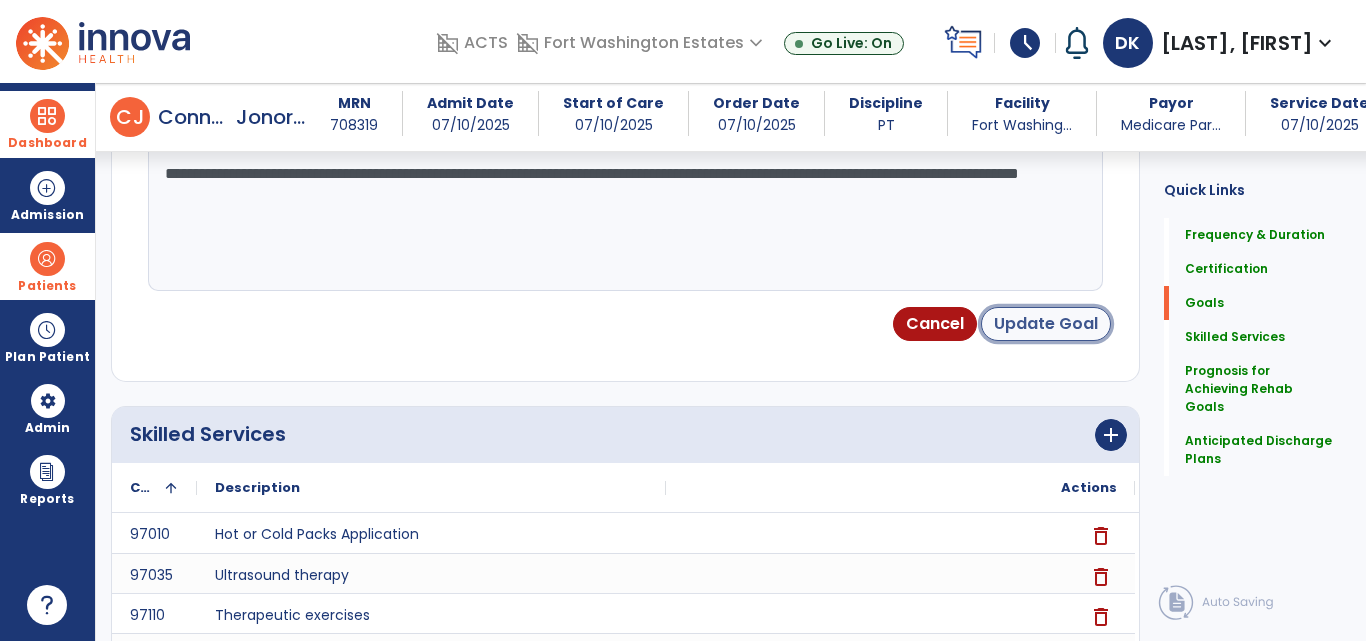 click on "Update Goal" at bounding box center [1046, 324] 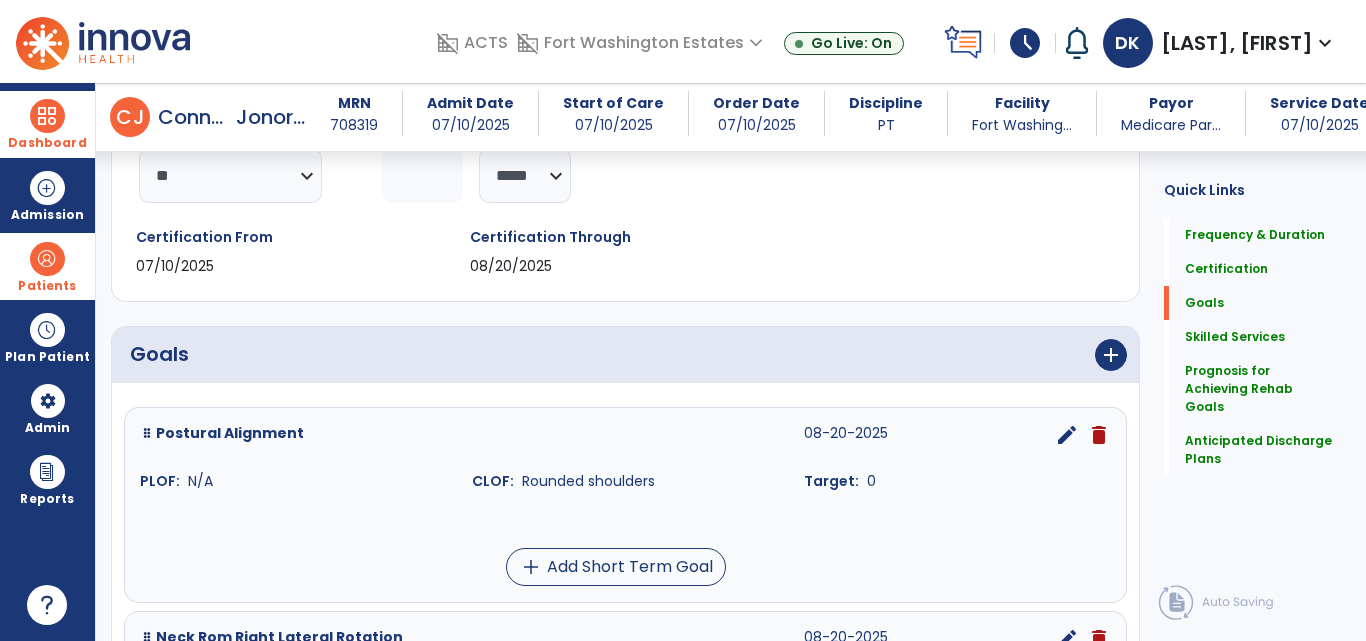 scroll, scrollTop: 292, scrollLeft: 0, axis: vertical 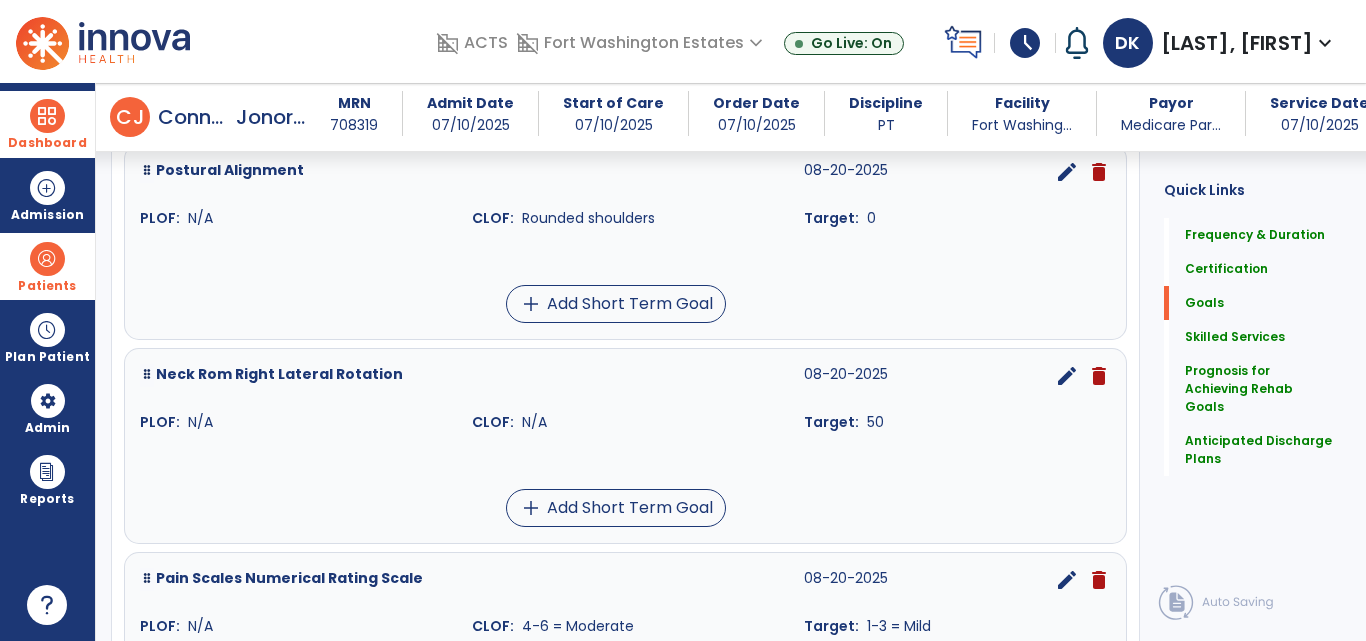 click on "edit" at bounding box center (1067, 376) 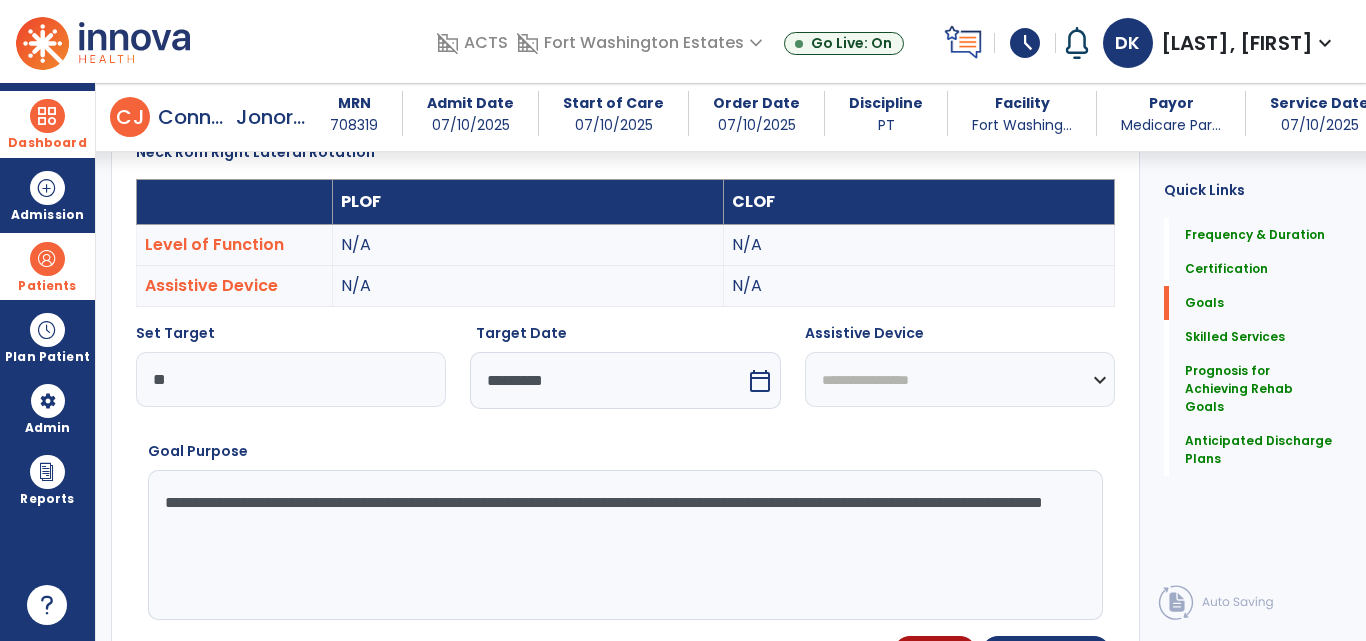 scroll, scrollTop: 535, scrollLeft: 0, axis: vertical 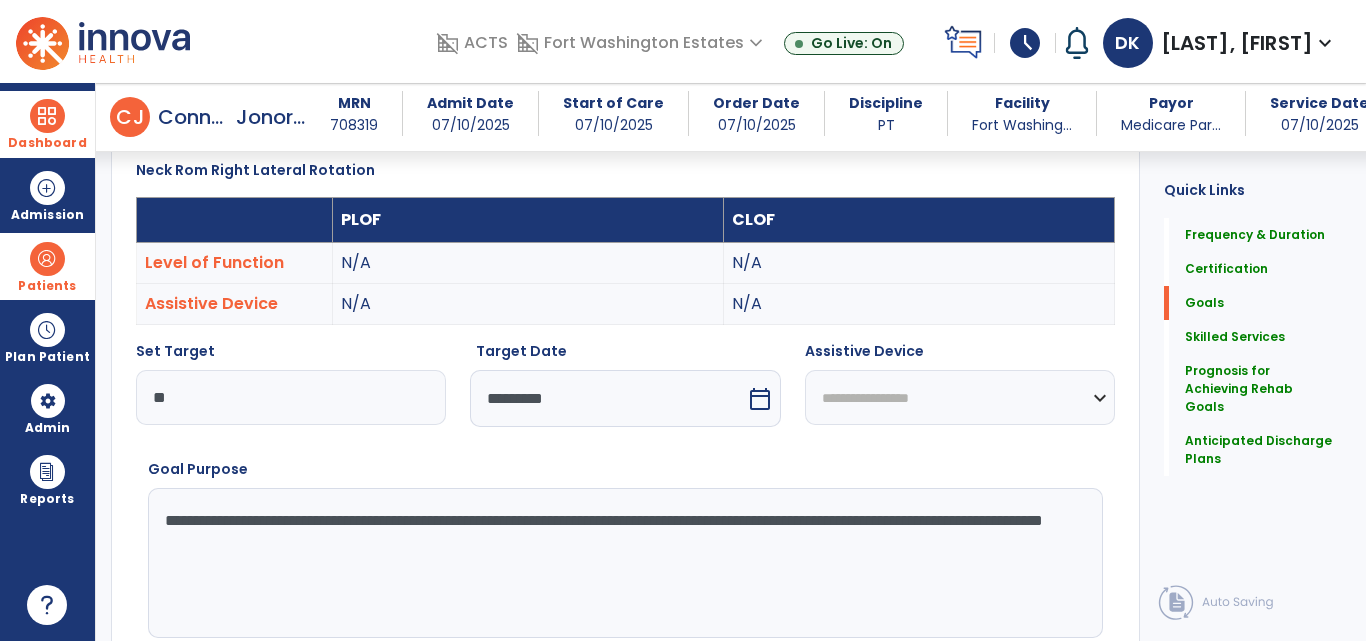 click on "N/A" at bounding box center [918, 263] 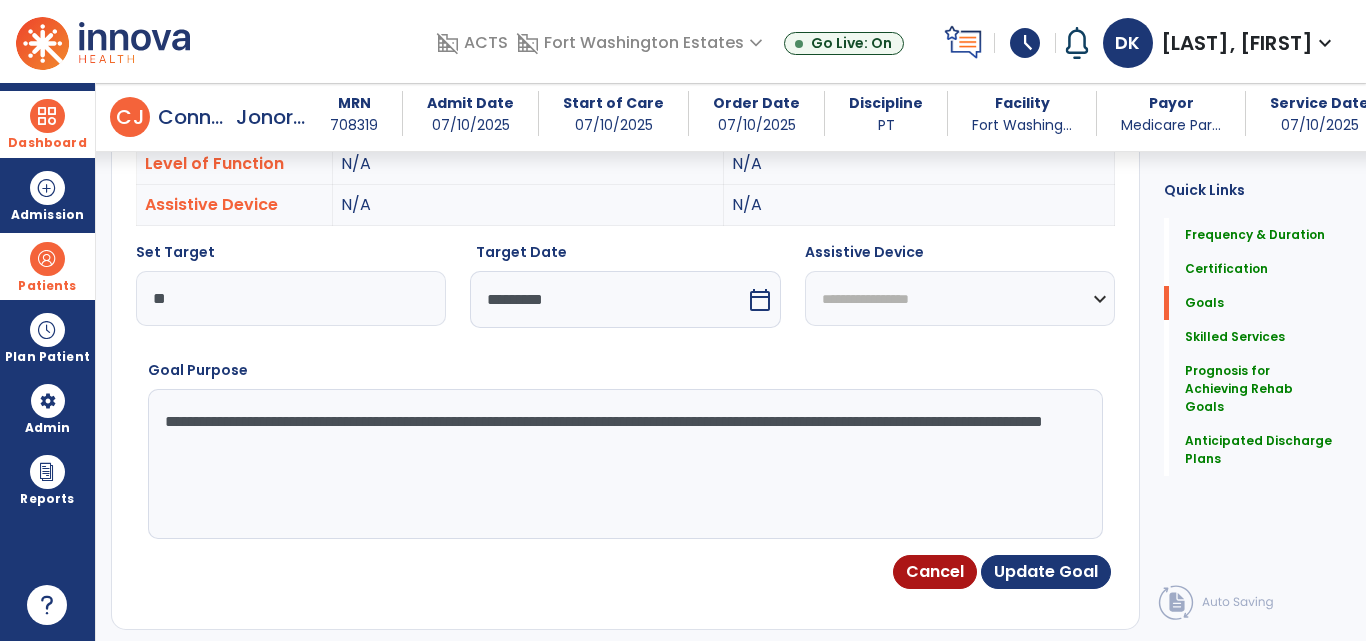 scroll, scrollTop: 832, scrollLeft: 0, axis: vertical 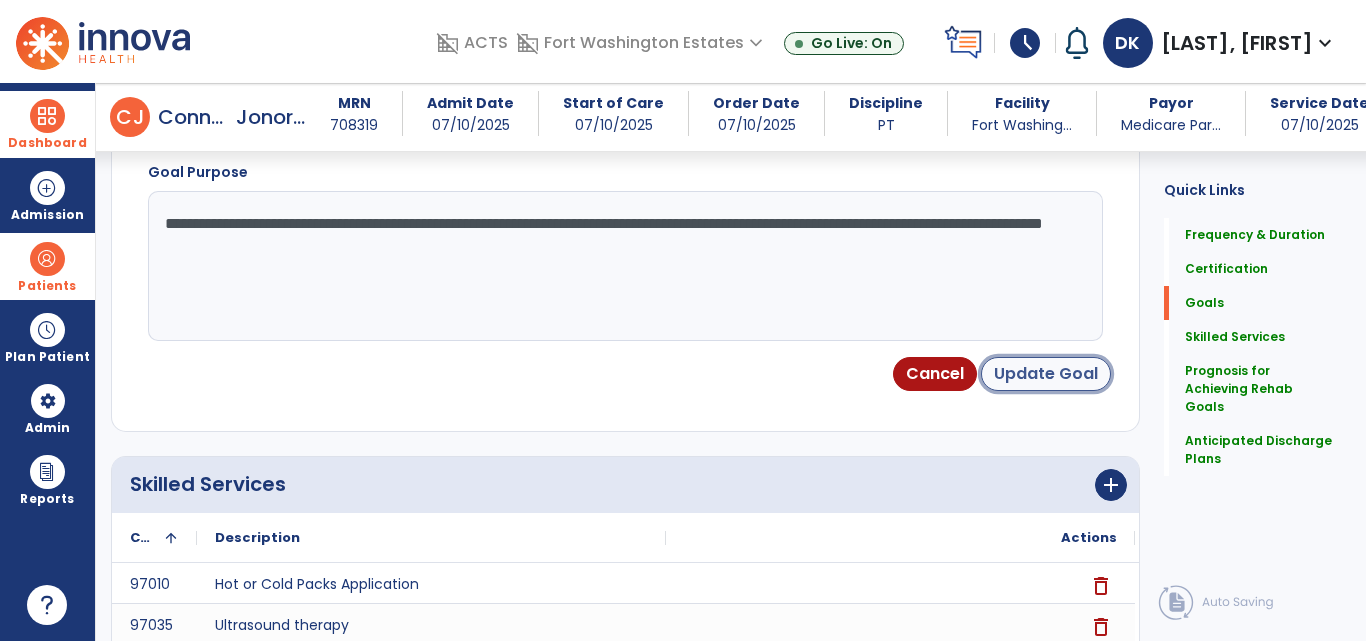 click on "Update Goal" at bounding box center (1046, 374) 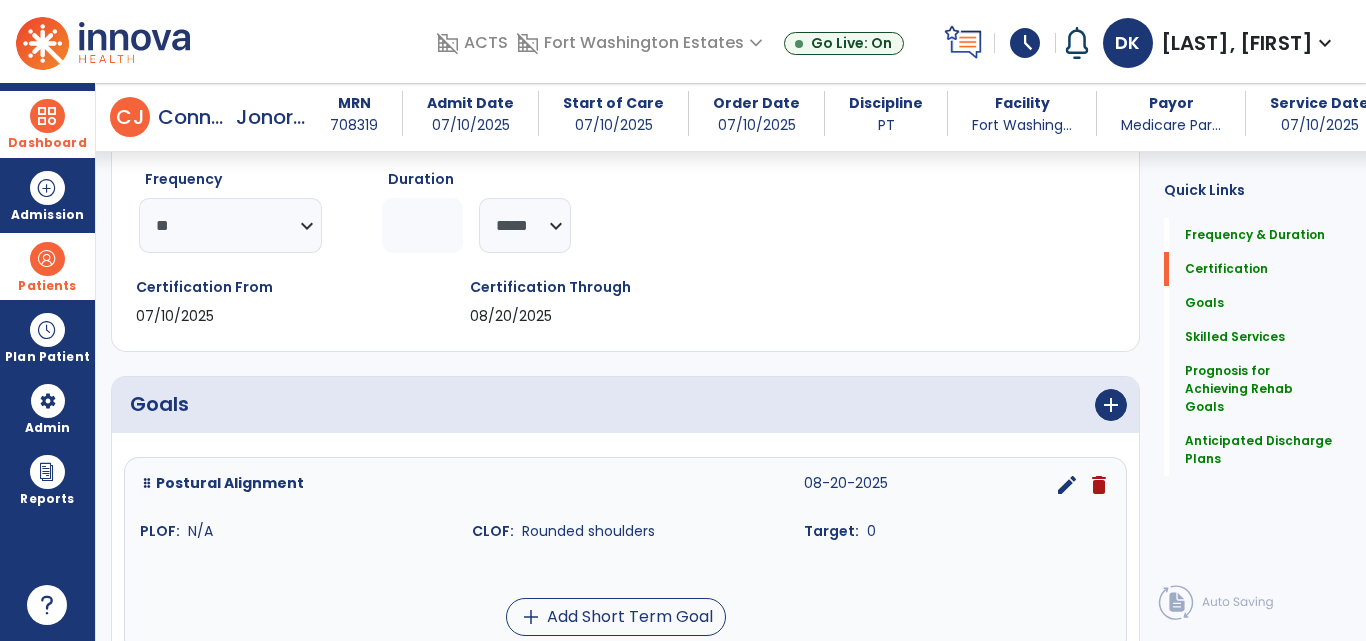 scroll, scrollTop: 242, scrollLeft: 0, axis: vertical 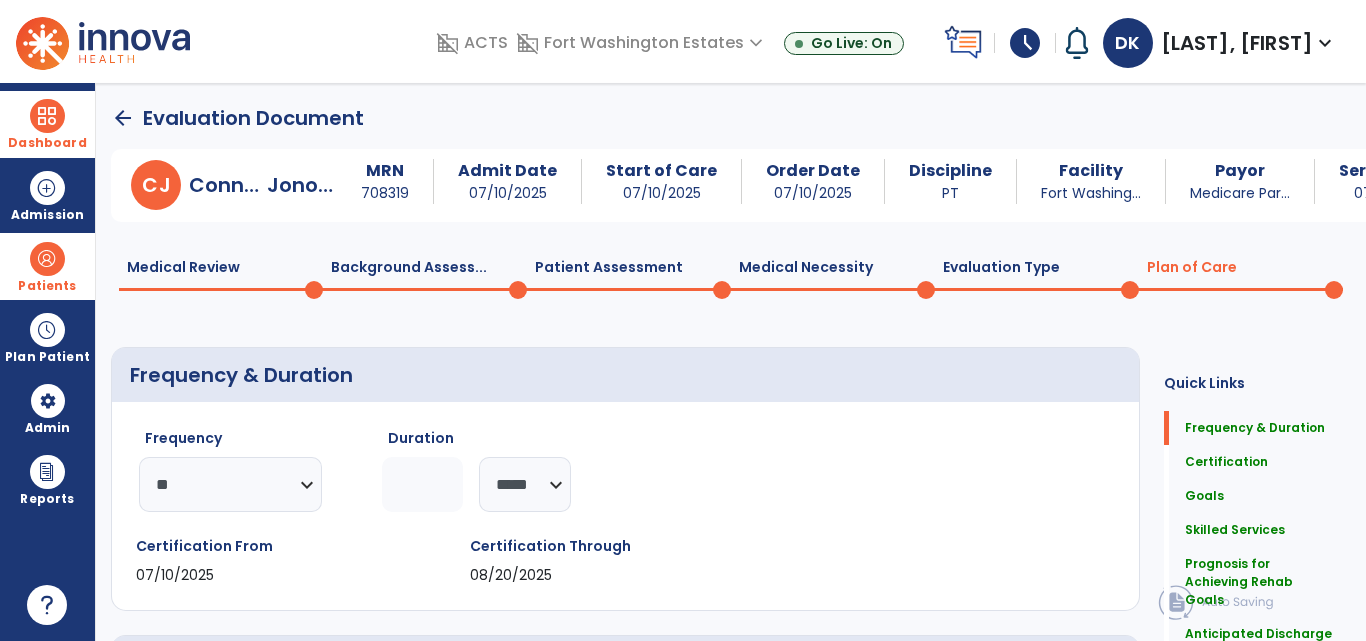 click on "Patient Assessment  0" 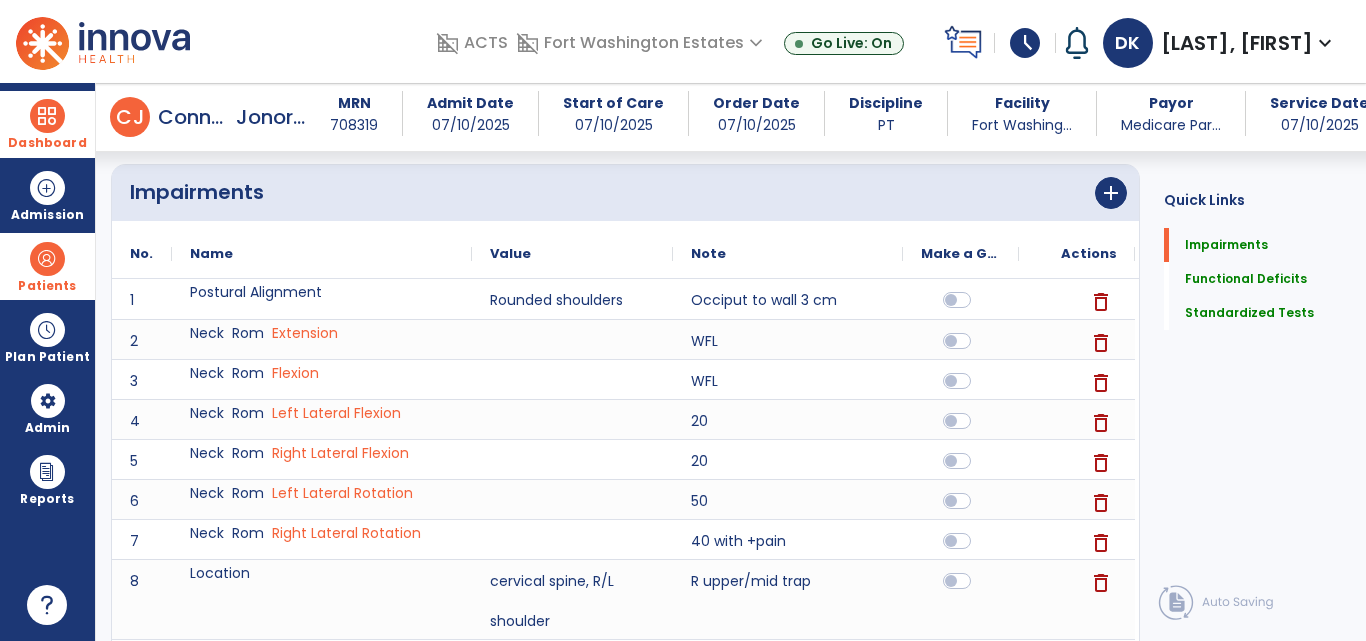 scroll, scrollTop: 178, scrollLeft: 0, axis: vertical 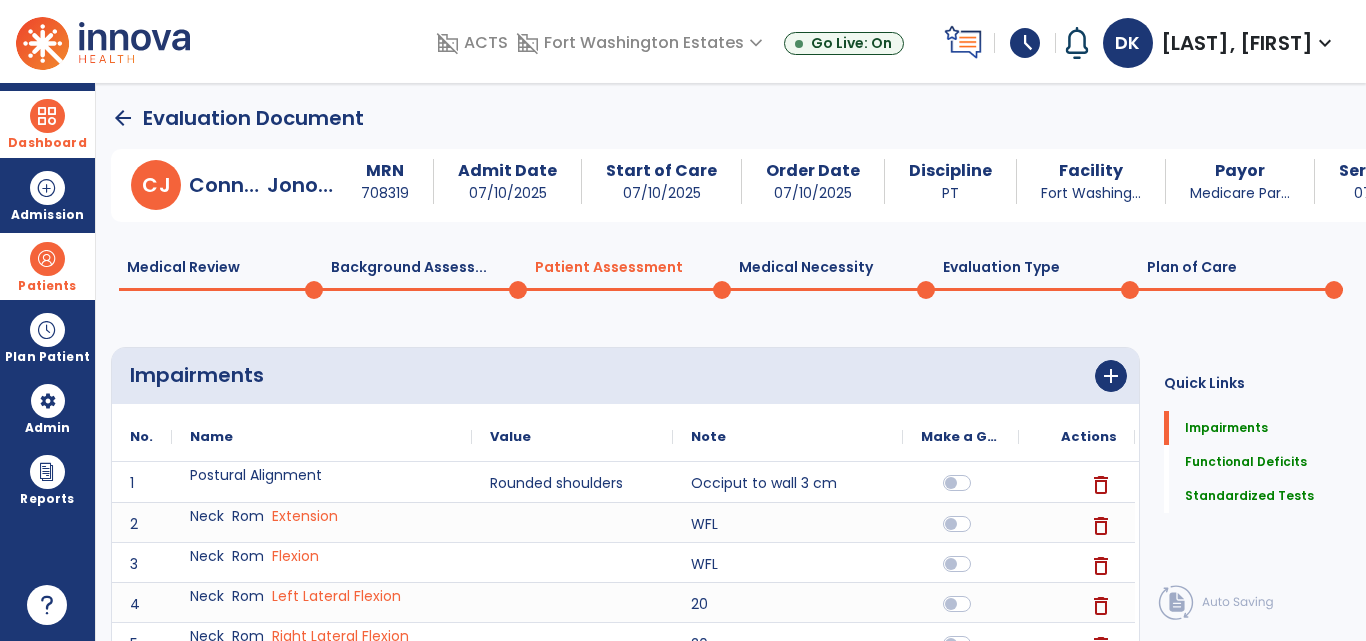 click on "Plan of Care  0" 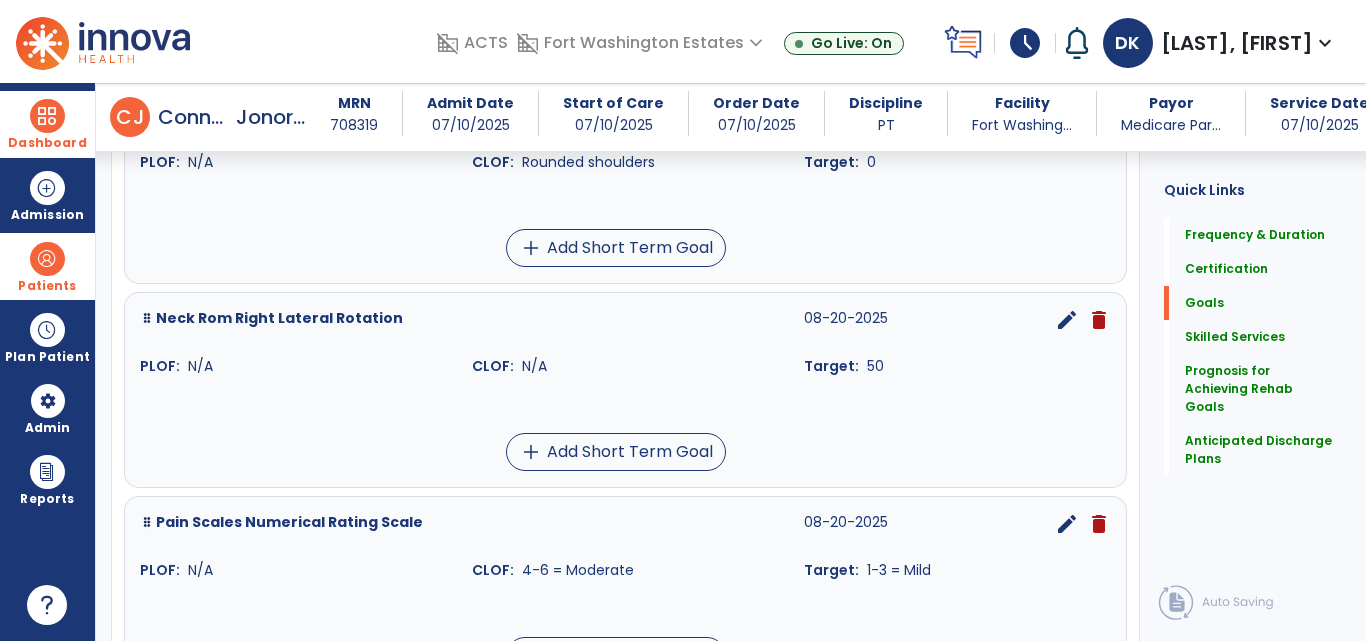 scroll, scrollTop: 617, scrollLeft: 0, axis: vertical 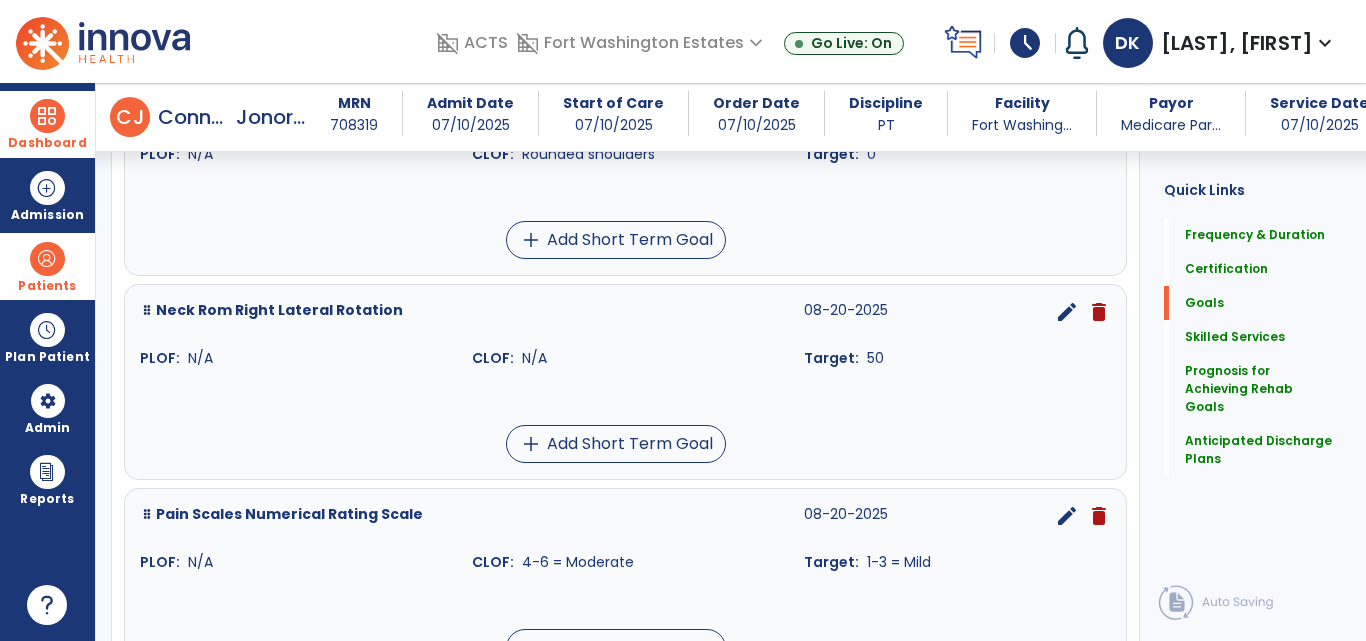 click on "edit" at bounding box center (1067, 312) 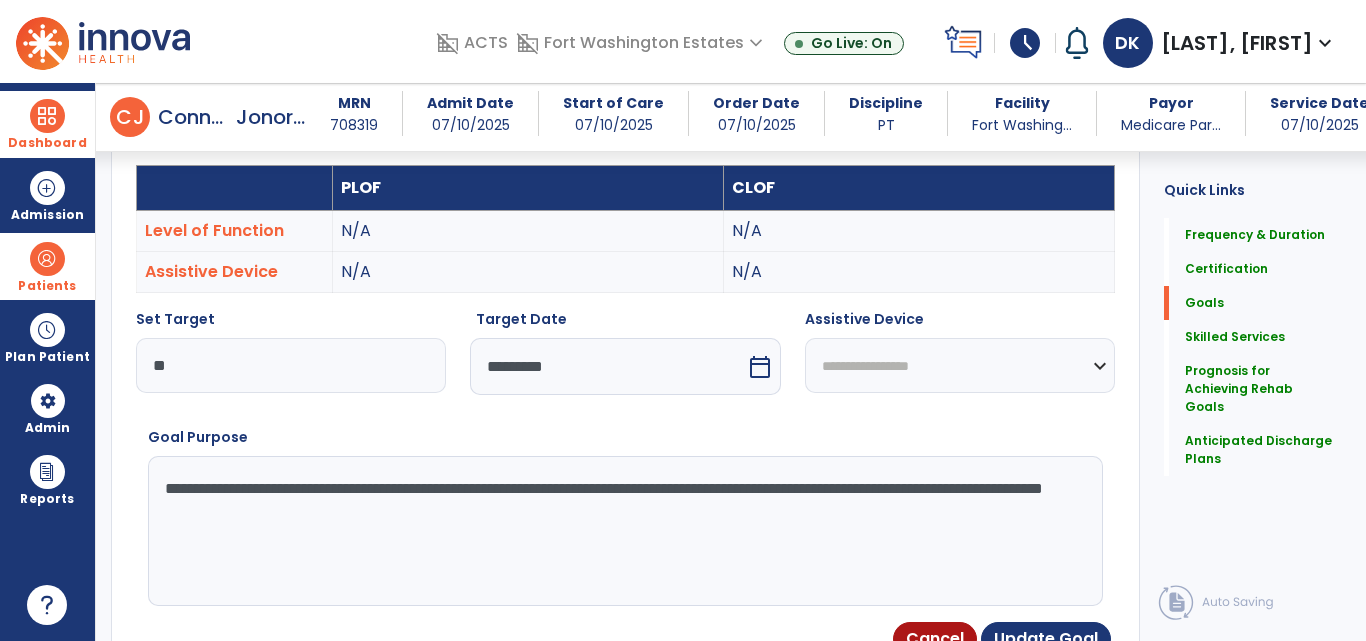 scroll, scrollTop: 535, scrollLeft: 0, axis: vertical 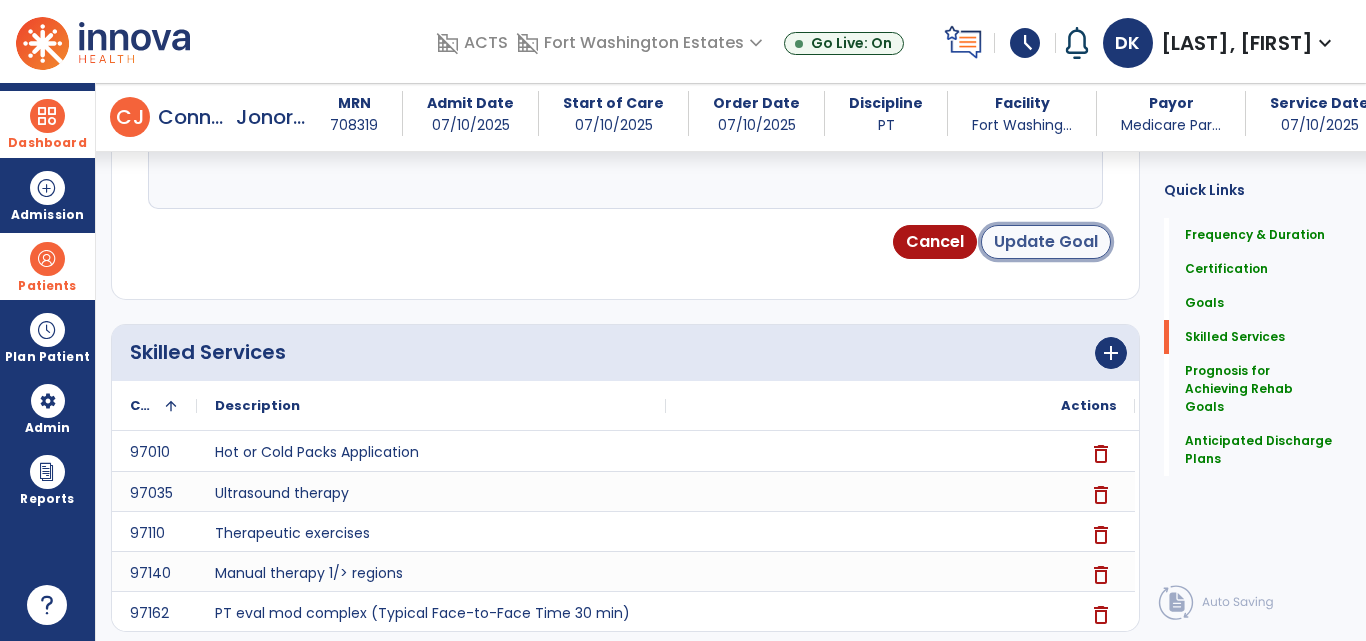 click on "Update Goal" at bounding box center (1046, 242) 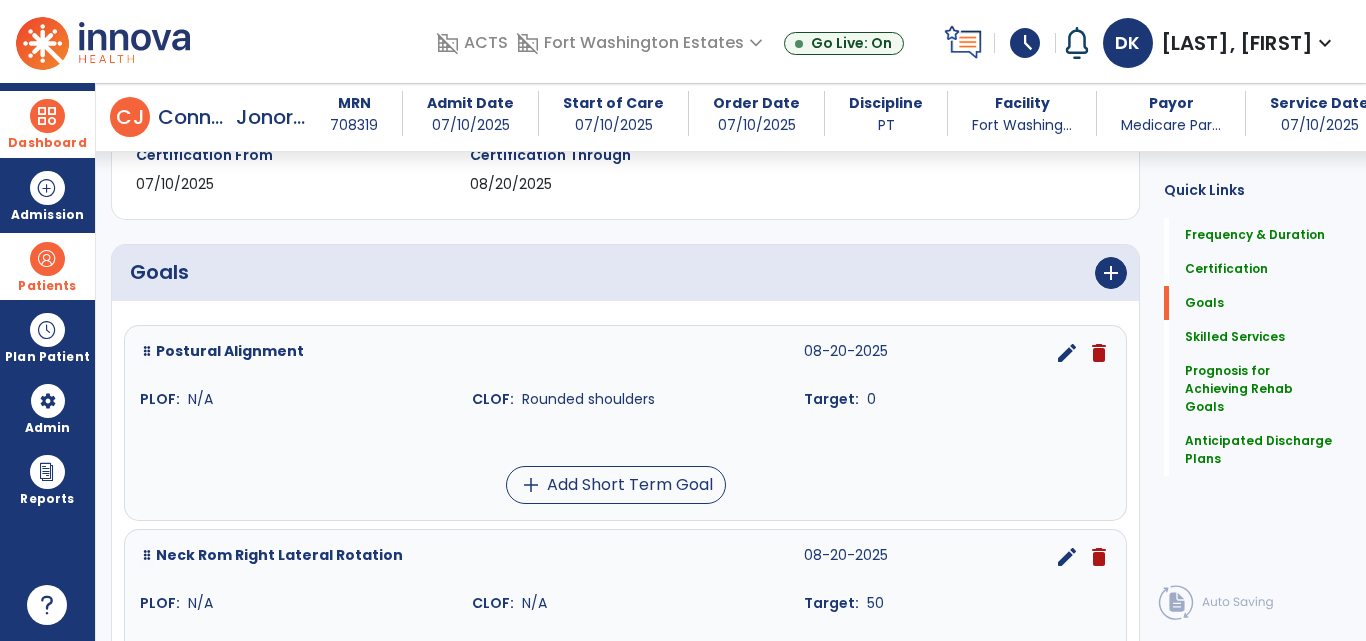 scroll, scrollTop: 374, scrollLeft: 0, axis: vertical 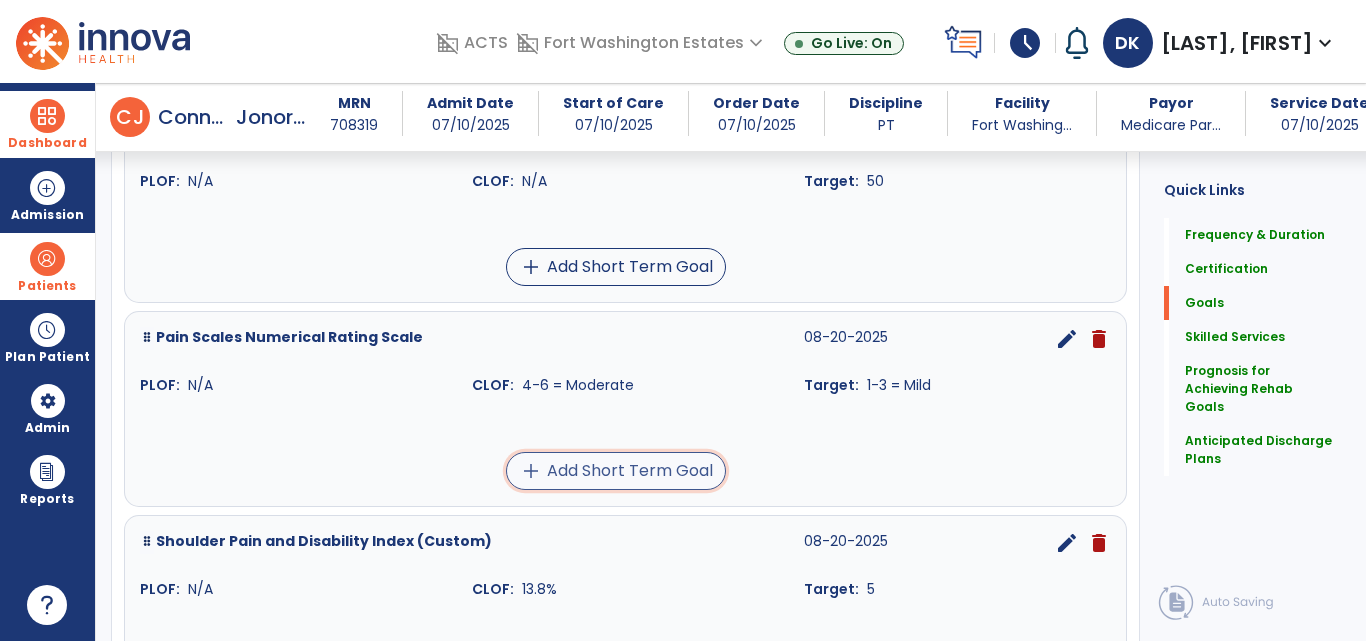 click on "add  Add Short Term Goal" at bounding box center (616, 471) 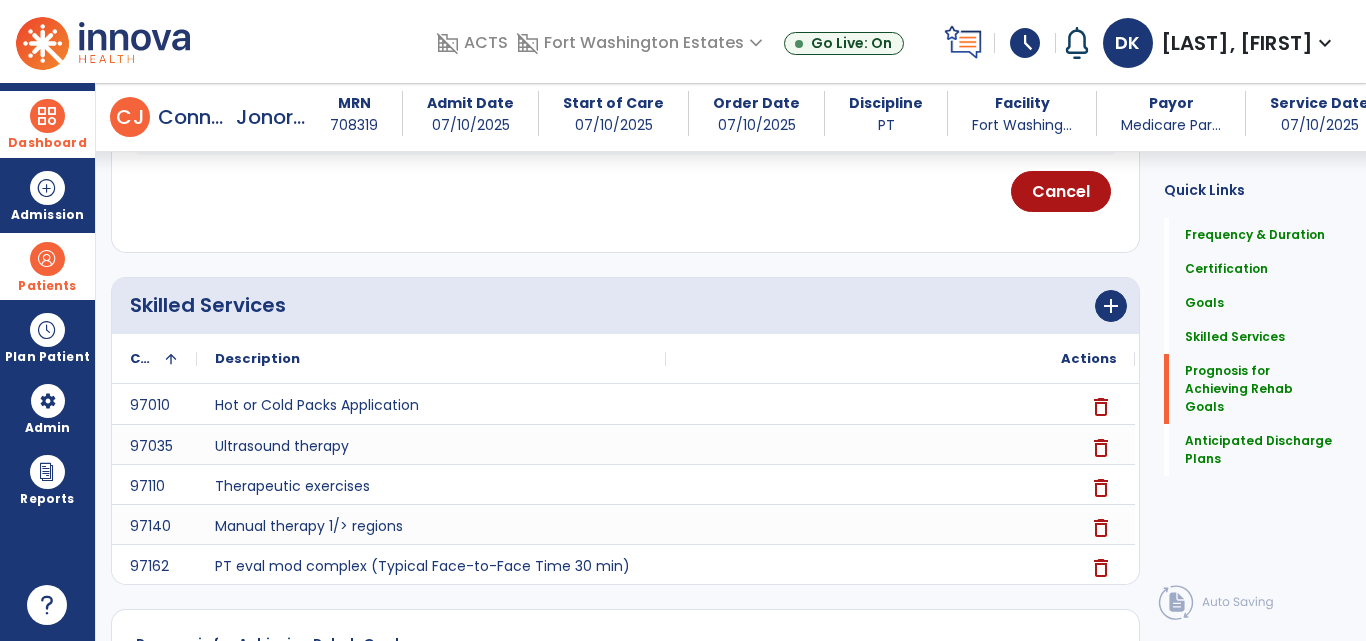 scroll, scrollTop: 1167, scrollLeft: 0, axis: vertical 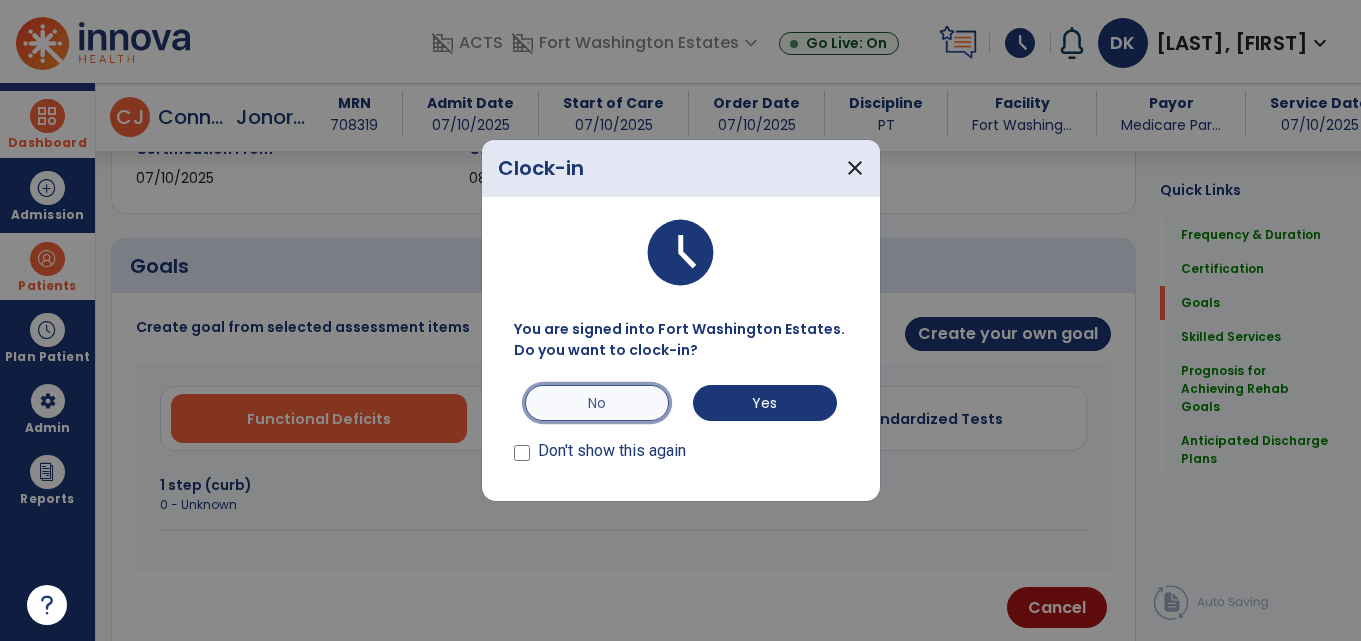 click on "No" at bounding box center [597, 403] 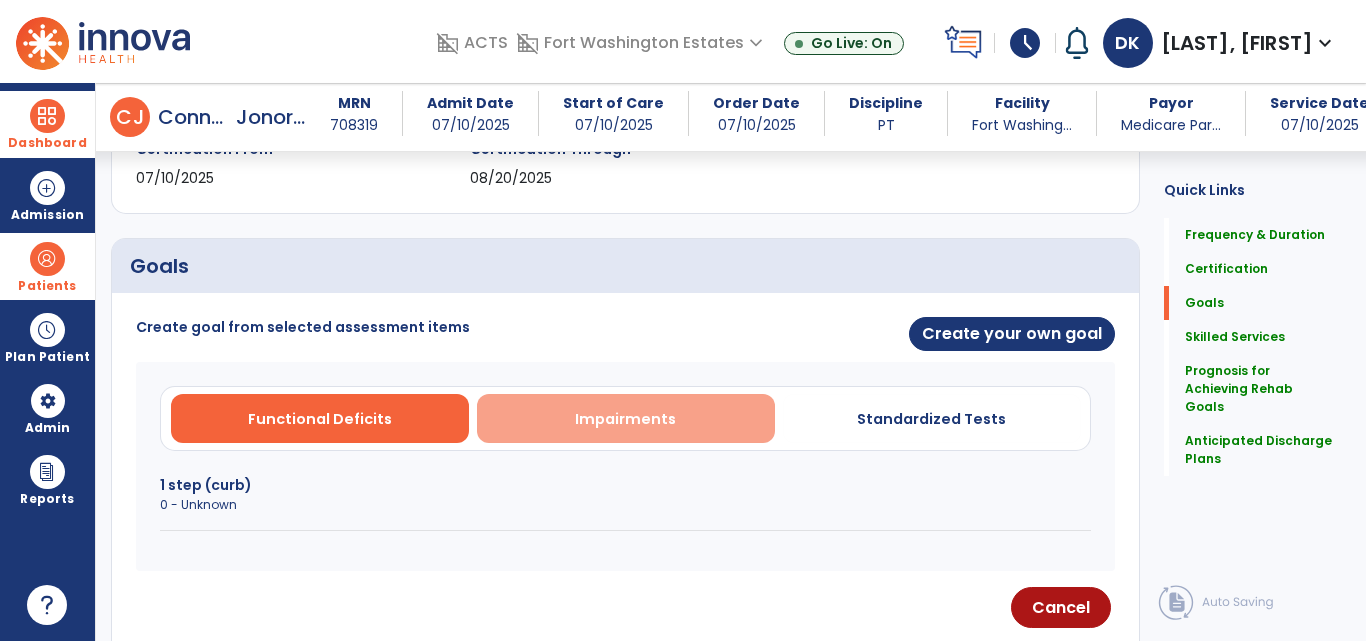 click on "Impairments" at bounding box center (625, 419) 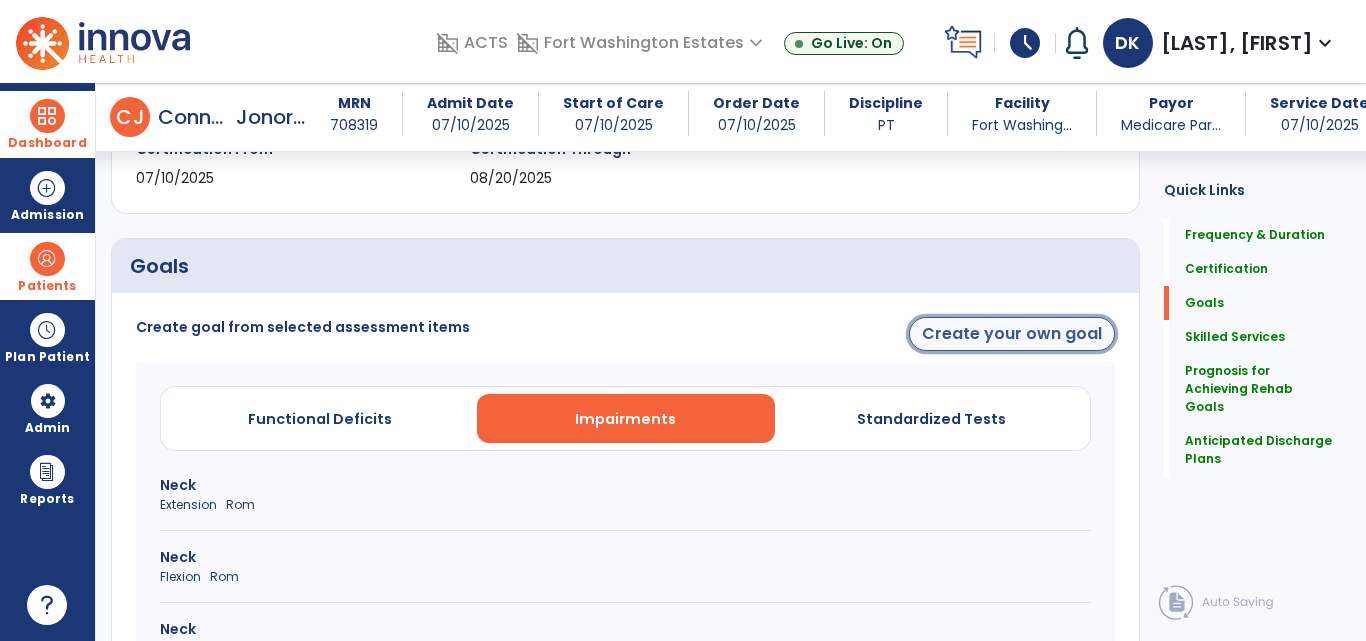 click on "Create your own goal" at bounding box center [1012, 334] 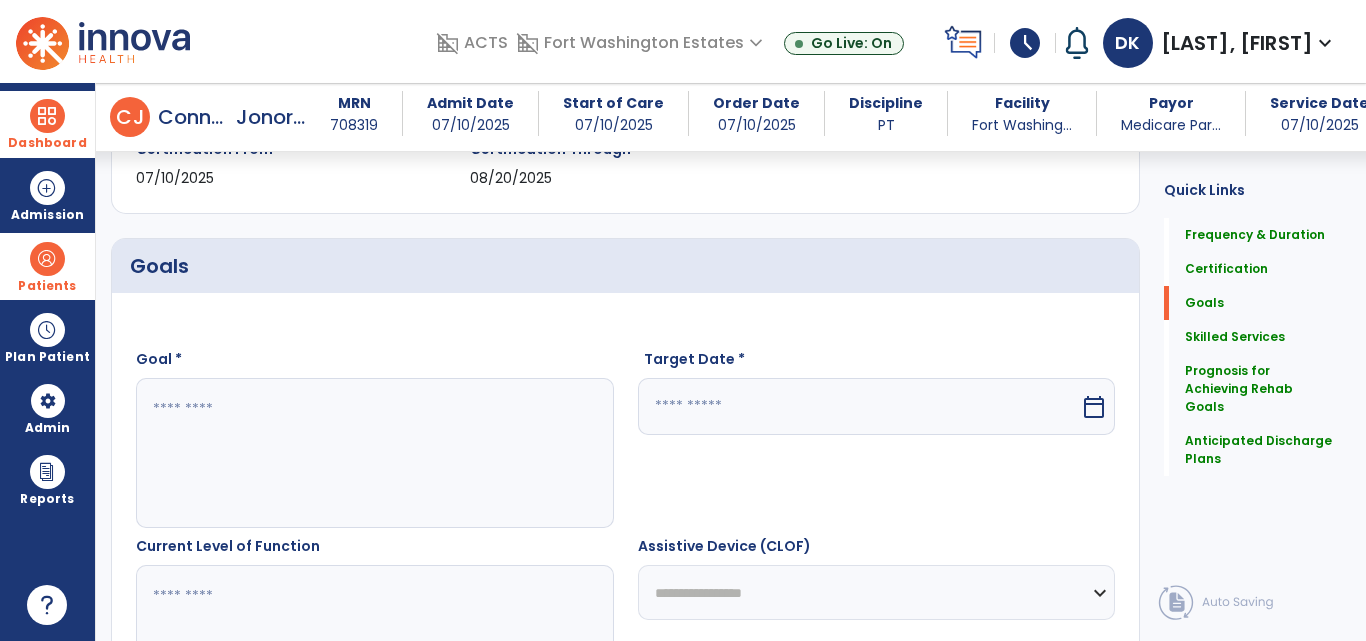 click at bounding box center [374, 453] 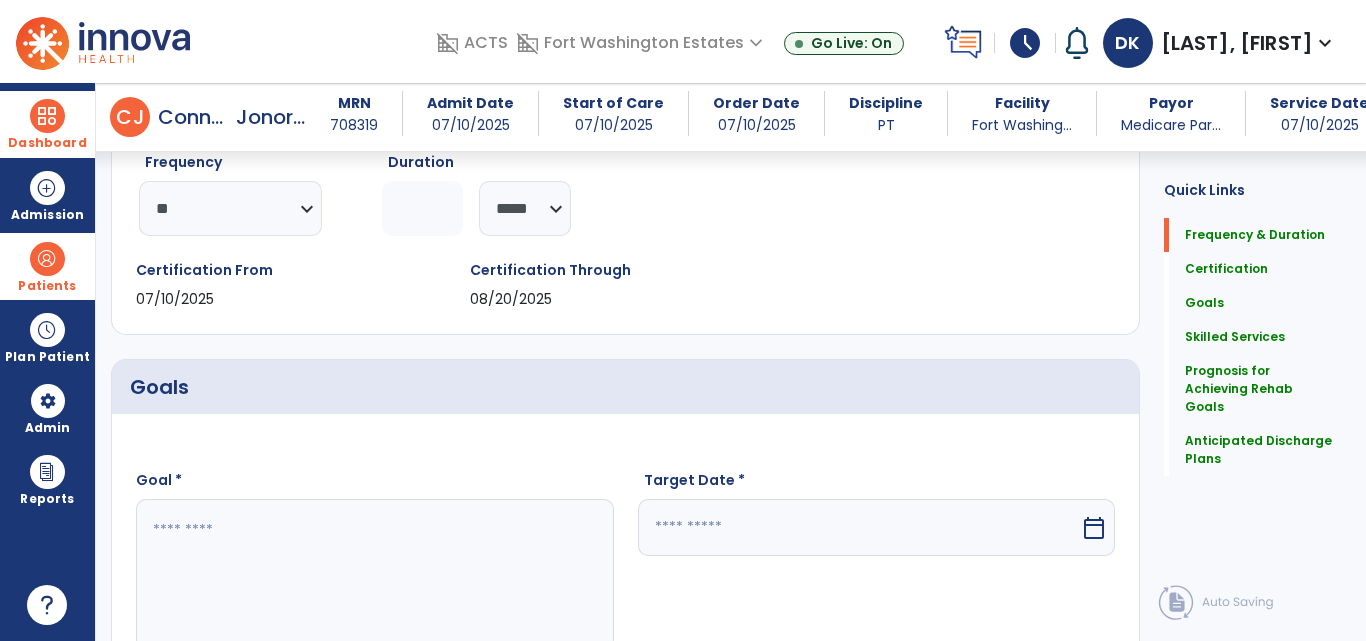 scroll, scrollTop: 233, scrollLeft: 0, axis: vertical 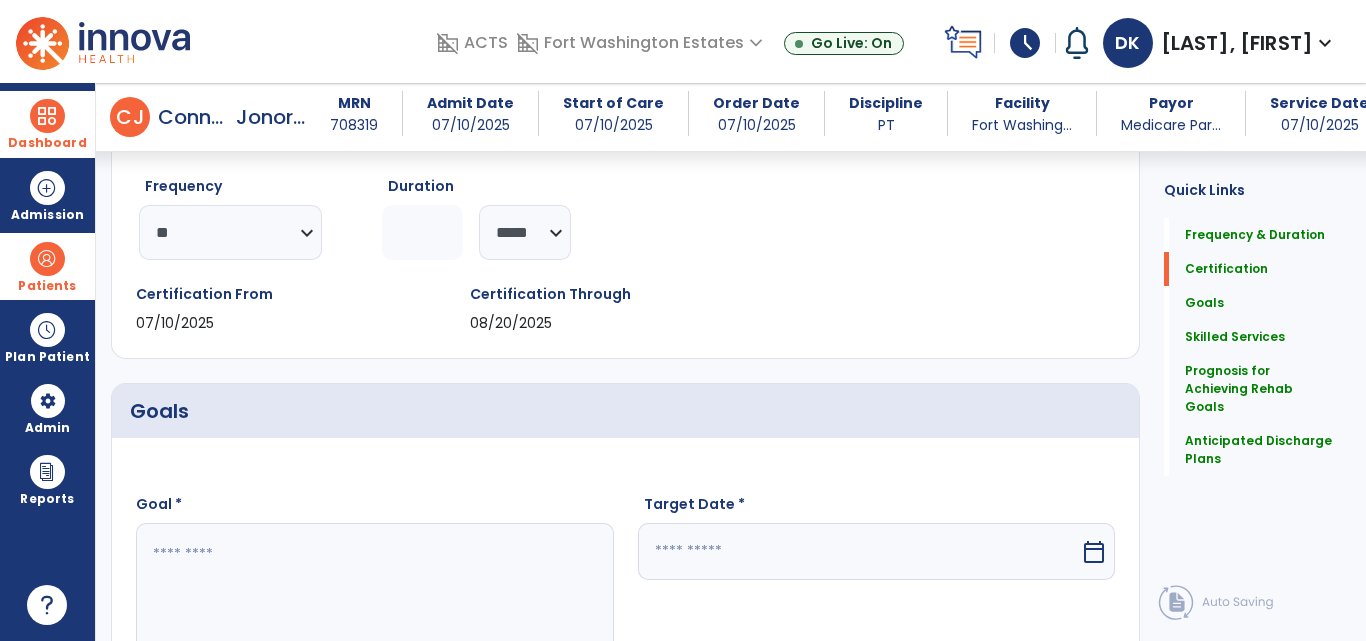 click at bounding box center [374, 598] 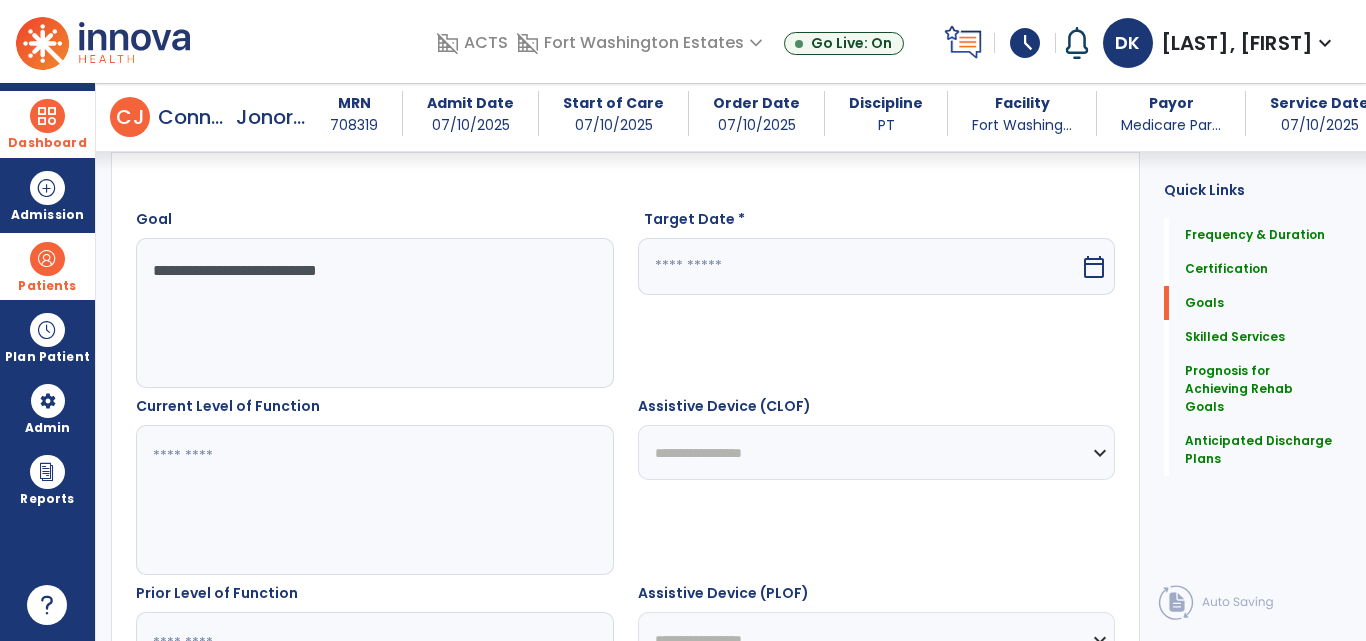 scroll, scrollTop: 523, scrollLeft: 0, axis: vertical 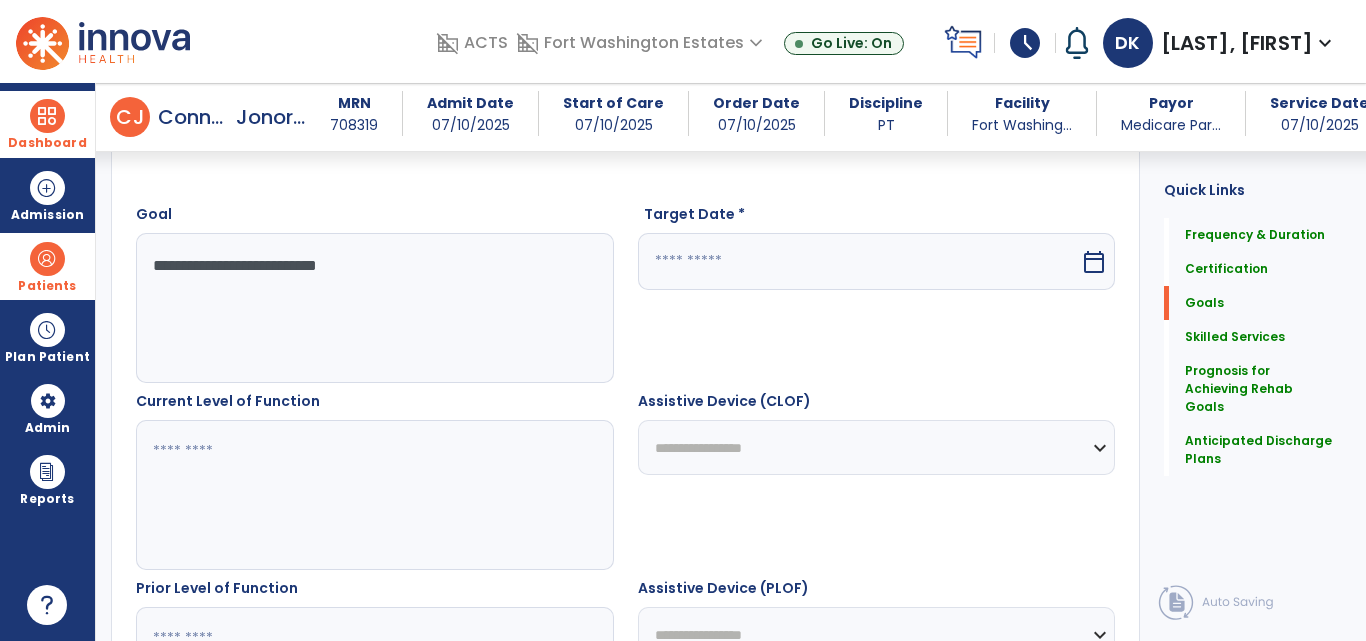 type on "**********" 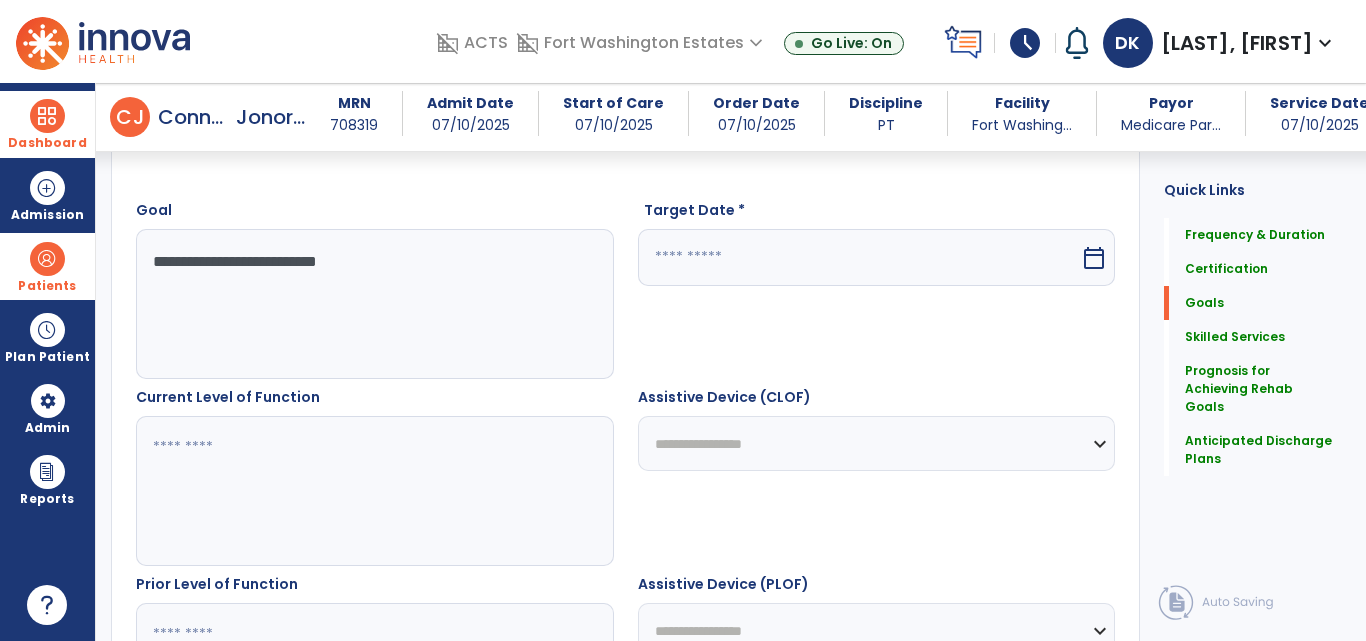 scroll, scrollTop: 490, scrollLeft: 0, axis: vertical 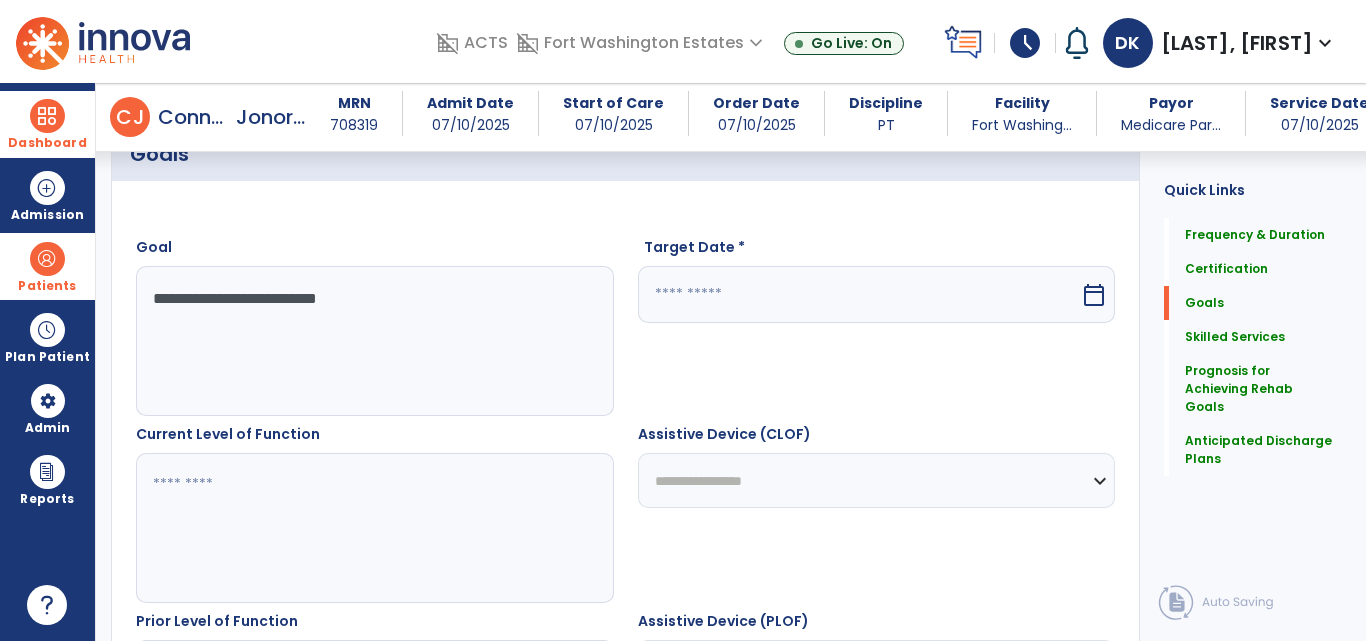 click at bounding box center [859, 294] 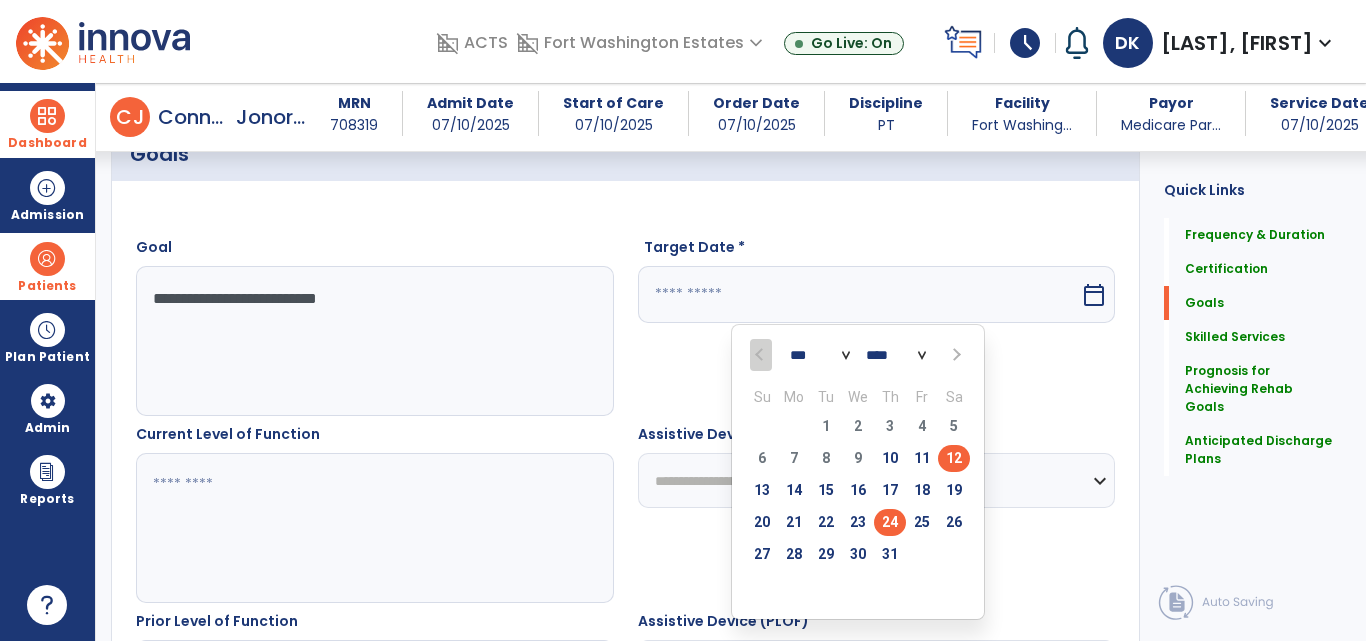 click on "24" at bounding box center [890, 522] 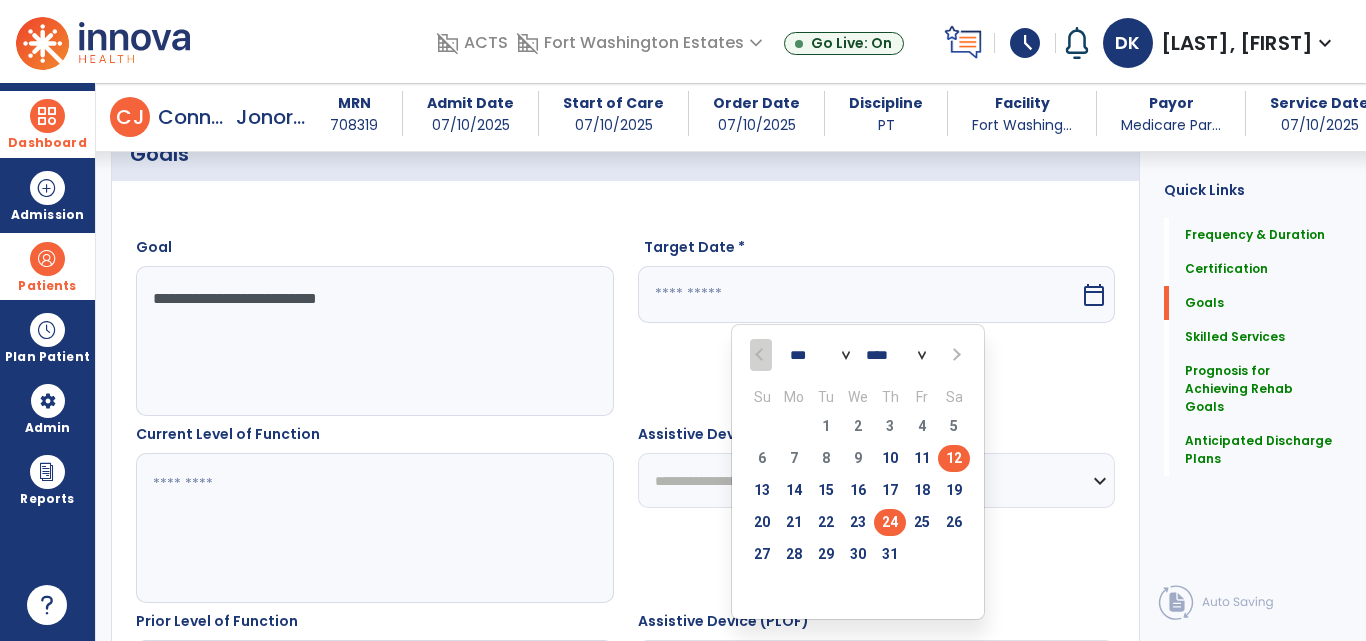 type on "*********" 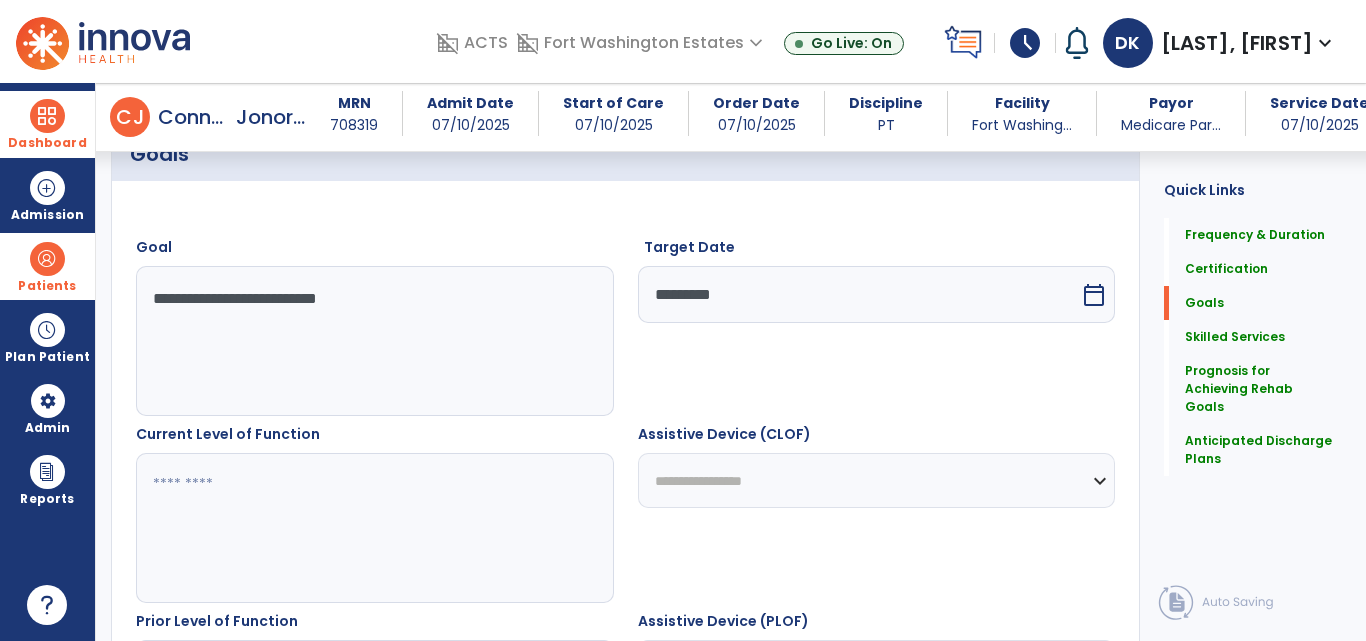 click at bounding box center [374, 528] 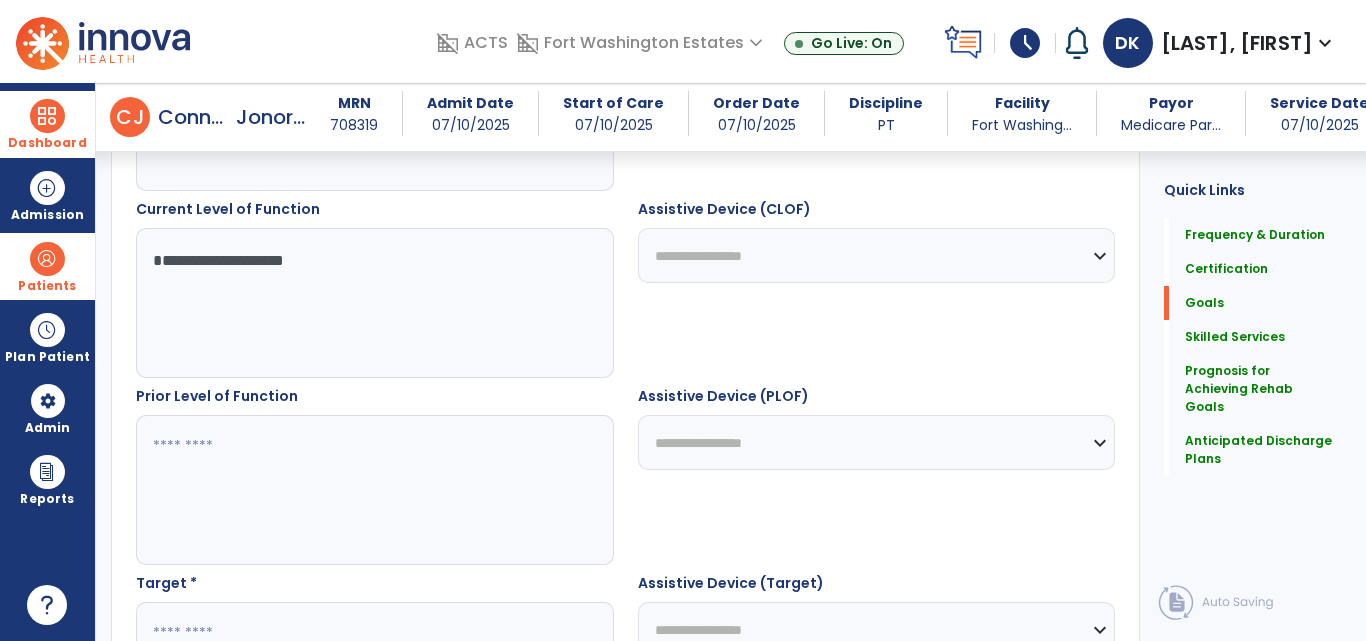 scroll, scrollTop: 724, scrollLeft: 0, axis: vertical 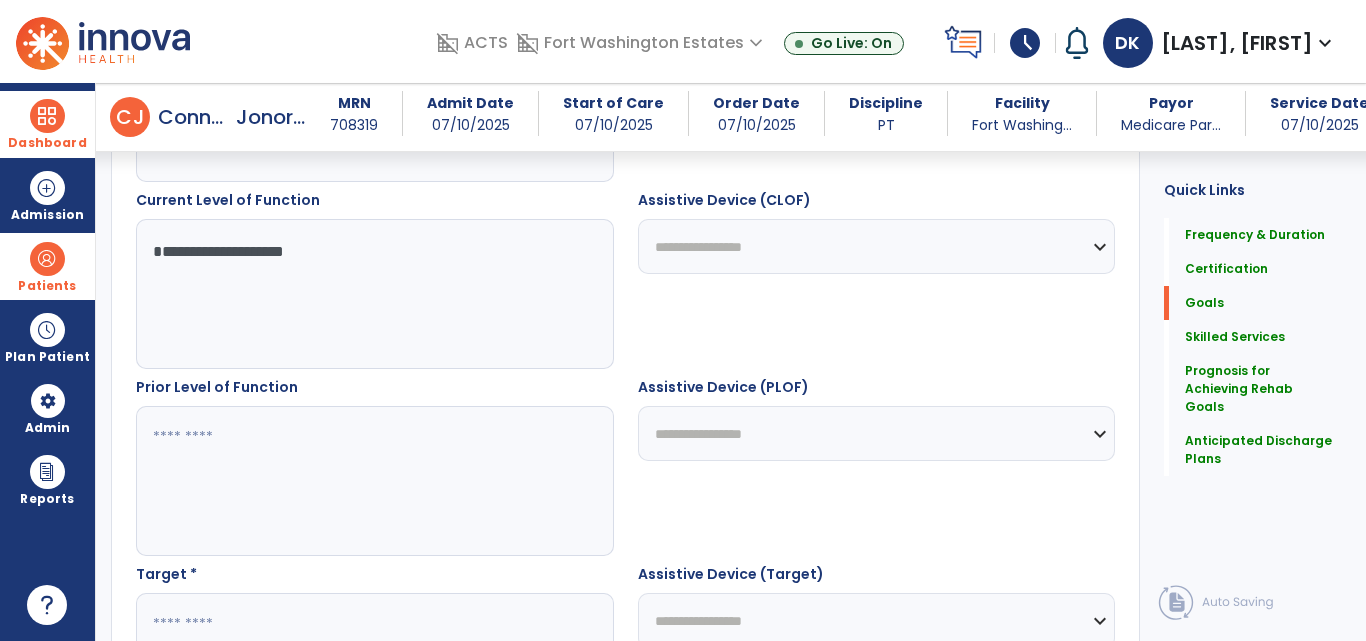 type on "**********" 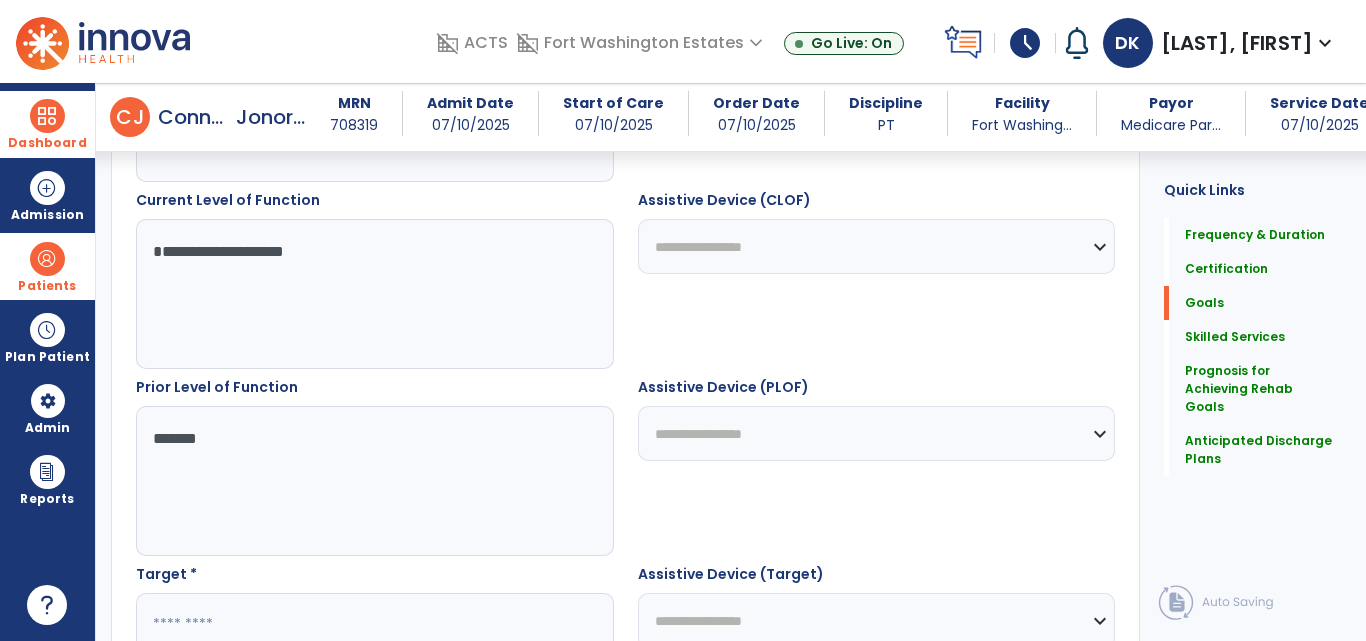 type on "*******" 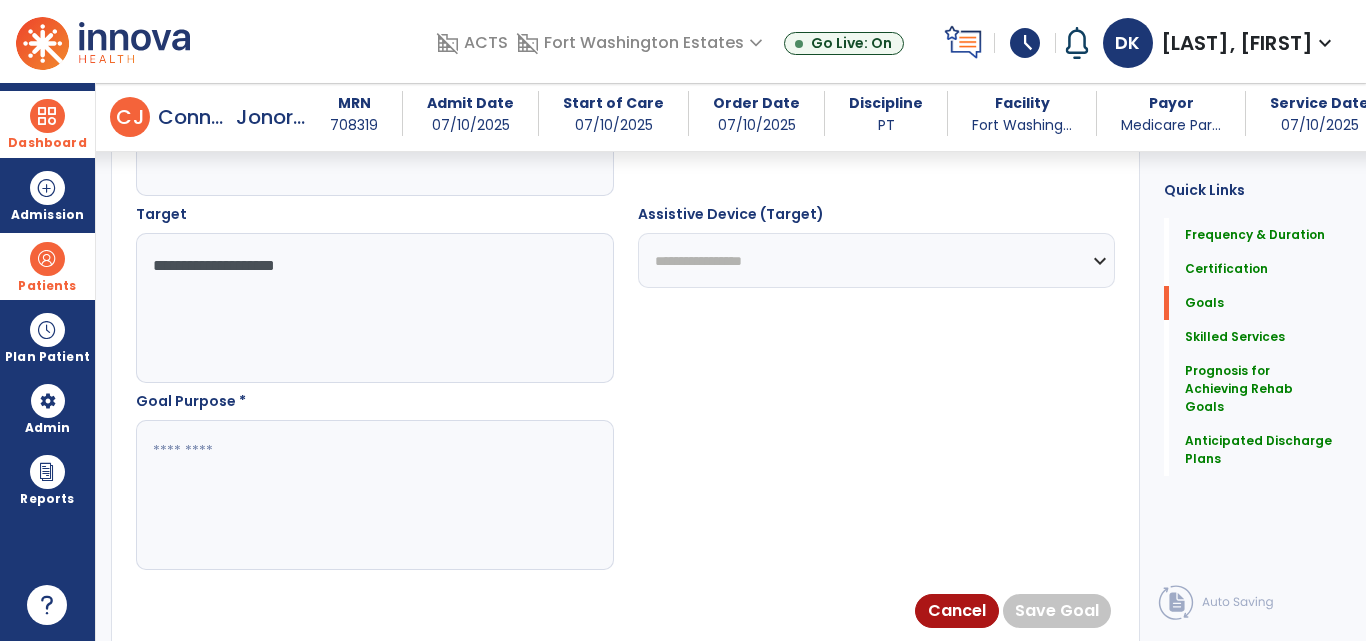 scroll, scrollTop: 1092, scrollLeft: 0, axis: vertical 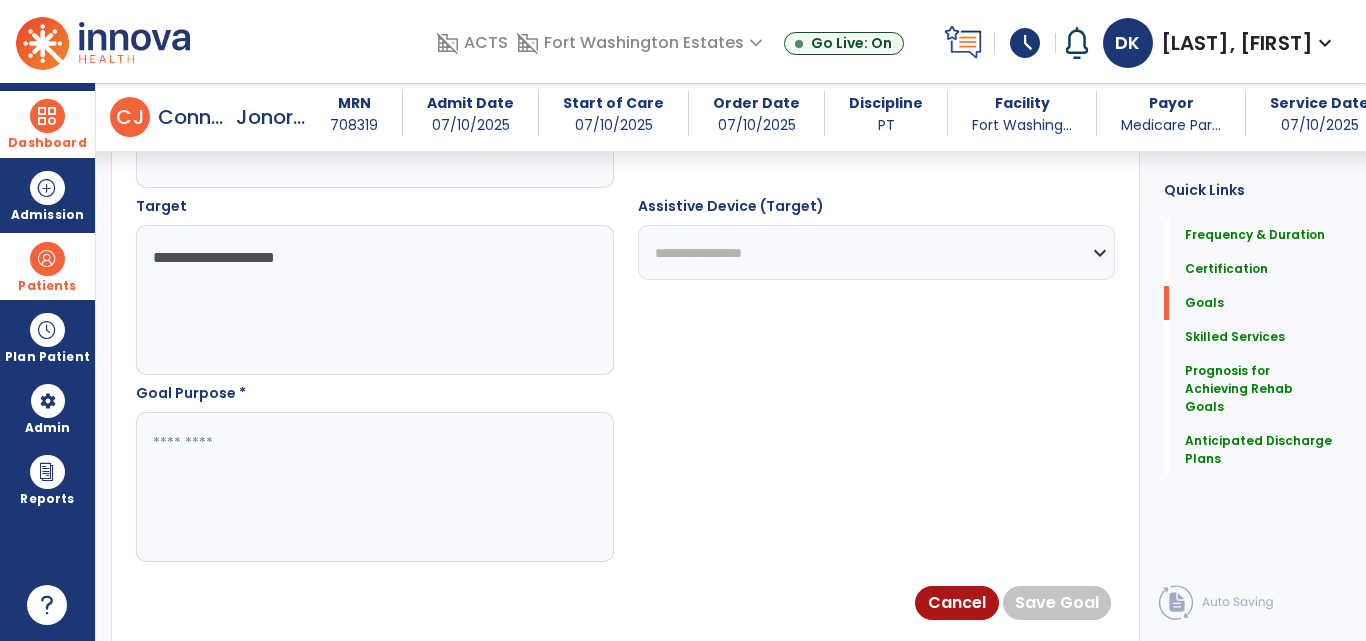 type on "**********" 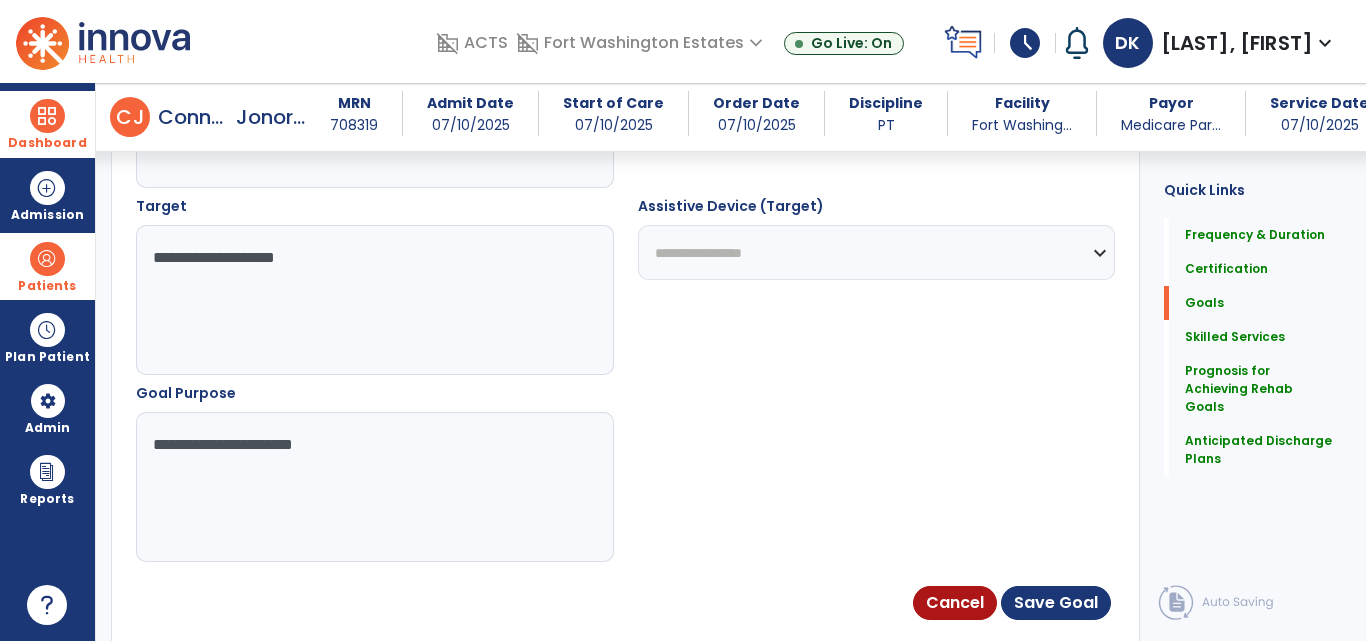 click on "**********" at bounding box center [374, 487] 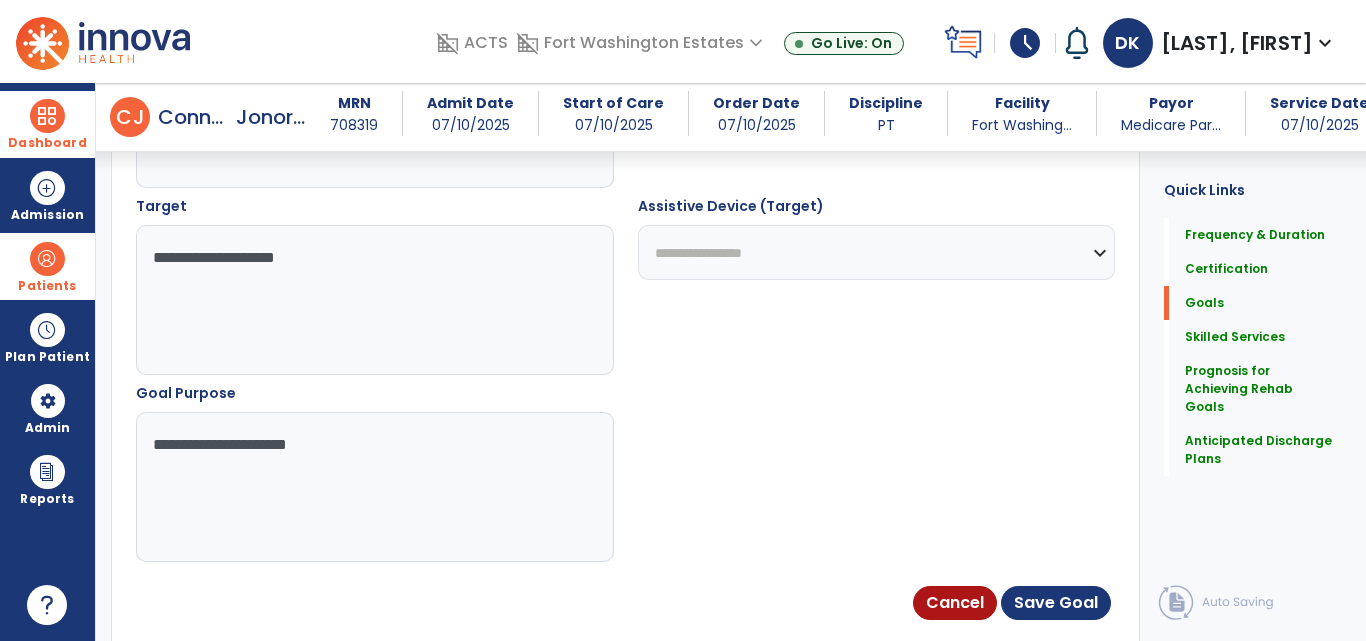 click on "**********" at bounding box center [374, 487] 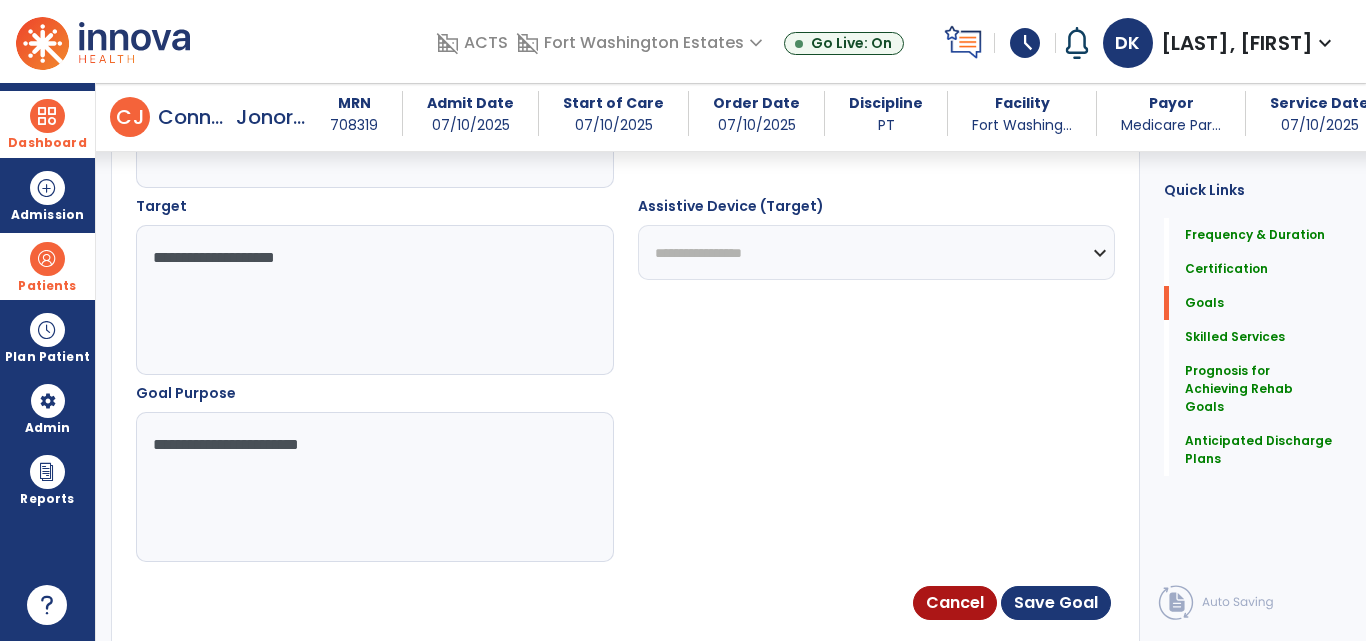 click on "**********" at bounding box center (374, 487) 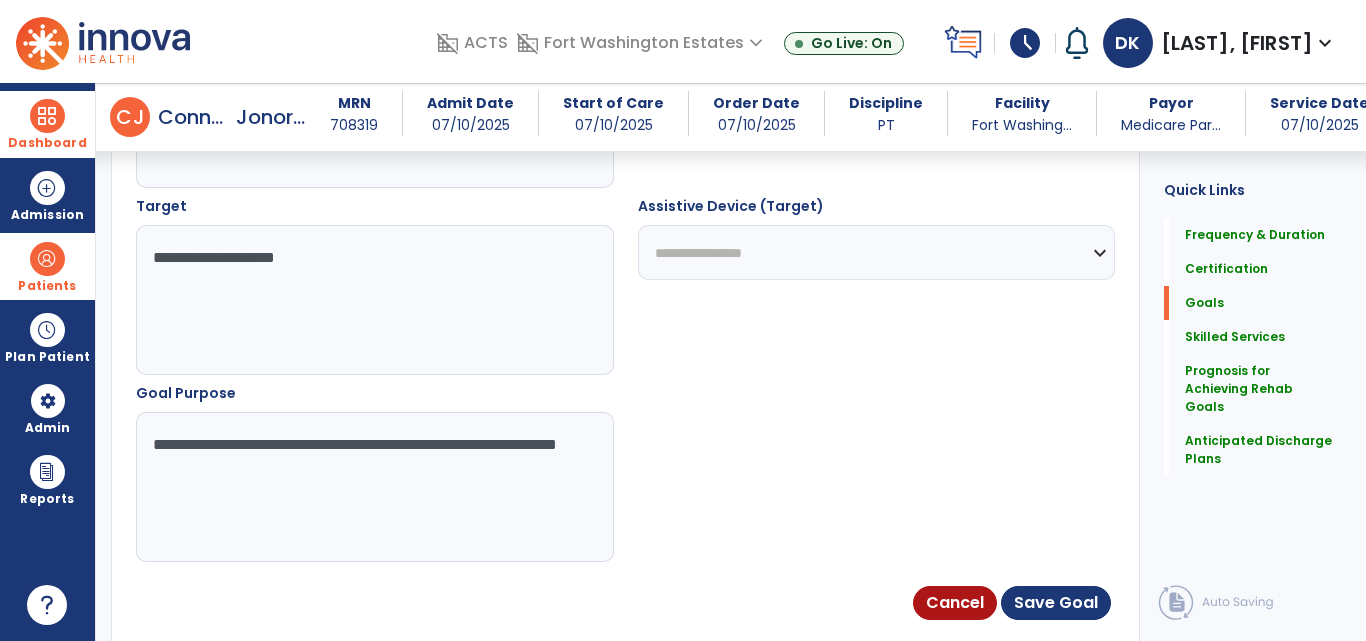 type on "**********" 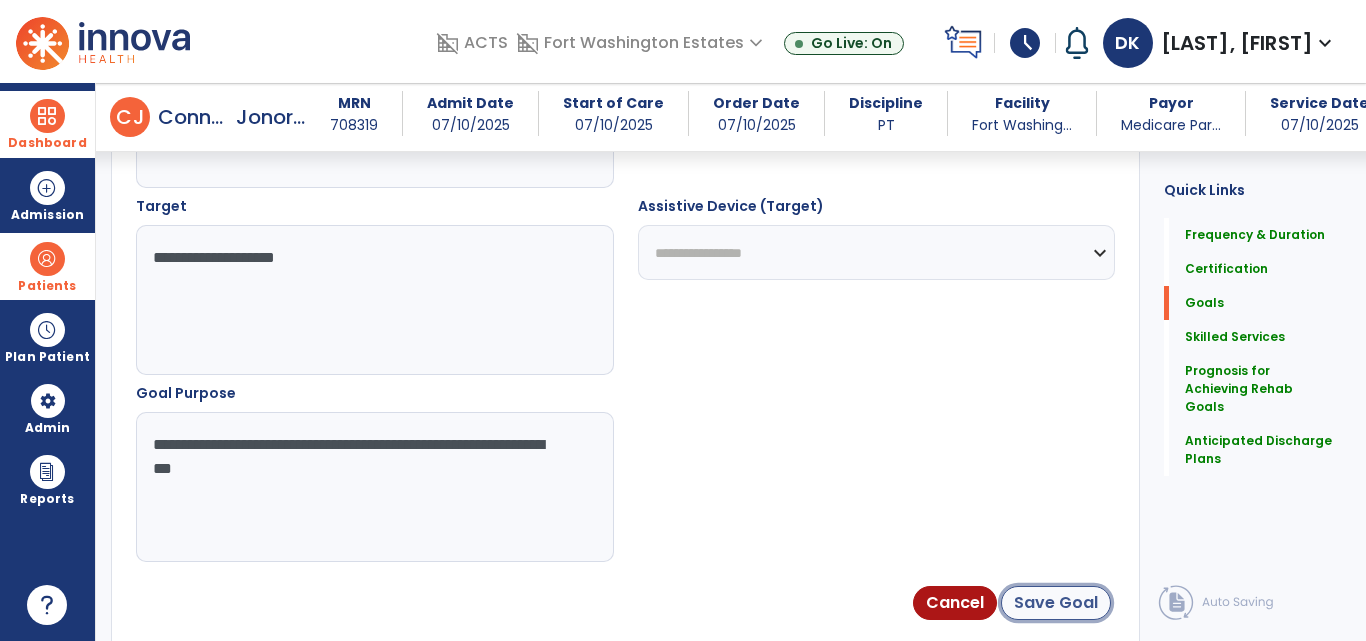 click on "Save Goal" at bounding box center [1056, 603] 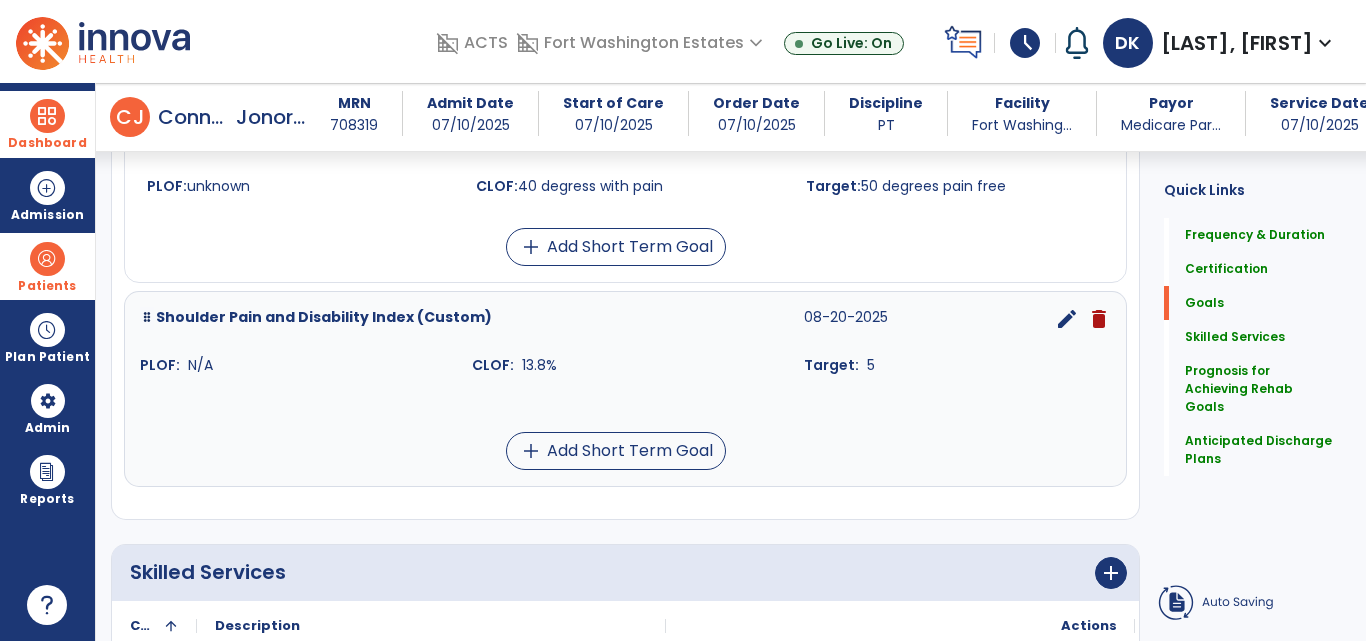 scroll, scrollTop: 1094, scrollLeft: 0, axis: vertical 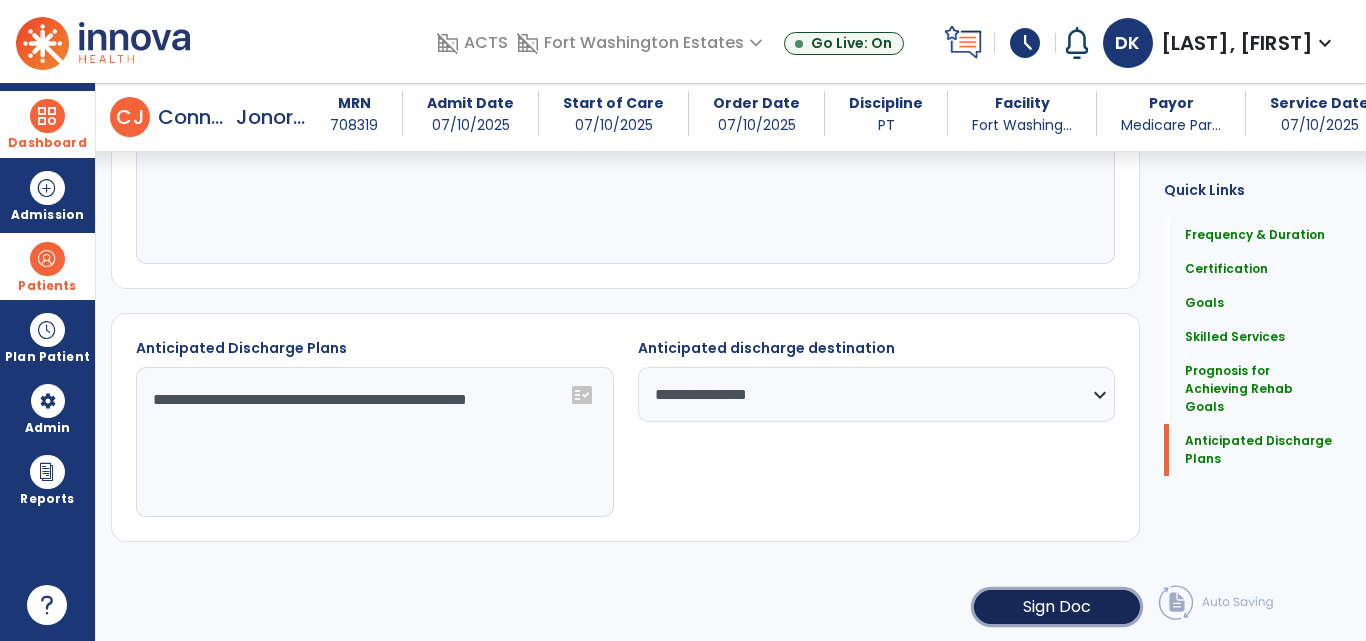 click on "Sign Doc" 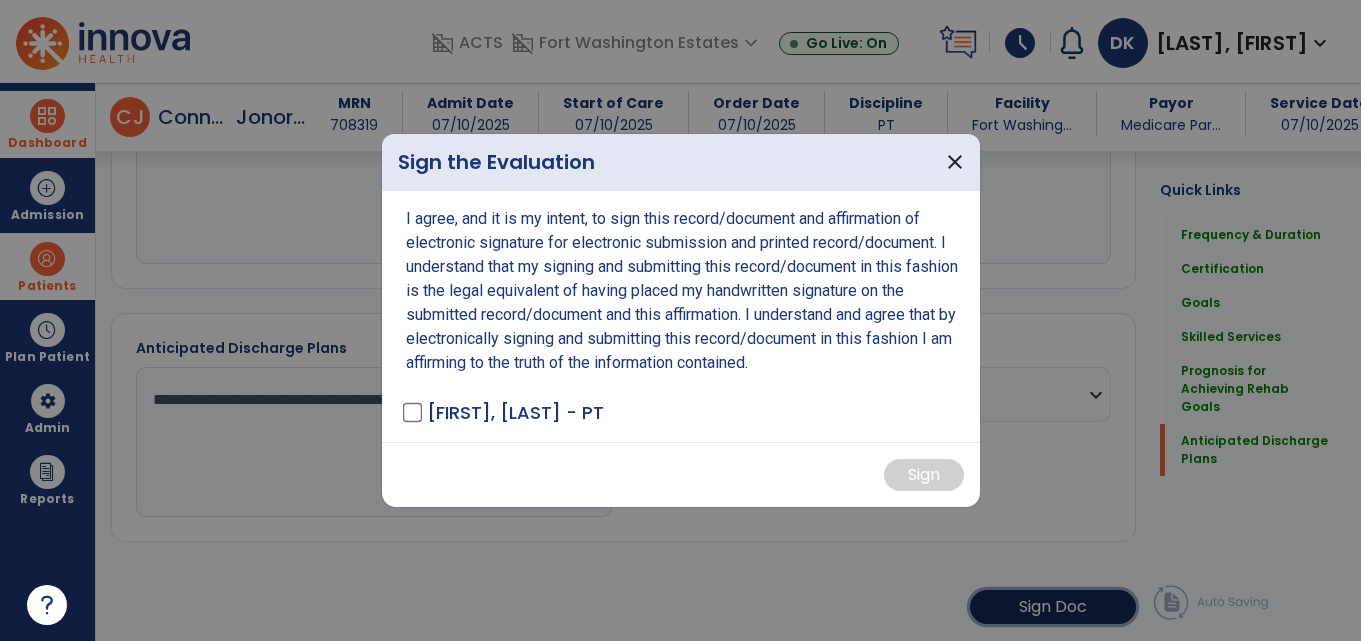scroll, scrollTop: 1908, scrollLeft: 0, axis: vertical 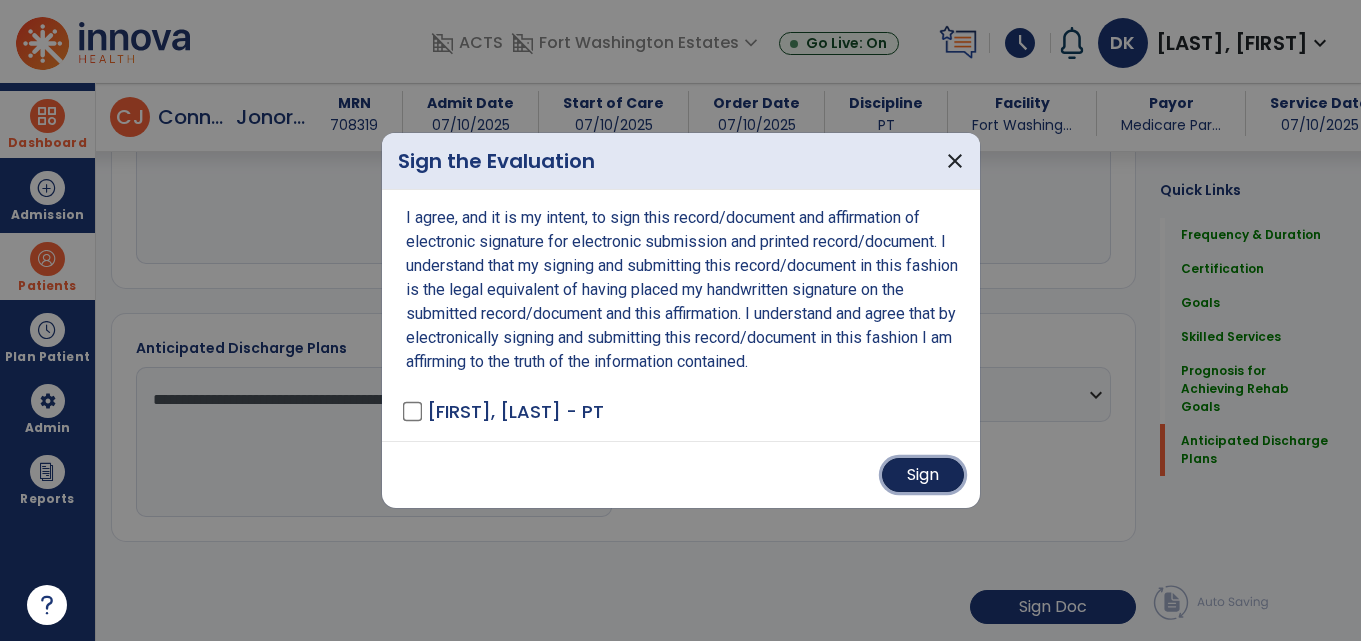 click on "Sign" at bounding box center [923, 475] 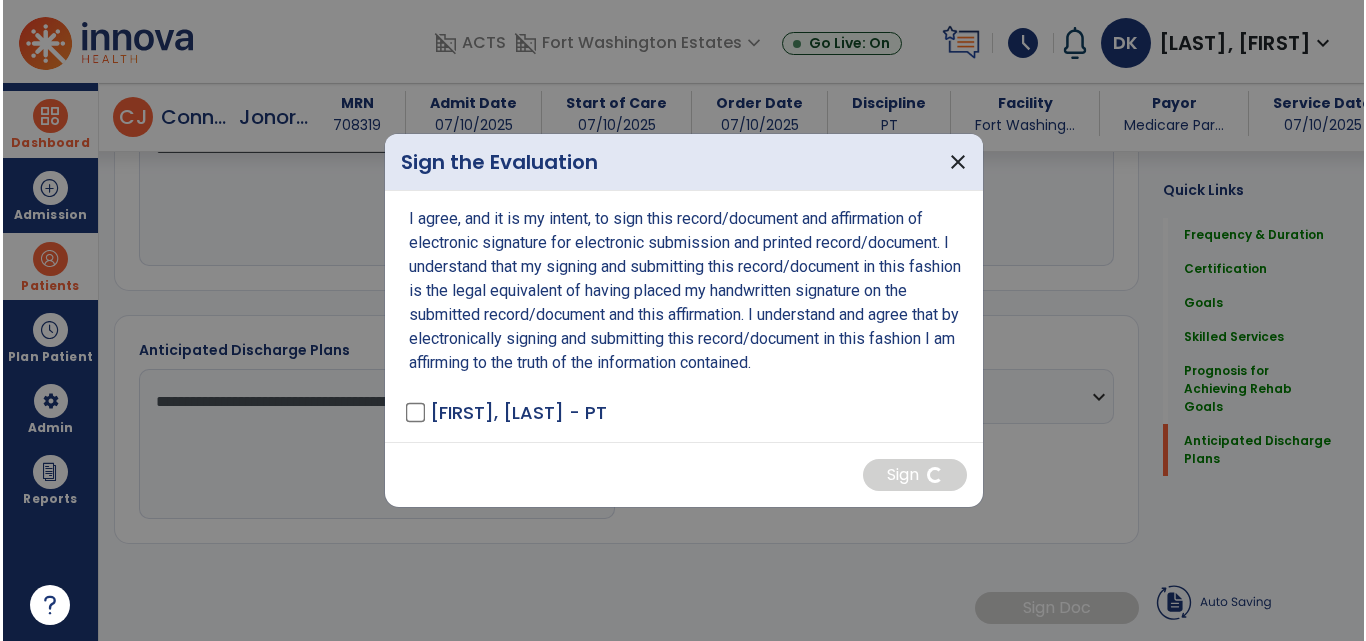 scroll, scrollTop: 1907, scrollLeft: 0, axis: vertical 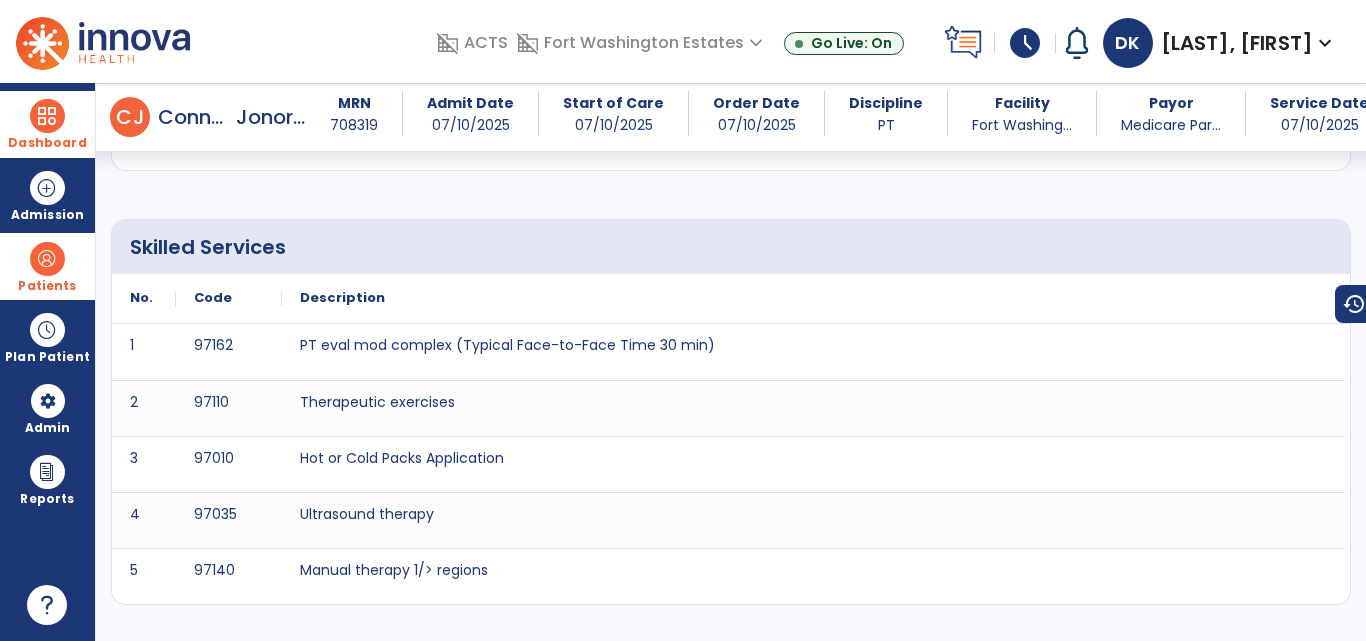 click at bounding box center (47, 116) 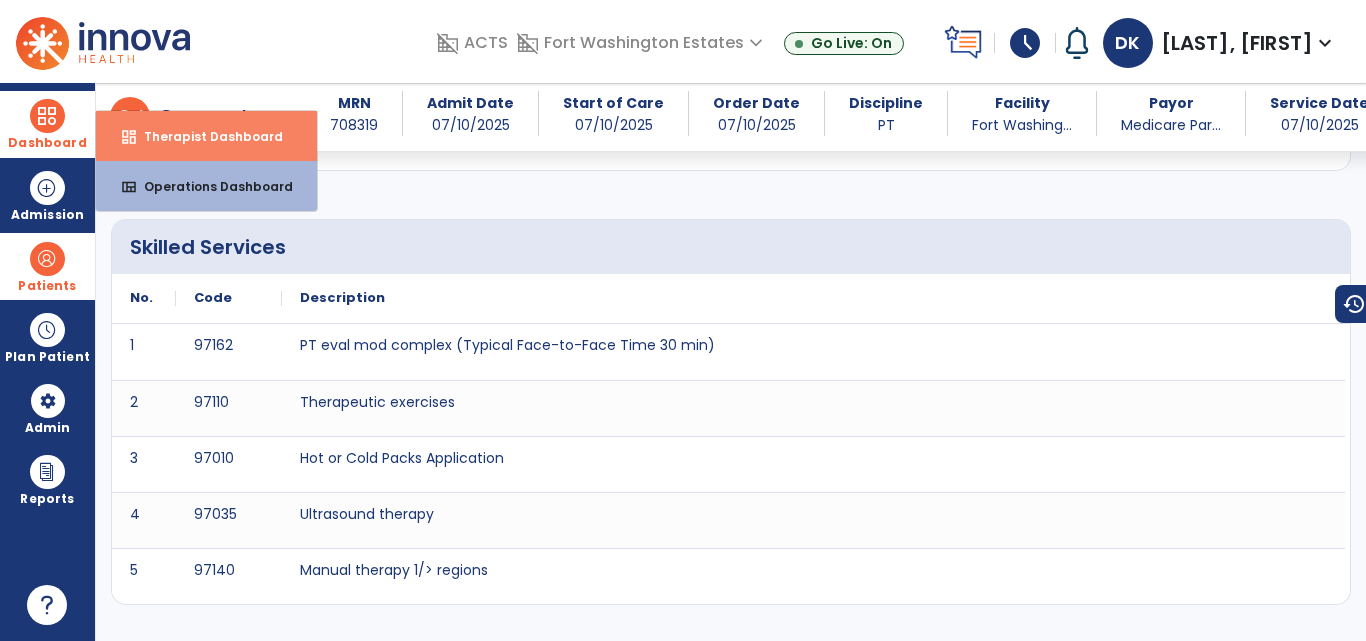 click on "dashboard  Therapist Dashboard" at bounding box center (206, 136) 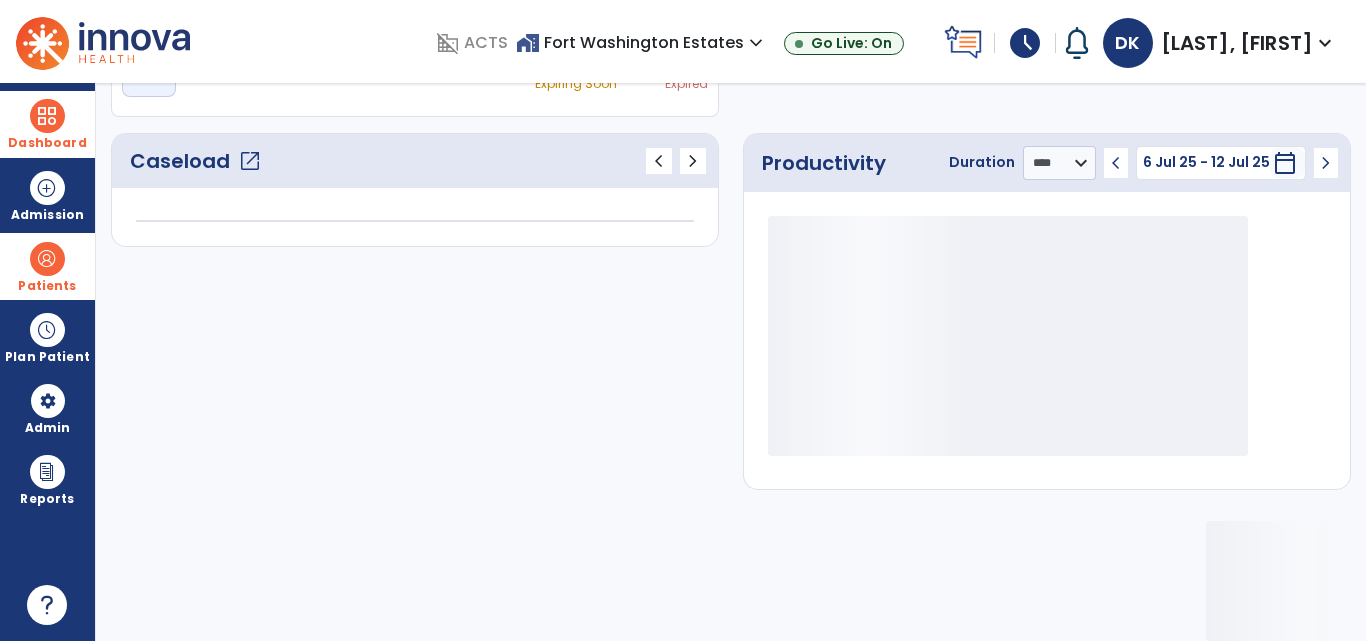 scroll, scrollTop: 233, scrollLeft: 0, axis: vertical 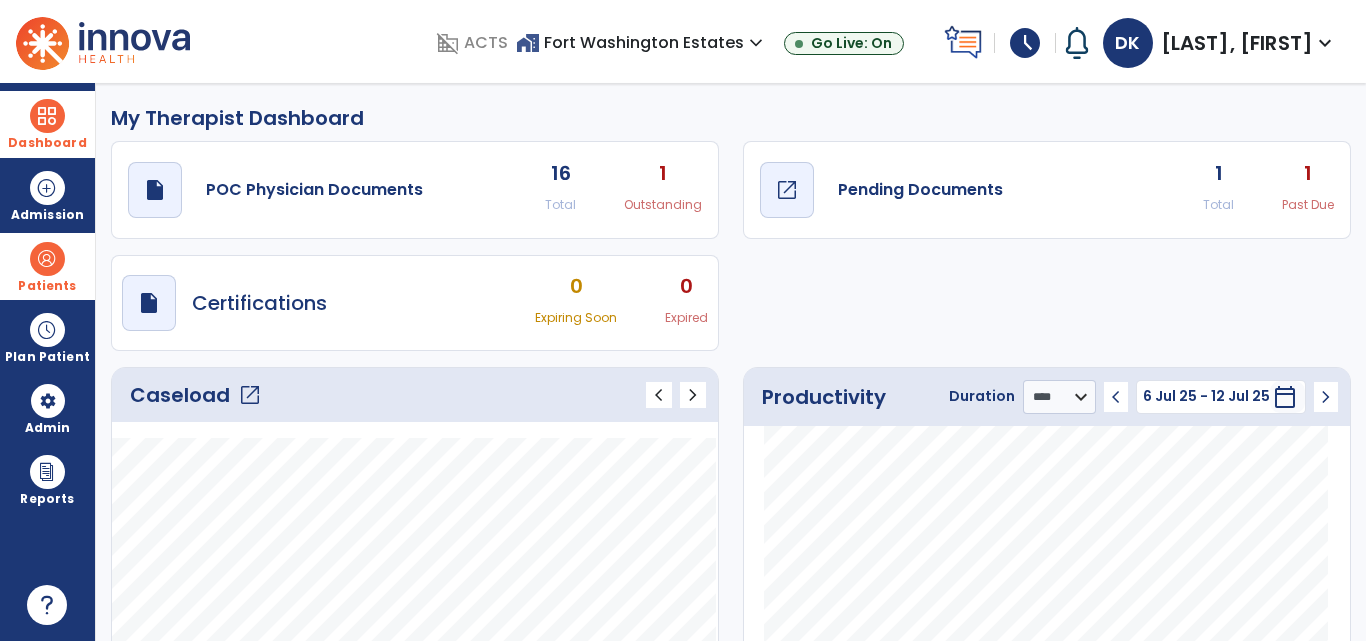 click on "open_in_new" 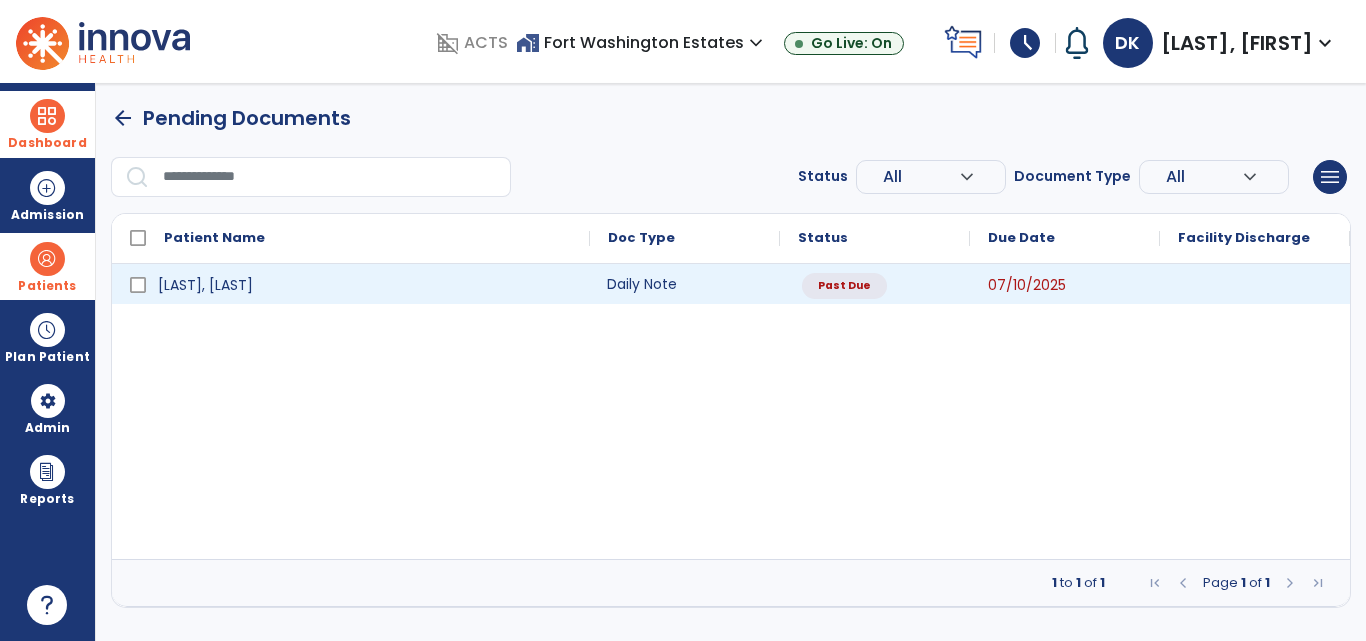 click on "Daily Note" at bounding box center [685, 284] 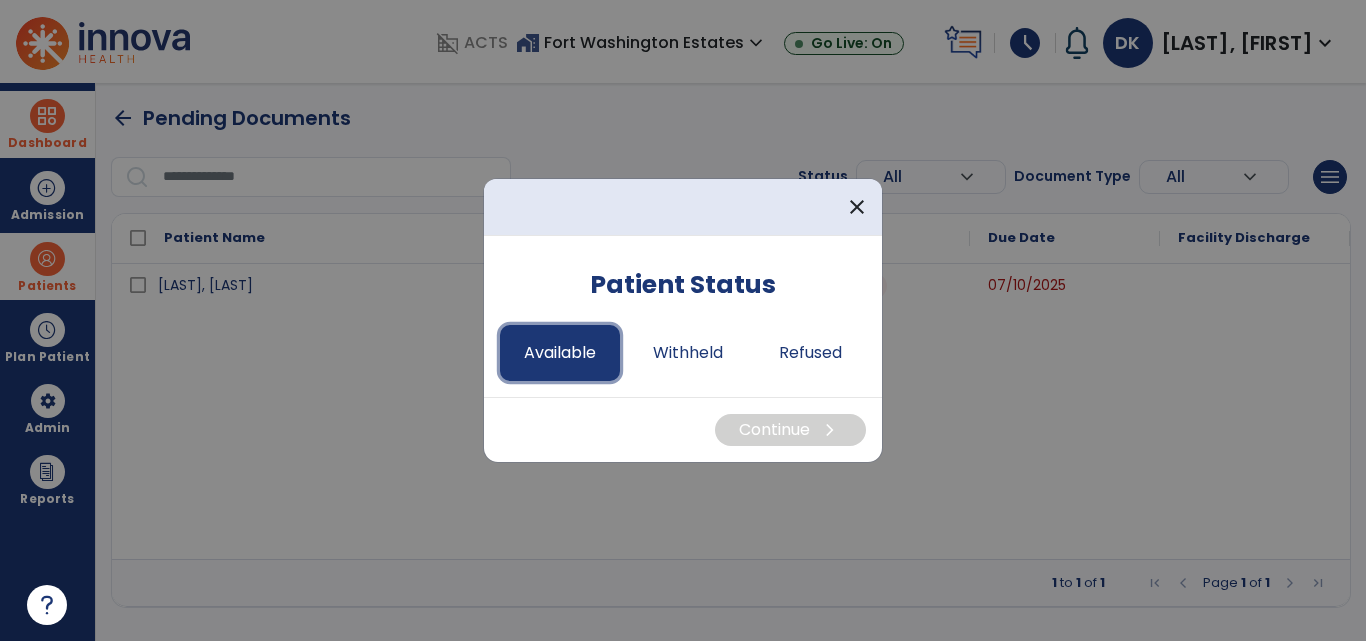click on "Available" at bounding box center [560, 353] 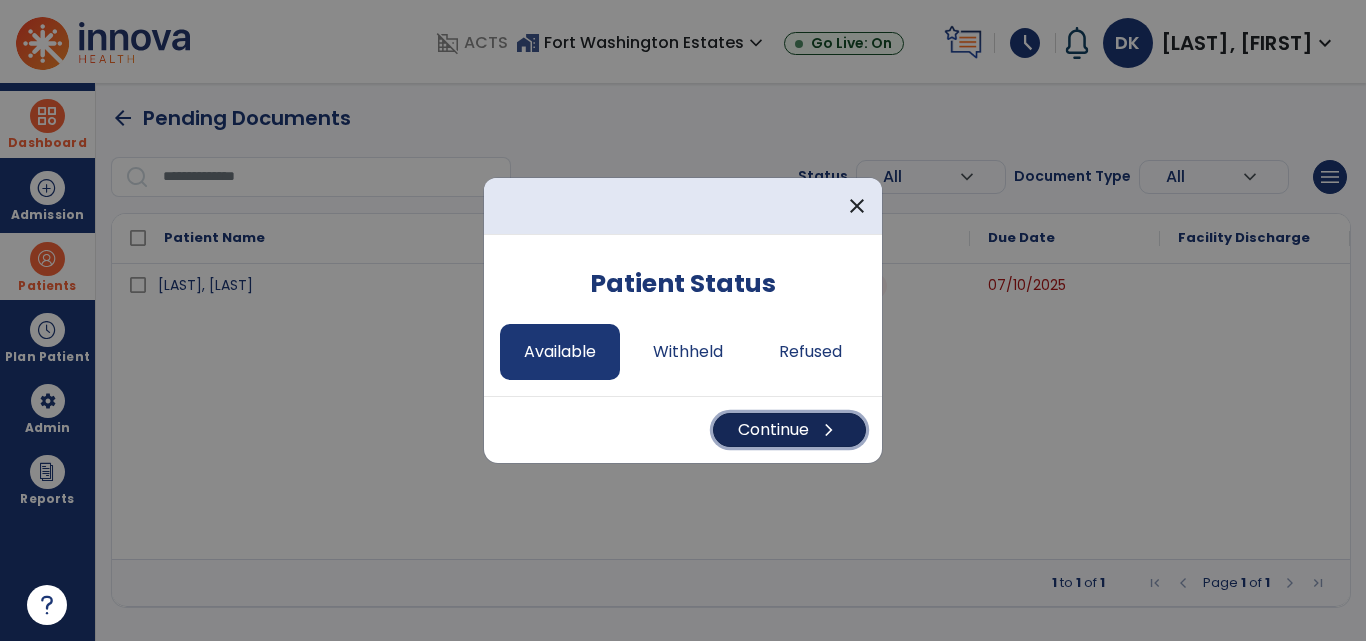 click on "Continue   chevron_right" at bounding box center (789, 430) 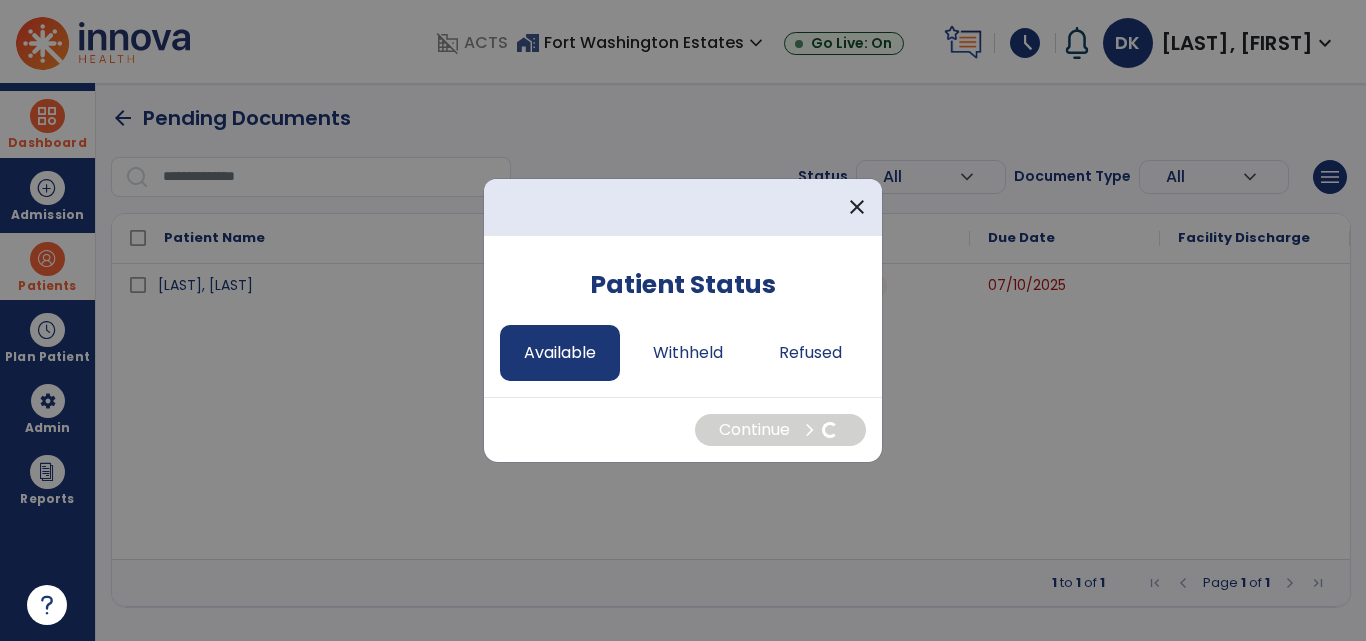 select on "*" 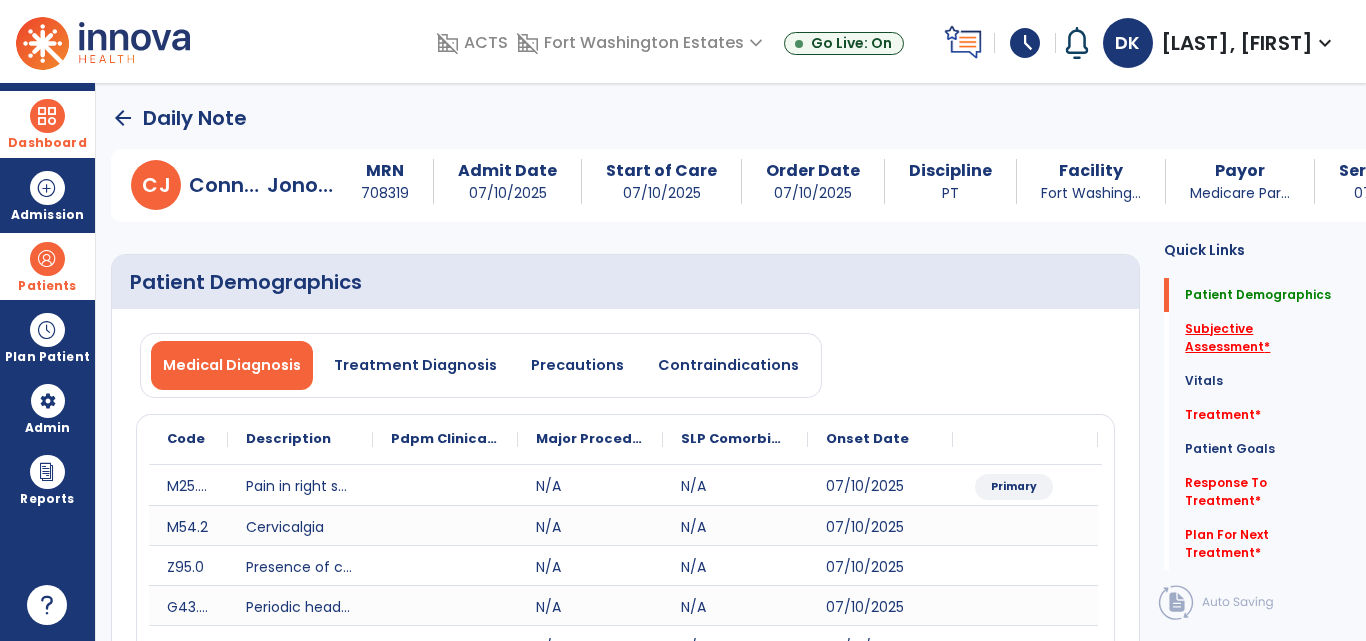 click on "Subjective Assessment   *" 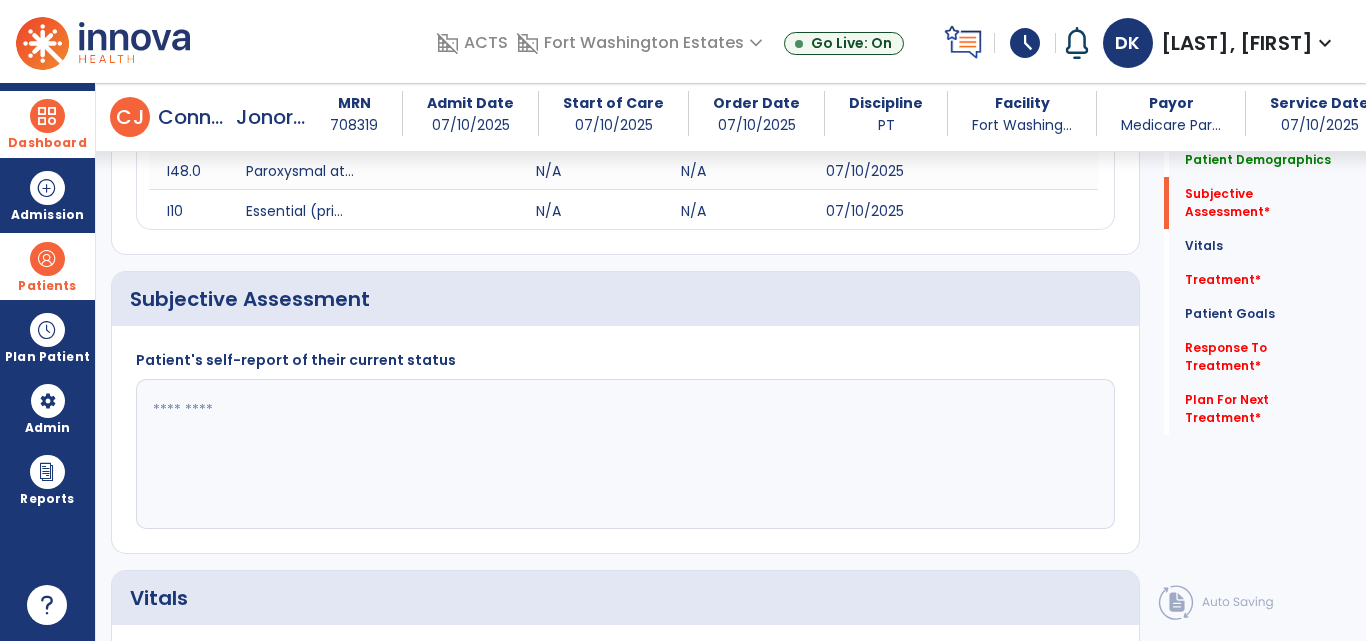 scroll, scrollTop: 566, scrollLeft: 0, axis: vertical 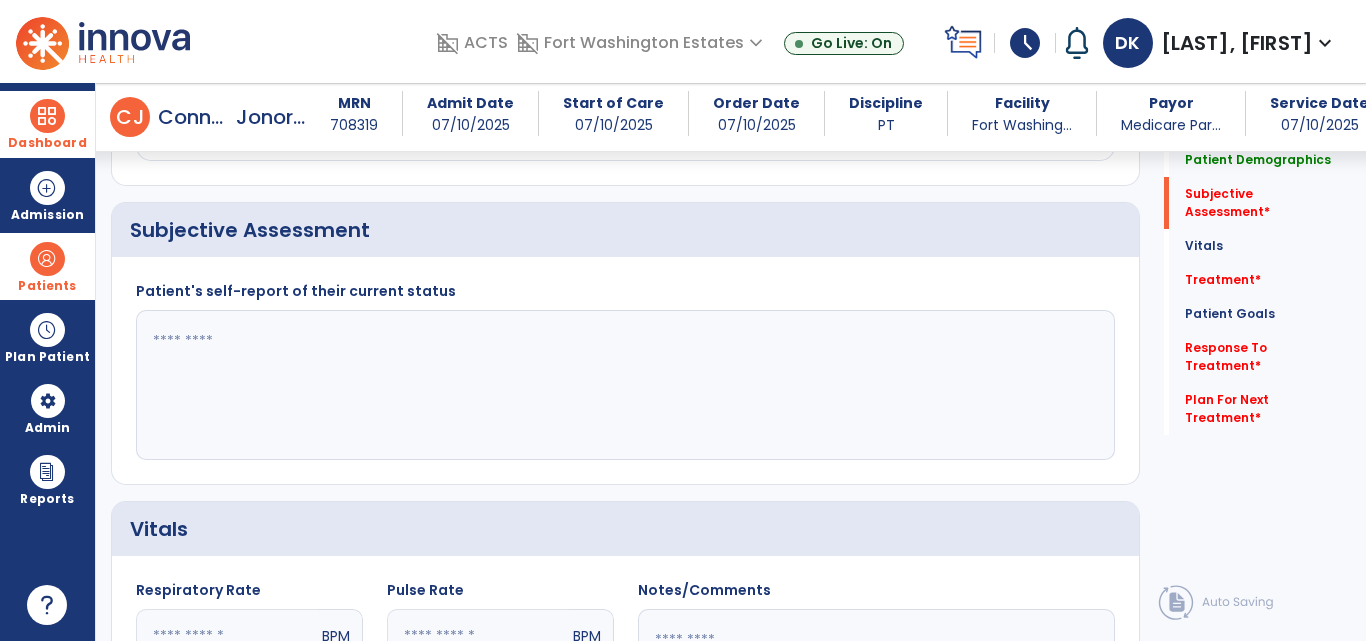 click 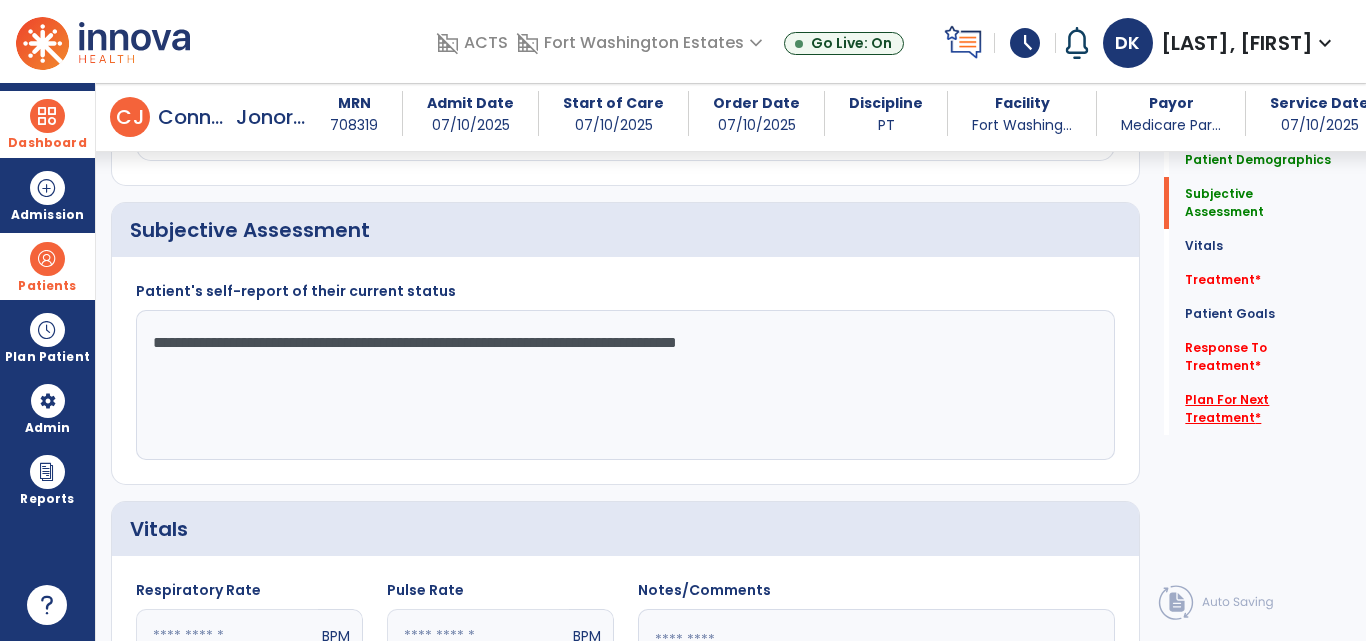 type on "**********" 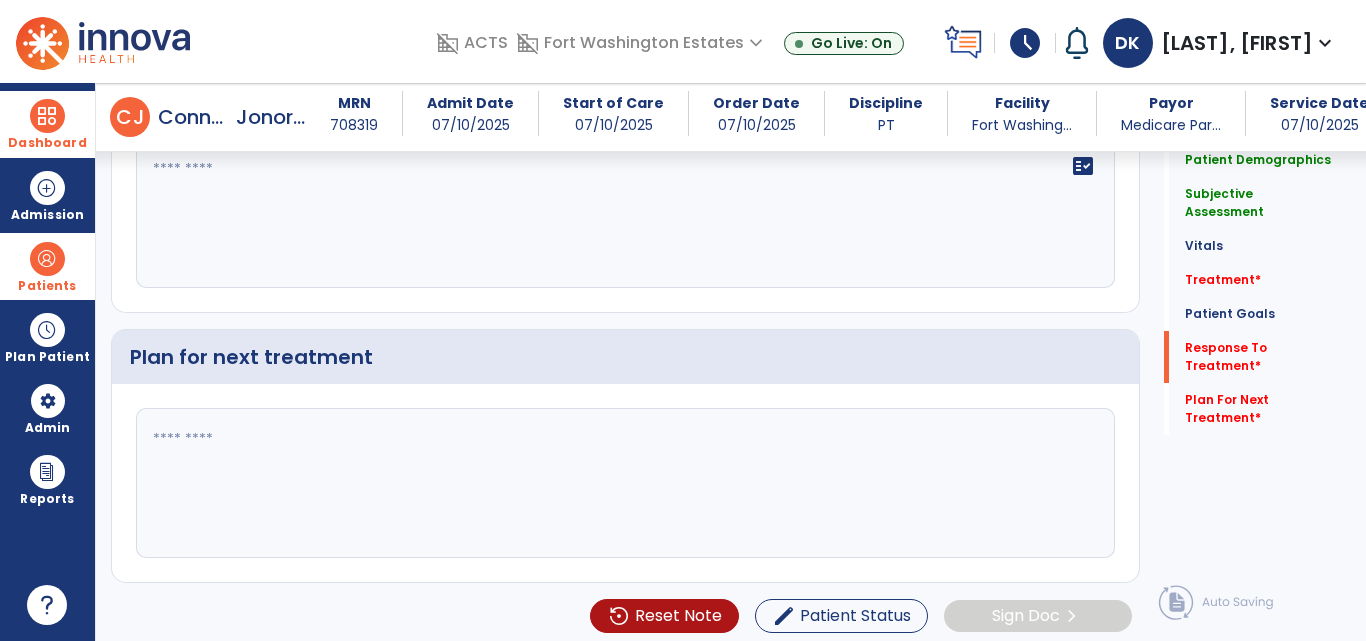 scroll, scrollTop: 2699, scrollLeft: 0, axis: vertical 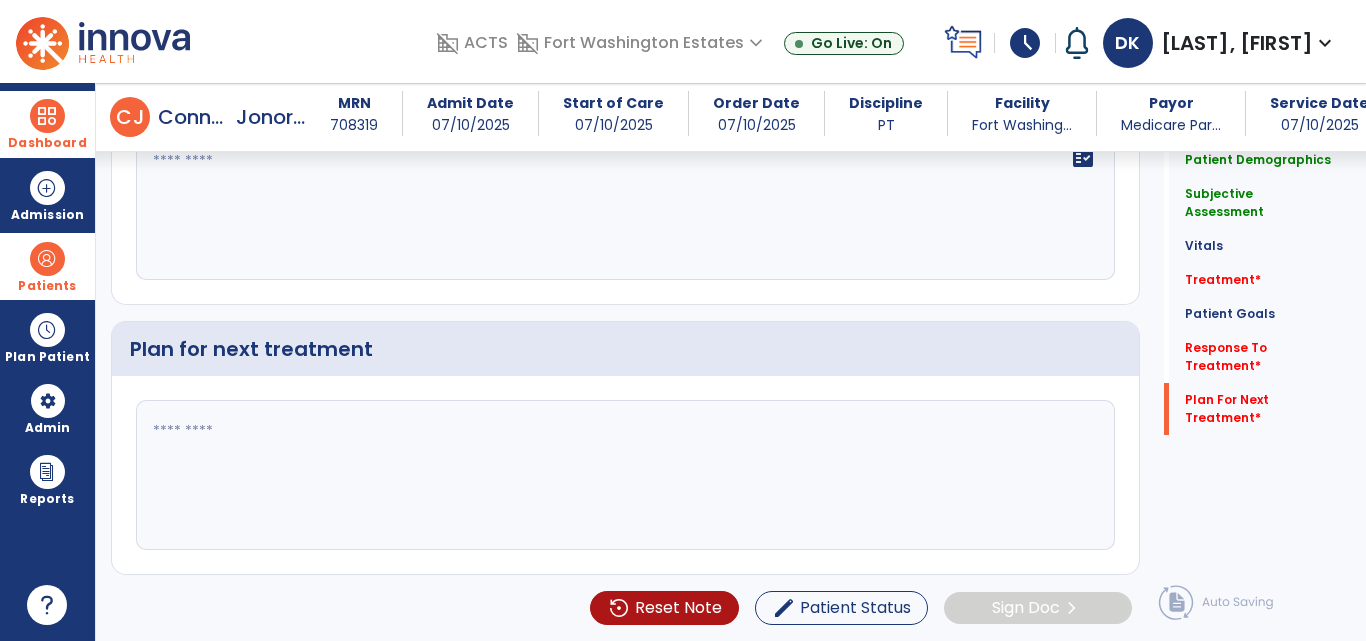 click 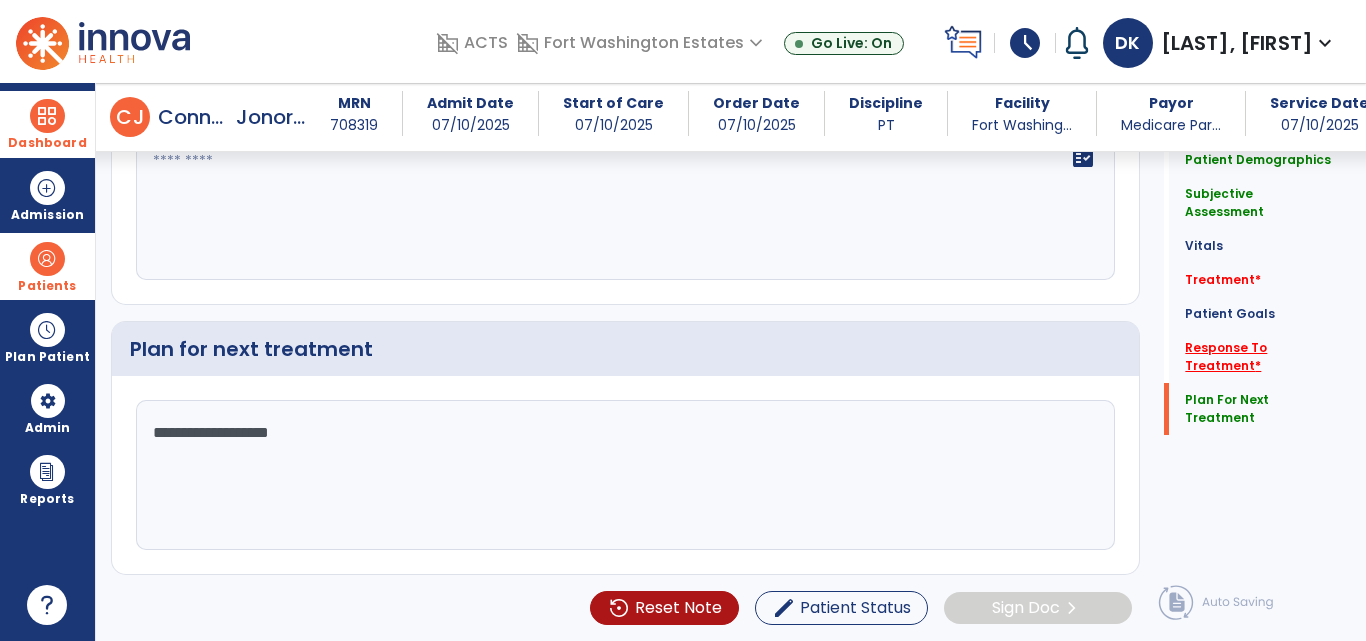 type on "**********" 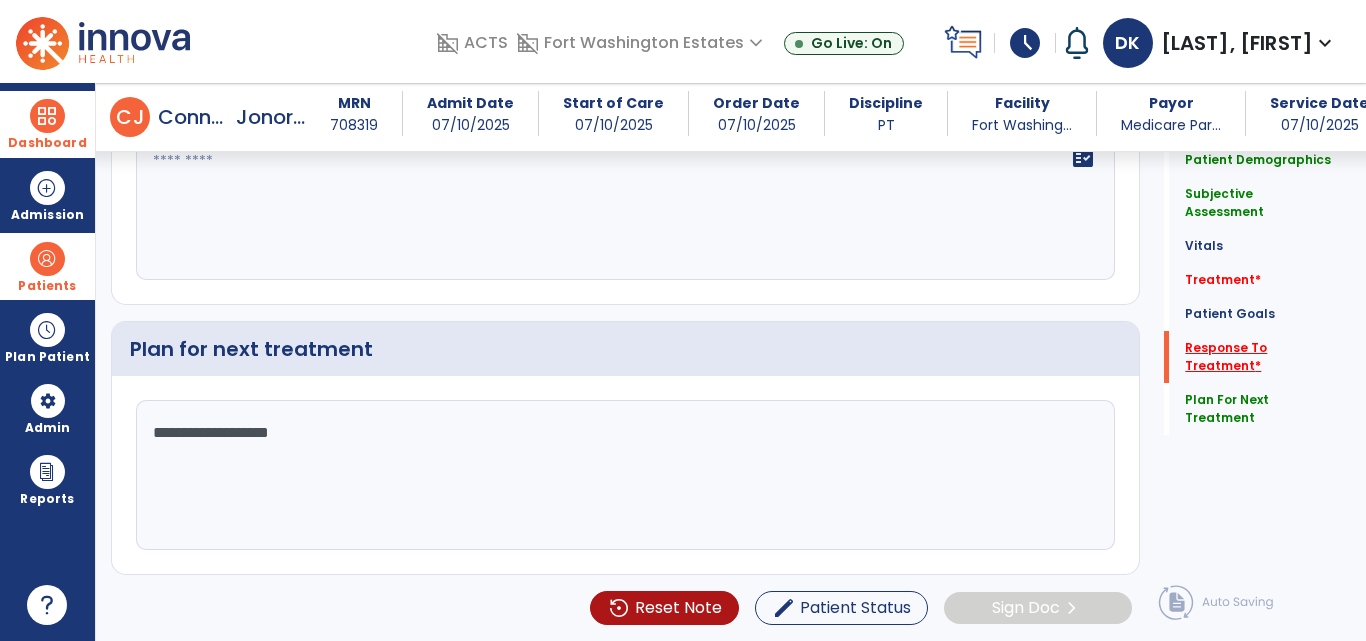 scroll, scrollTop: 2515, scrollLeft: 0, axis: vertical 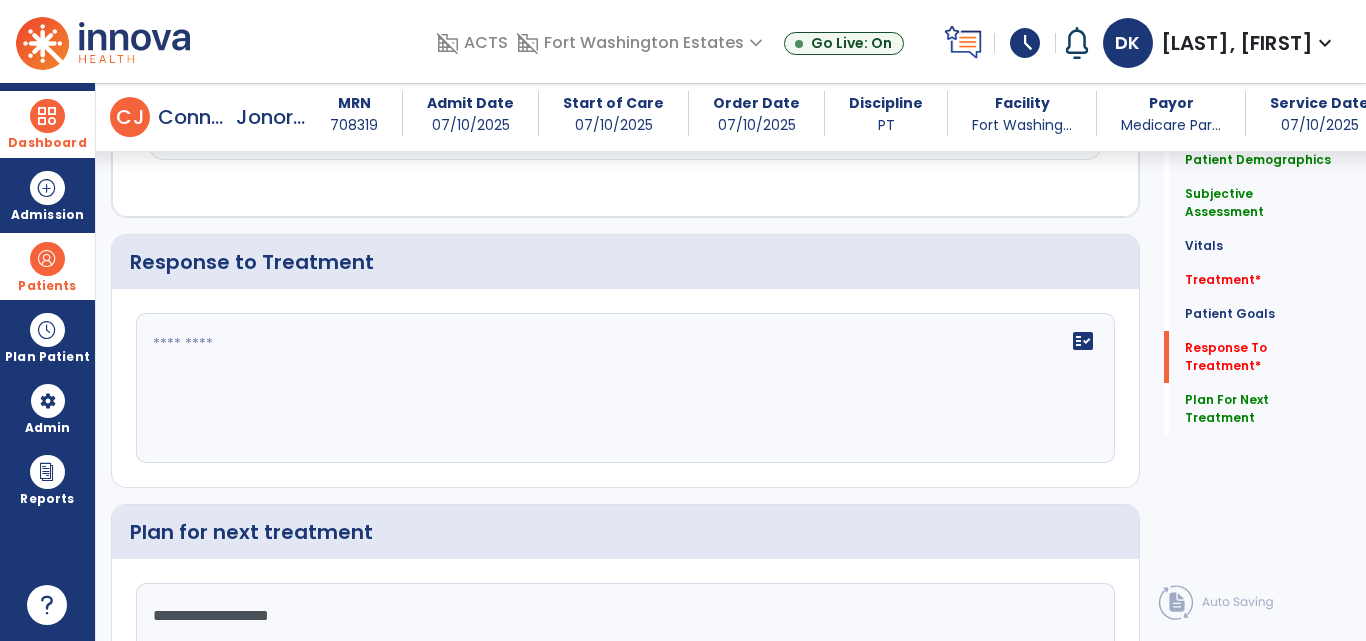 click on "fact_check" 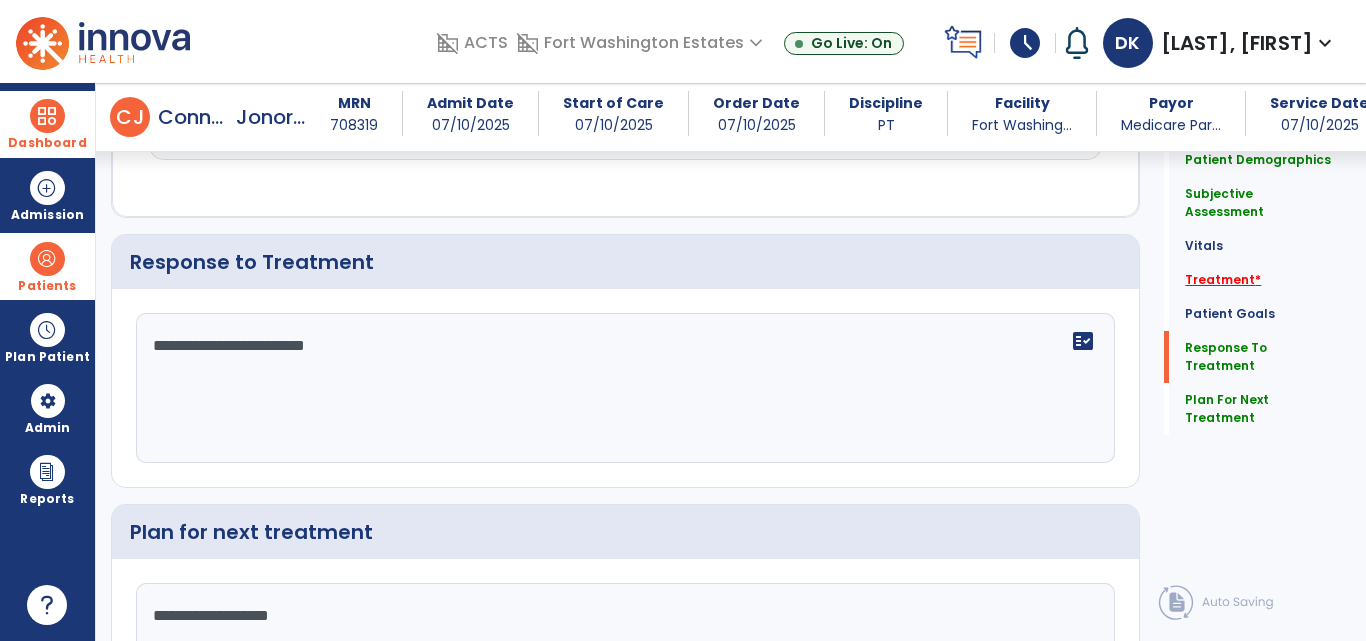 type on "**********" 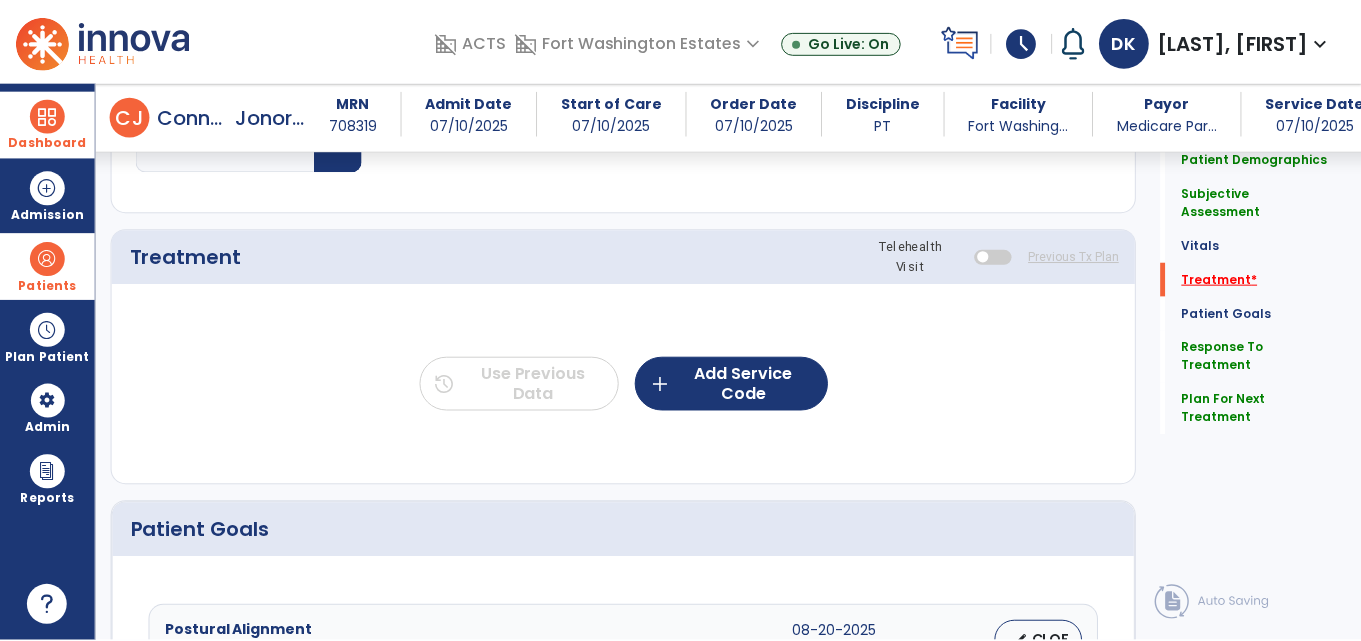 scroll, scrollTop: 1256, scrollLeft: 0, axis: vertical 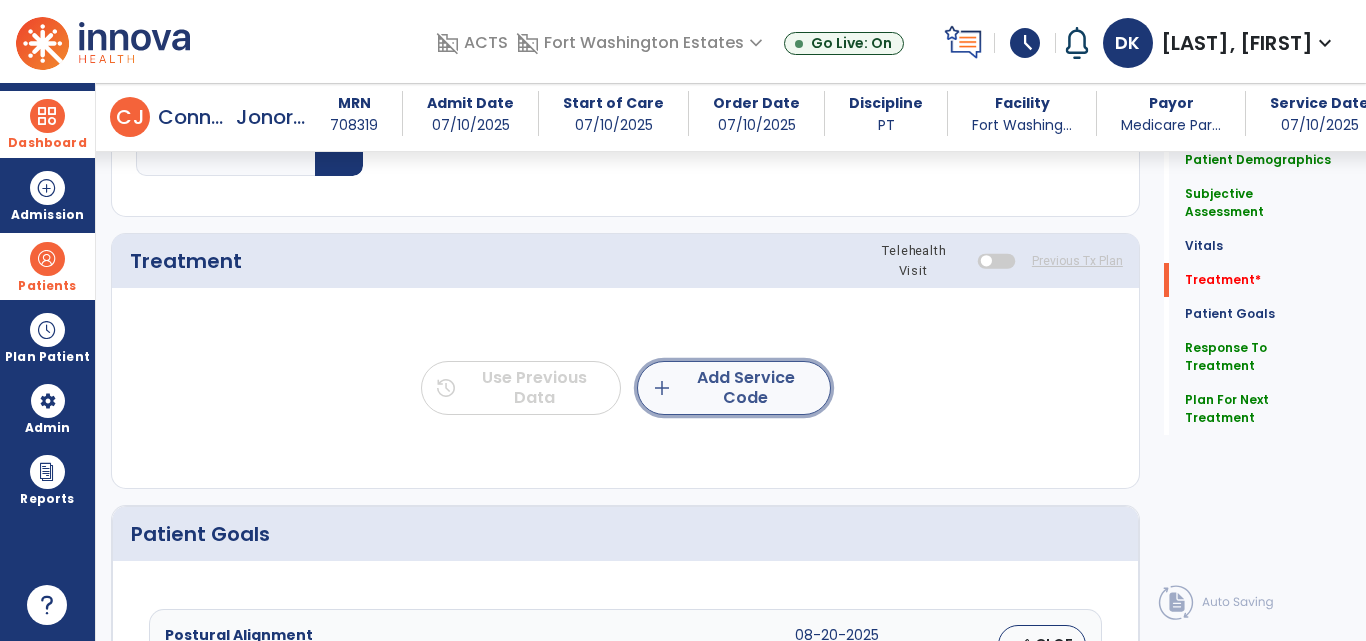 click on "add  Add Service Code" 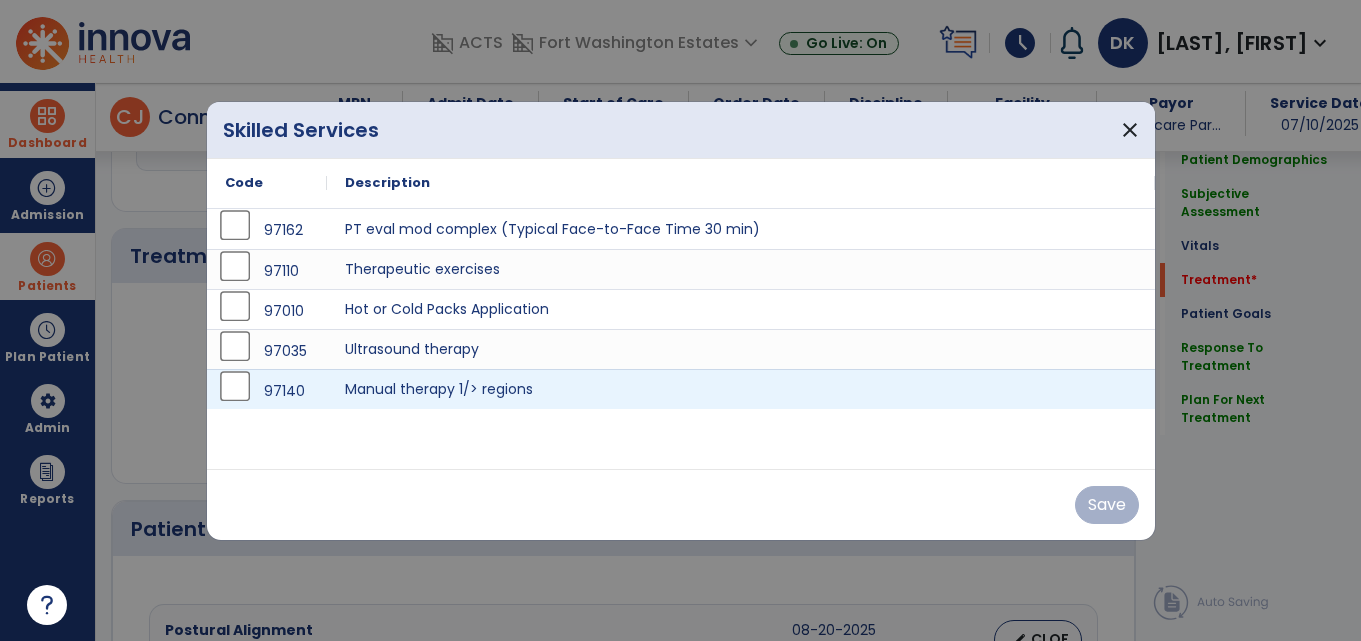 scroll, scrollTop: 1256, scrollLeft: 0, axis: vertical 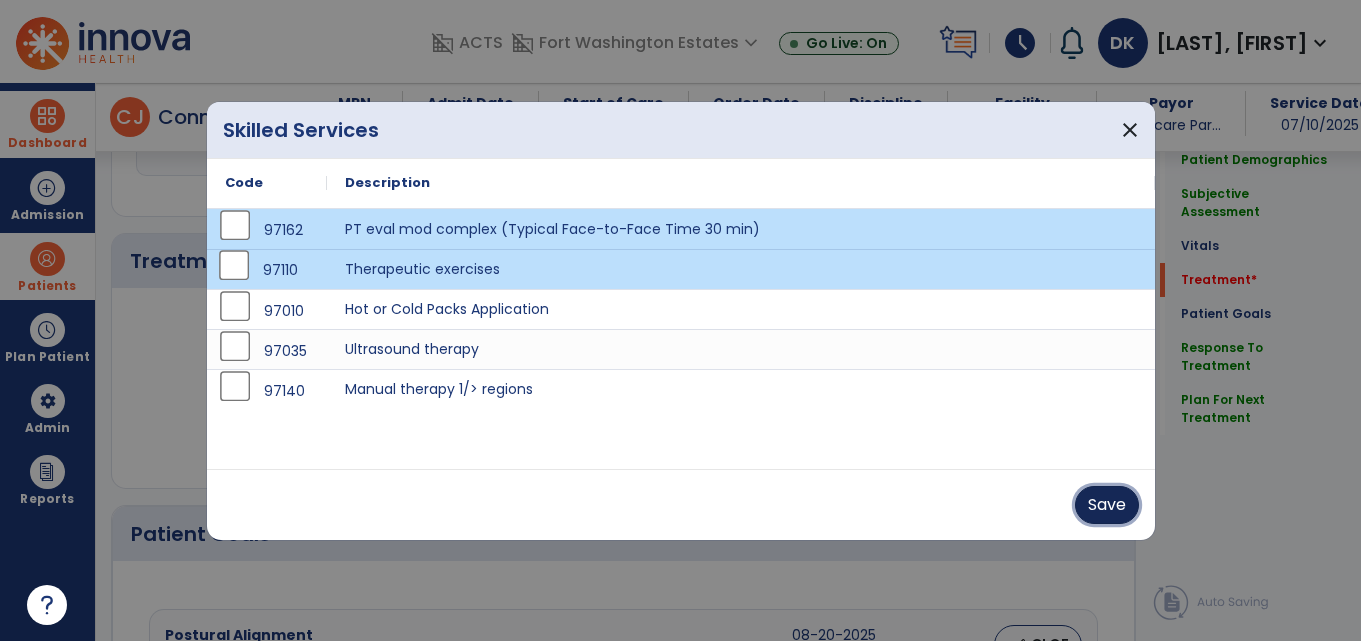 click on "Save" at bounding box center [1107, 505] 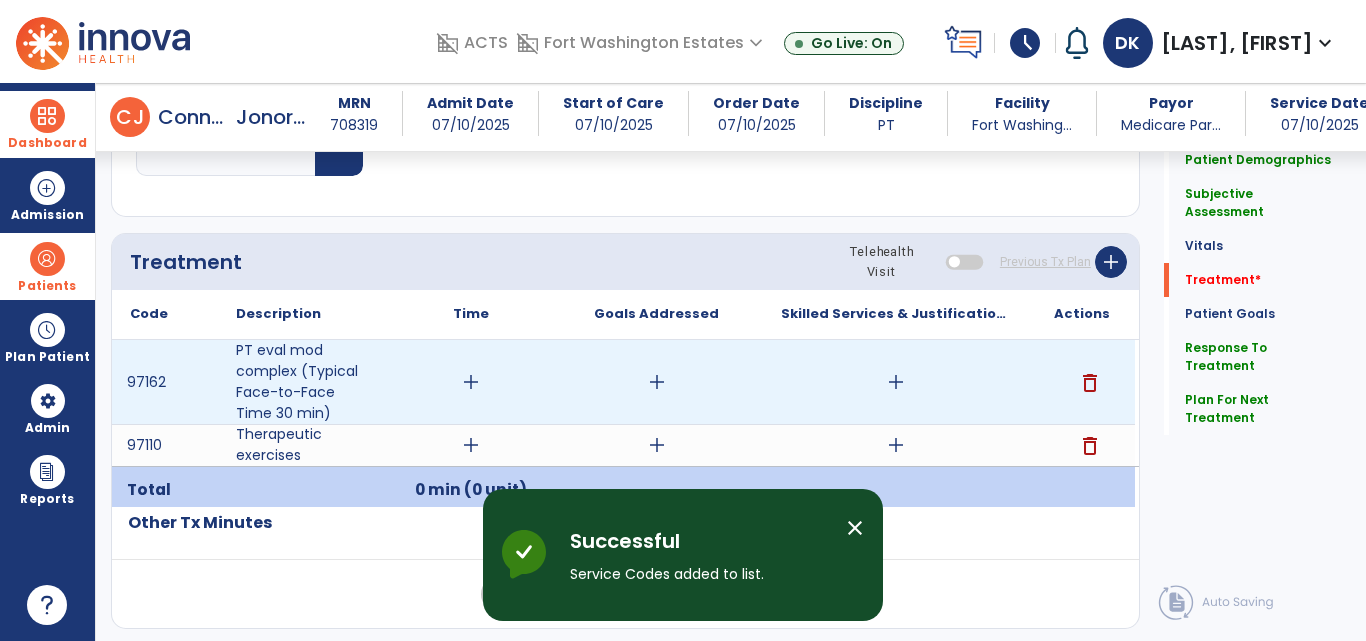 click on "add" at bounding box center (471, 382) 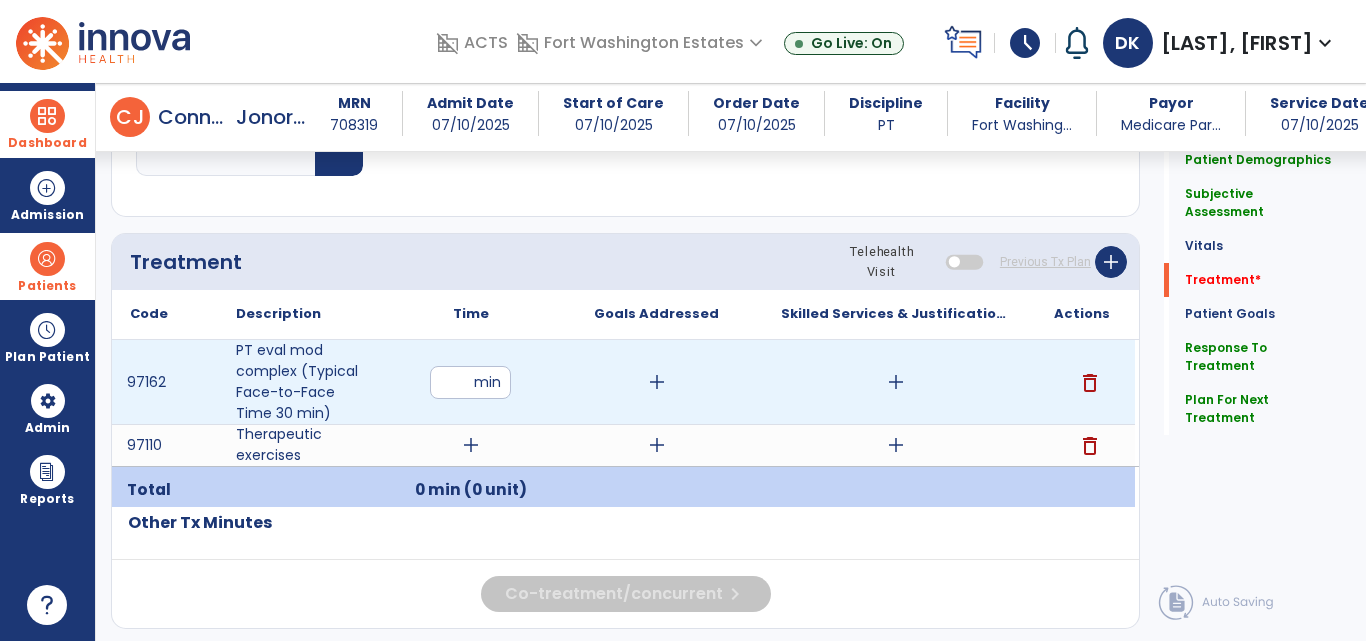 type on "**" 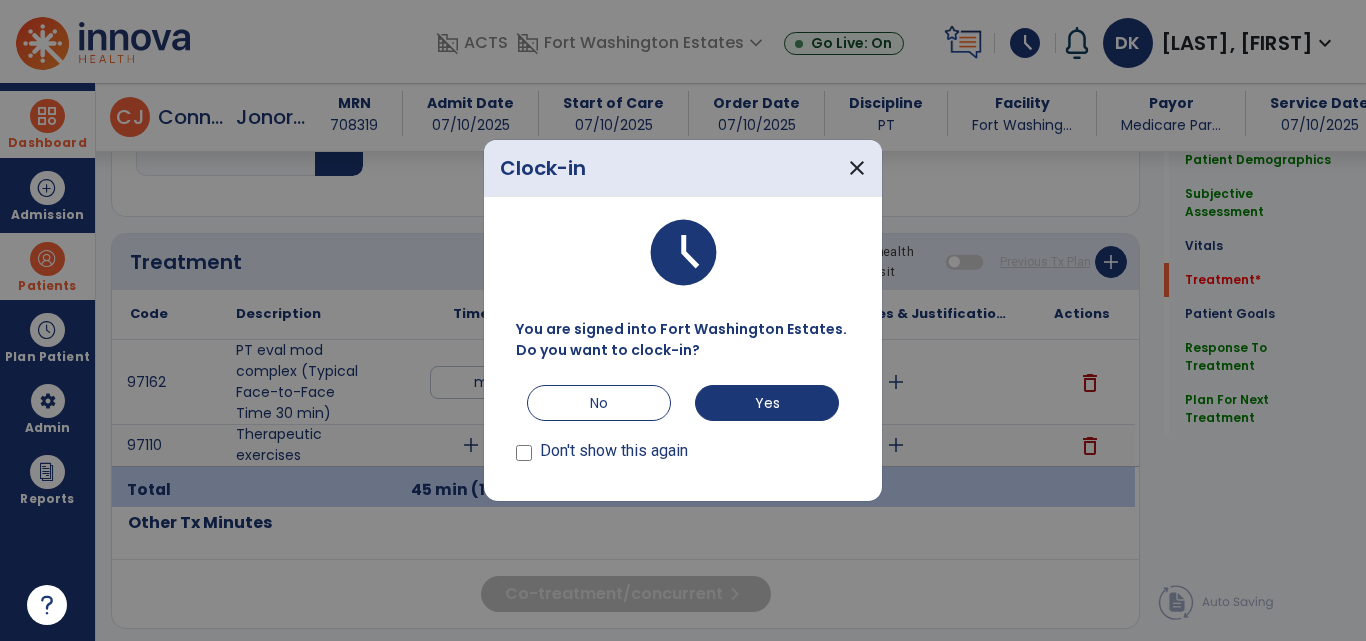 click at bounding box center (683, 320) 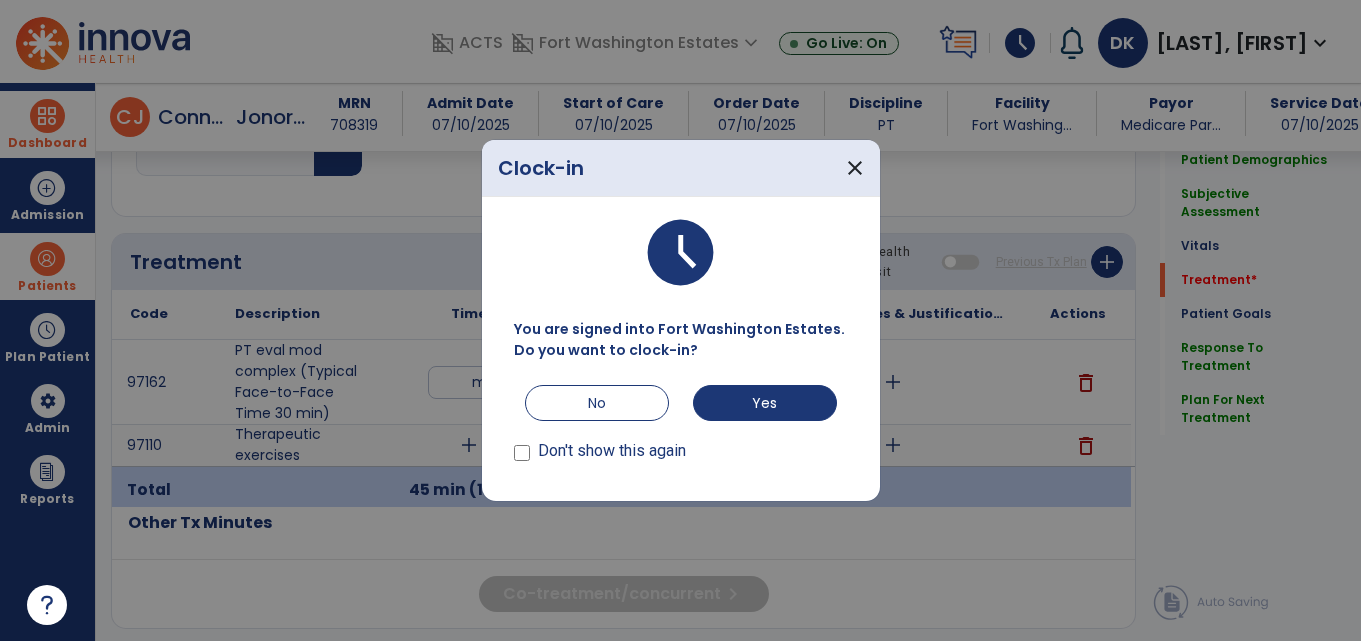 scroll, scrollTop: 1256, scrollLeft: 0, axis: vertical 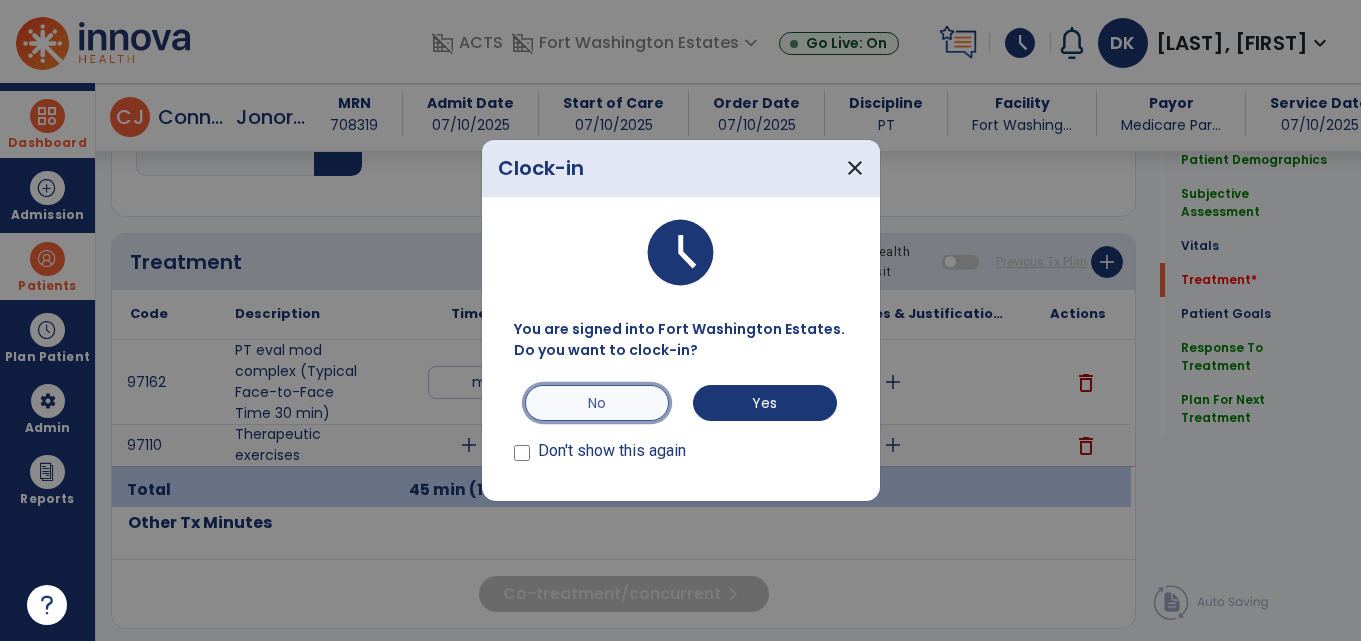 click on "No" at bounding box center (597, 403) 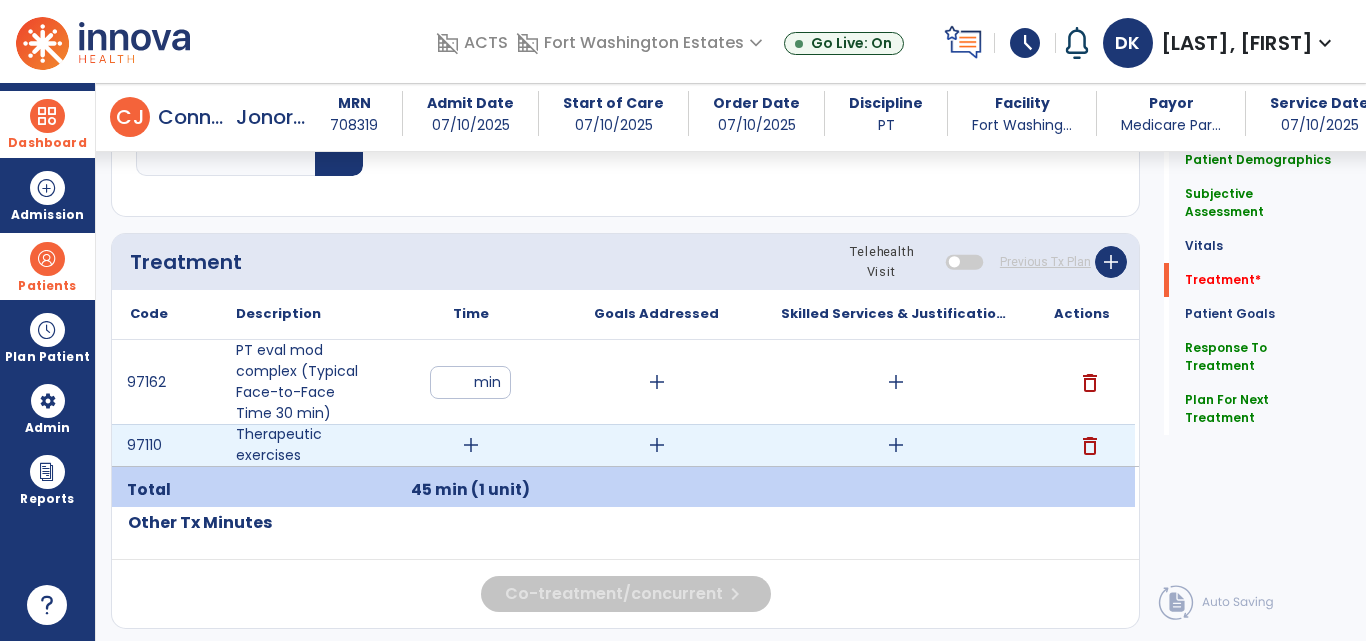 click on "add" at bounding box center (471, 445) 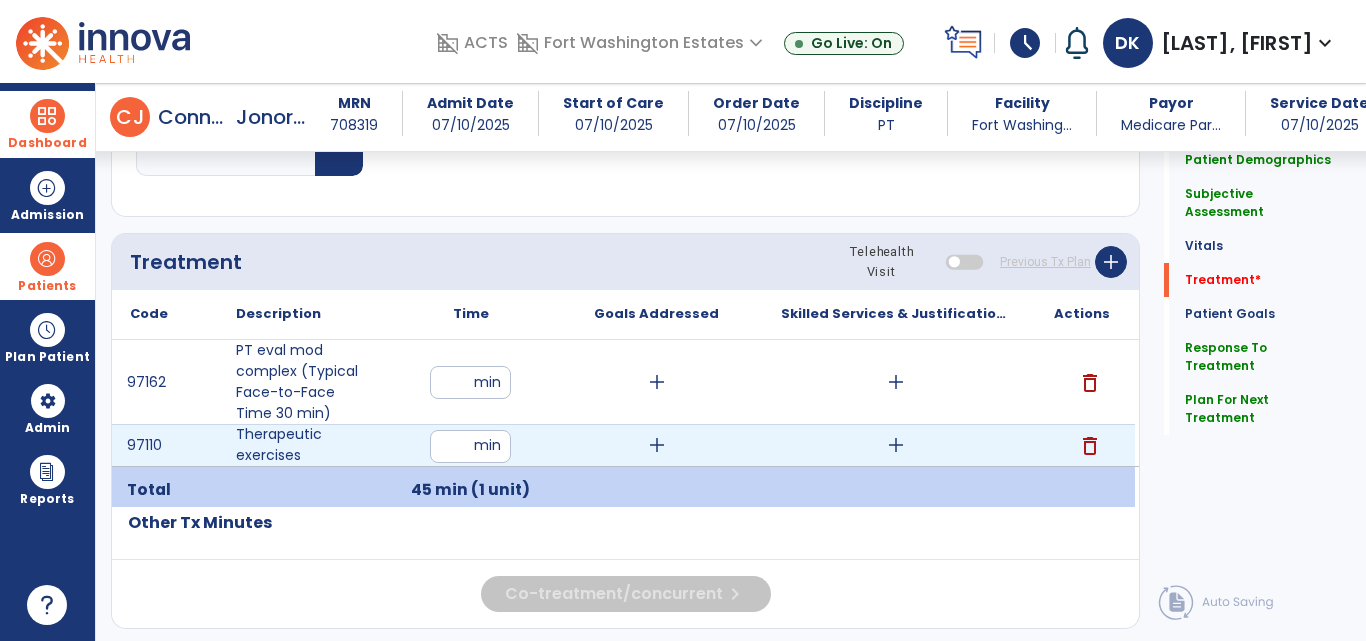 type on "**" 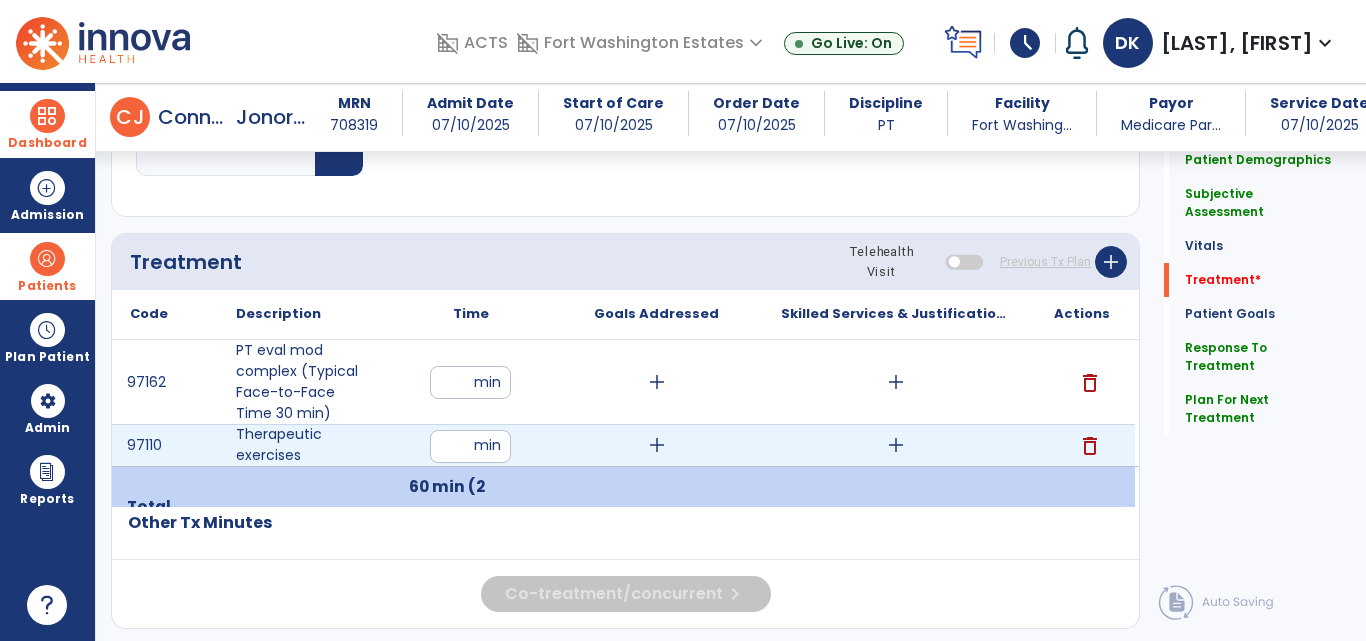 click on "add" at bounding box center (657, 445) 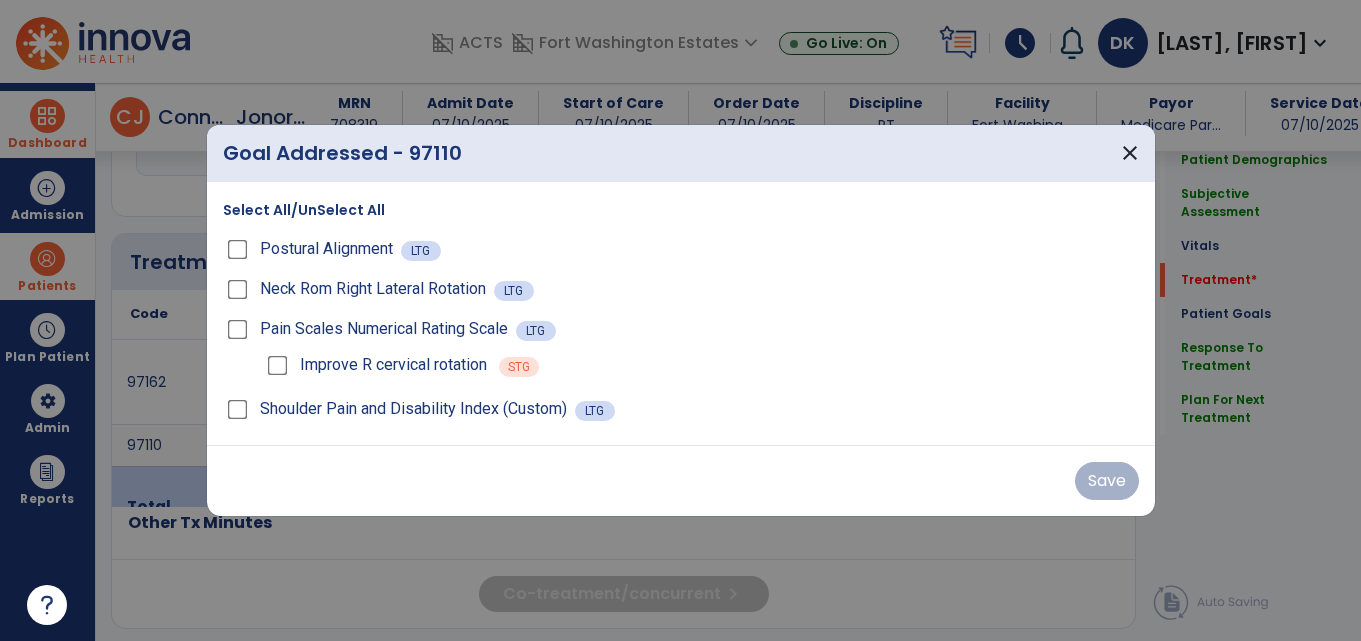 scroll, scrollTop: 1256, scrollLeft: 0, axis: vertical 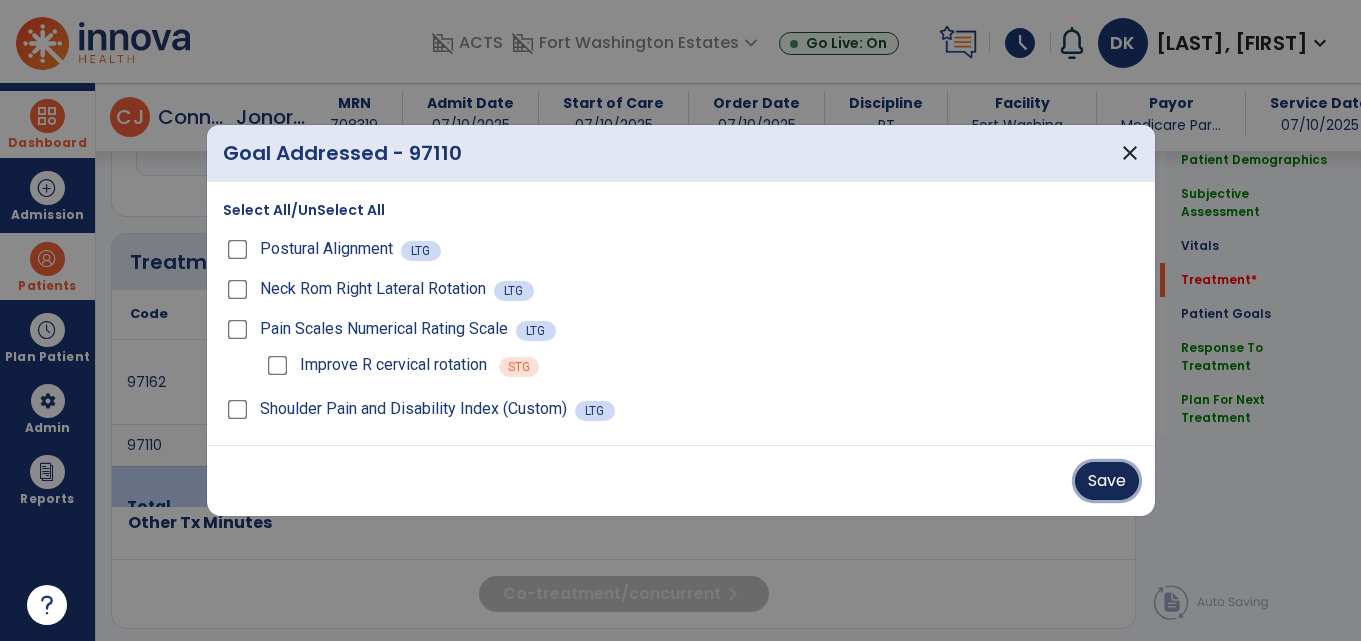 click on "Save" at bounding box center [1107, 481] 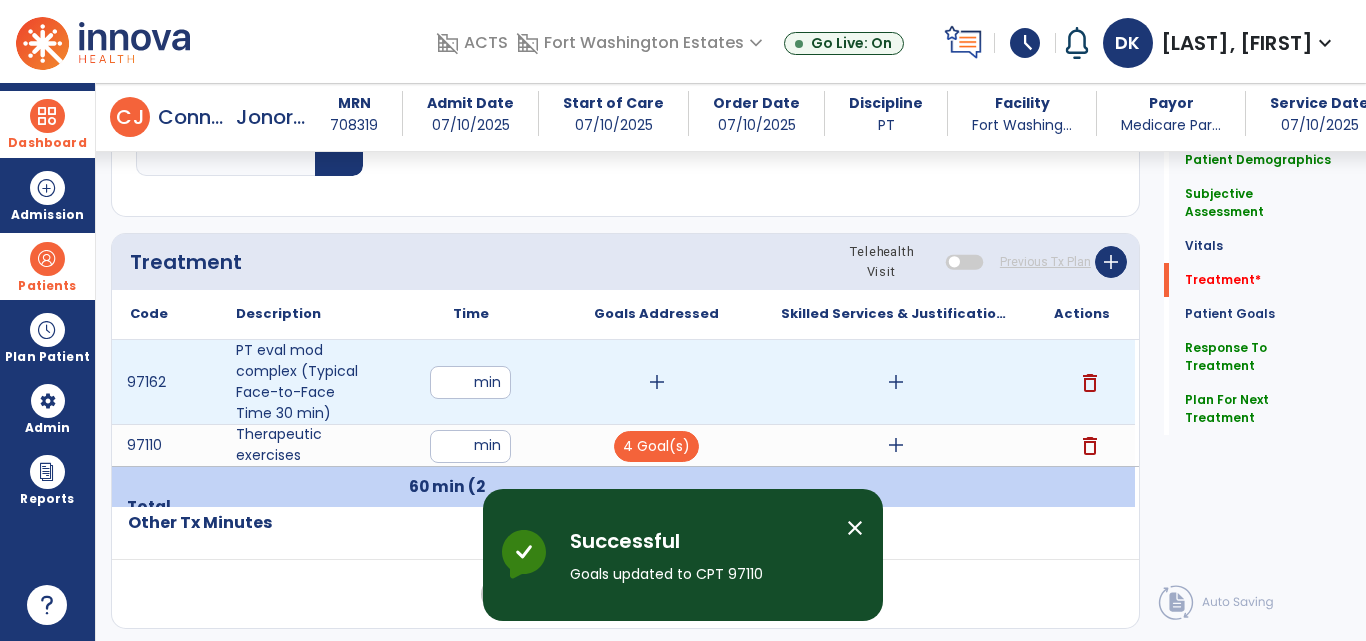 click on "add" at bounding box center [896, 382] 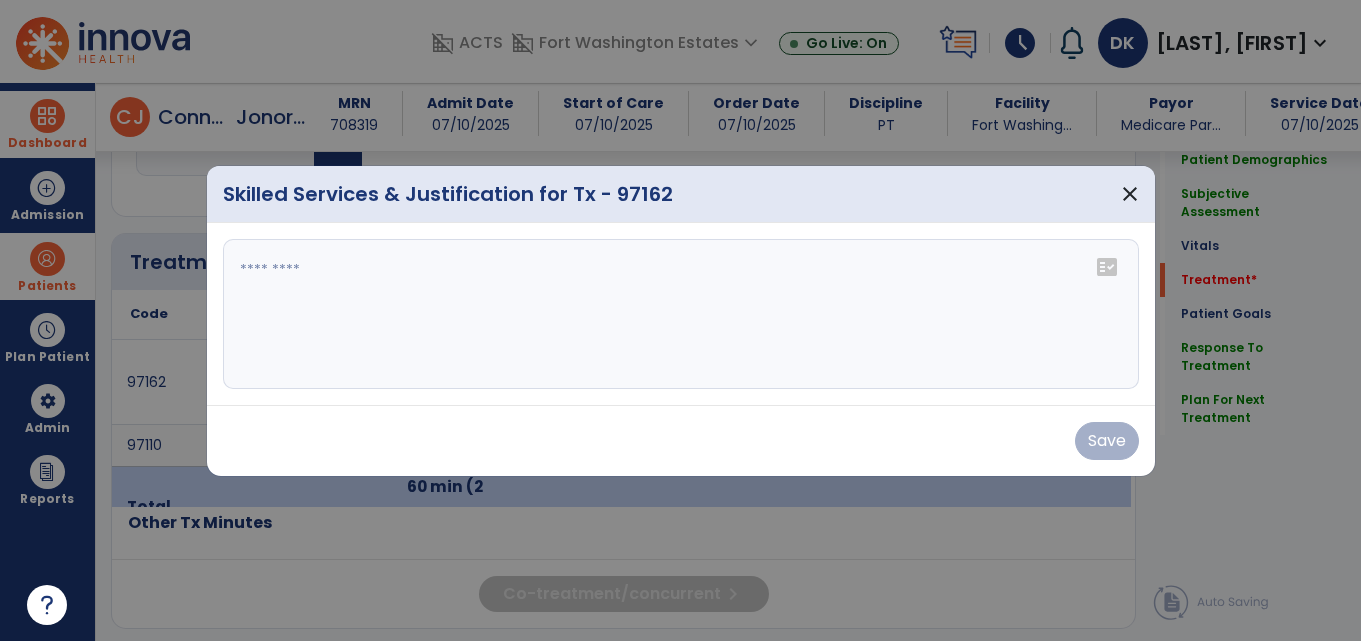 scroll, scrollTop: 1256, scrollLeft: 0, axis: vertical 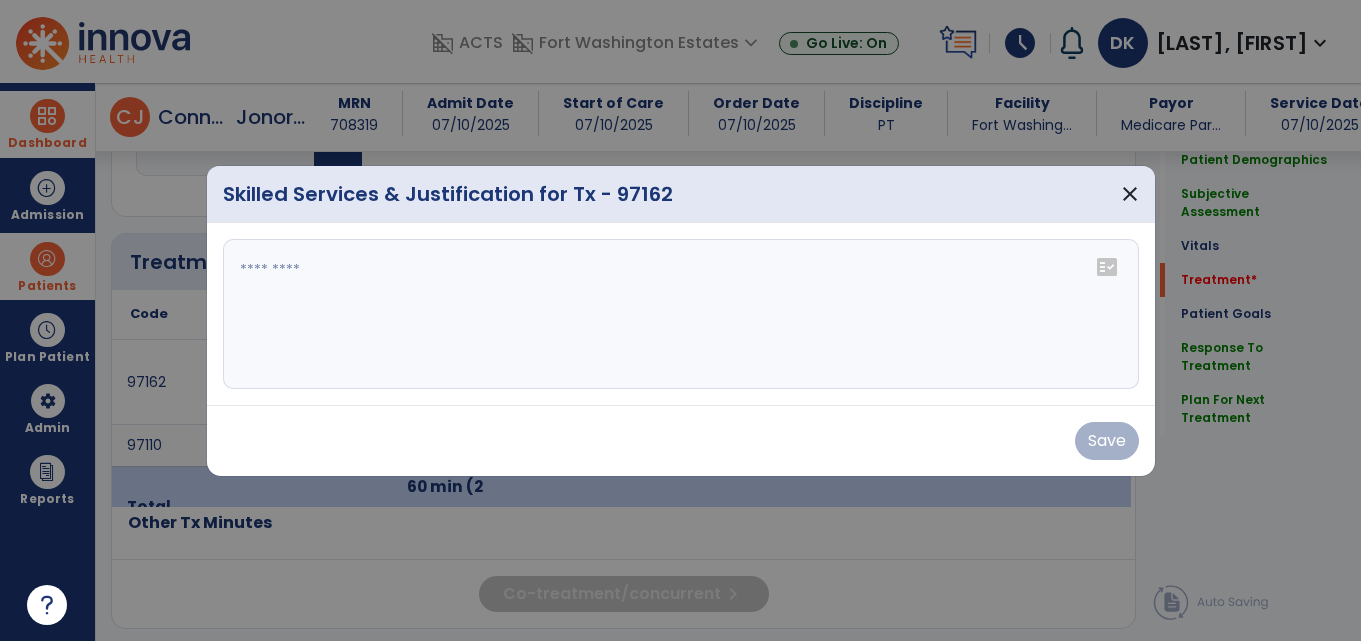 click at bounding box center (681, 314) 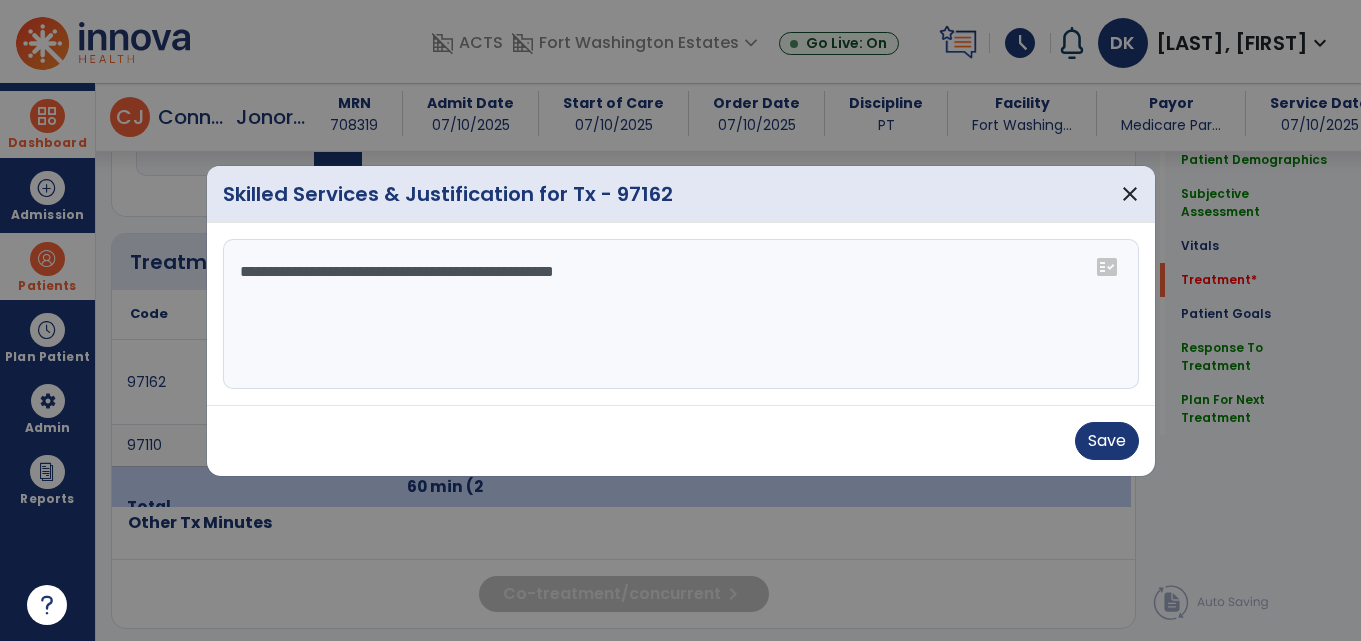 click on "**********" at bounding box center (681, 314) 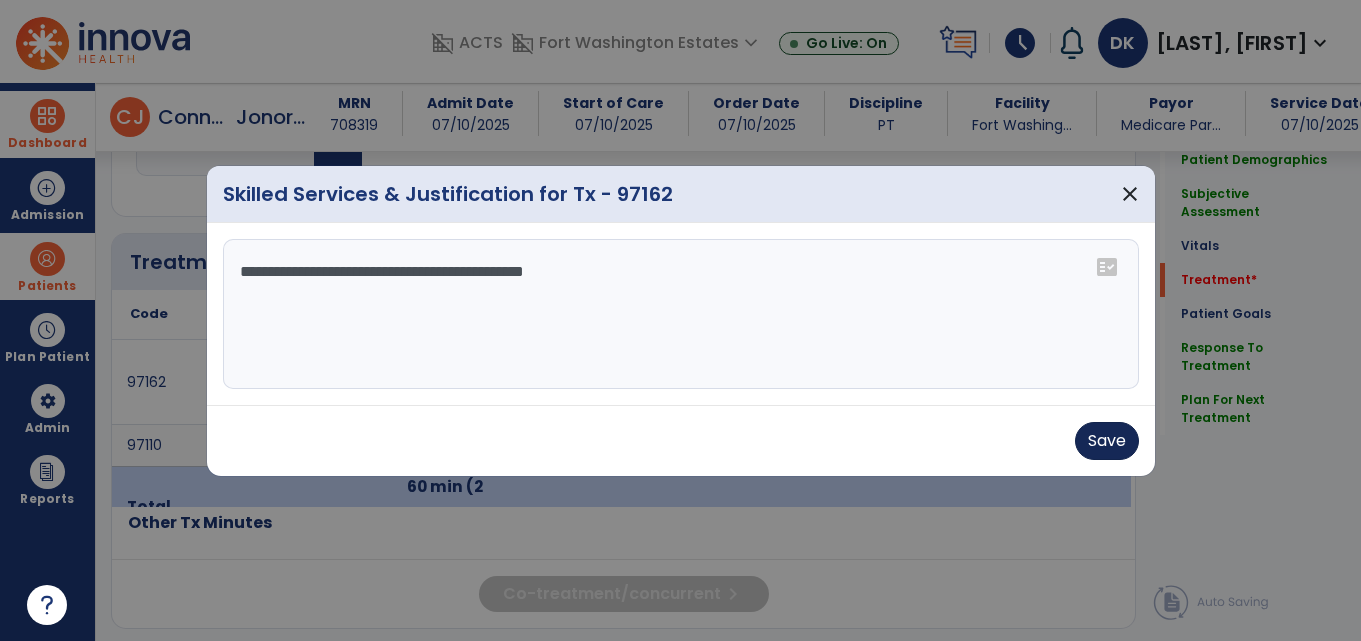 type on "**********" 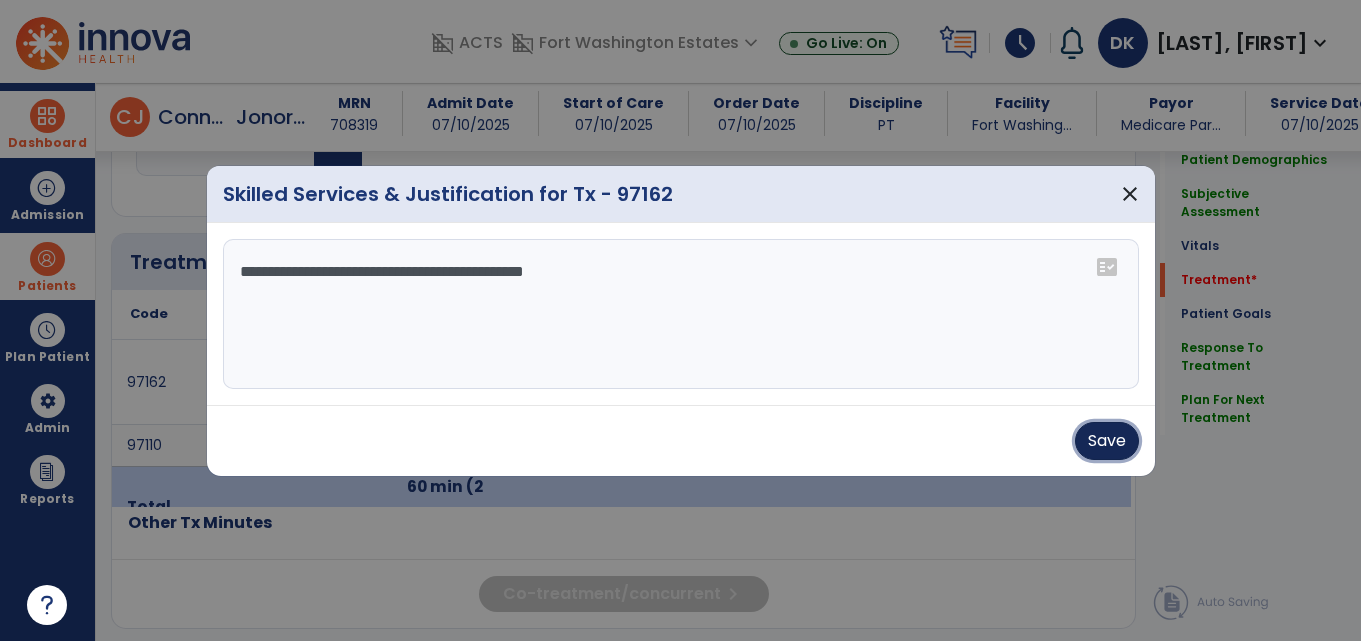 click on "Save" at bounding box center [1107, 441] 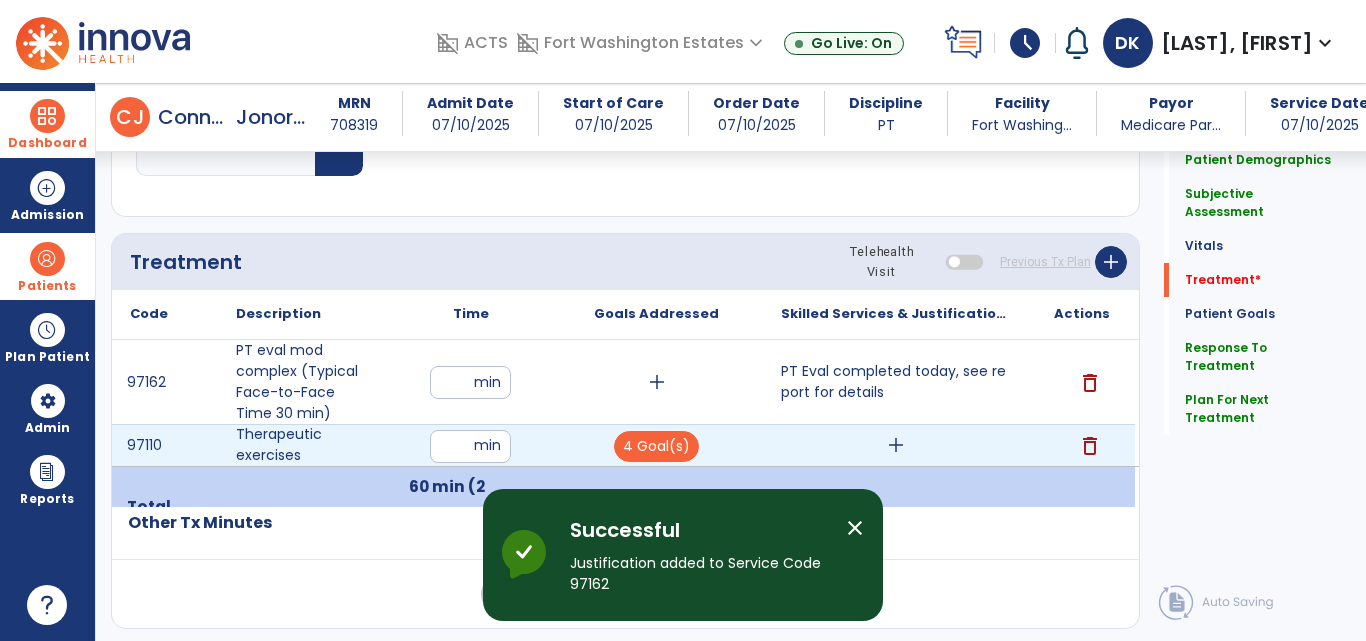 click on "add" at bounding box center [896, 445] 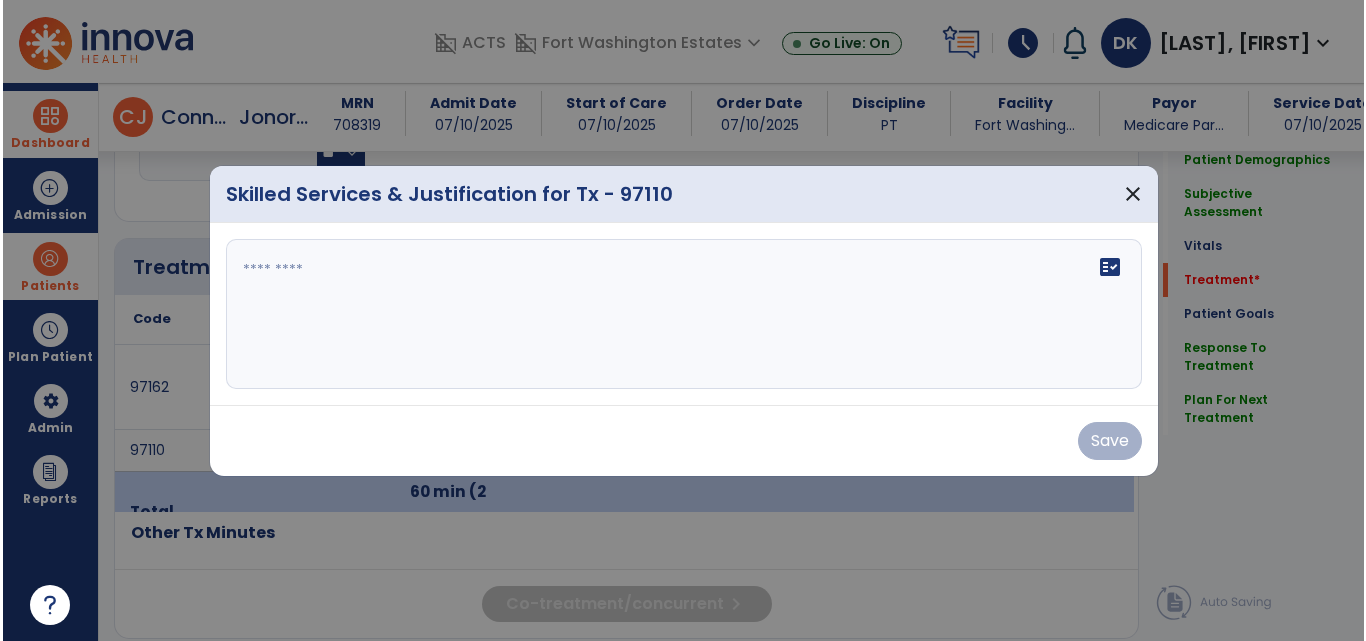scroll, scrollTop: 1256, scrollLeft: 0, axis: vertical 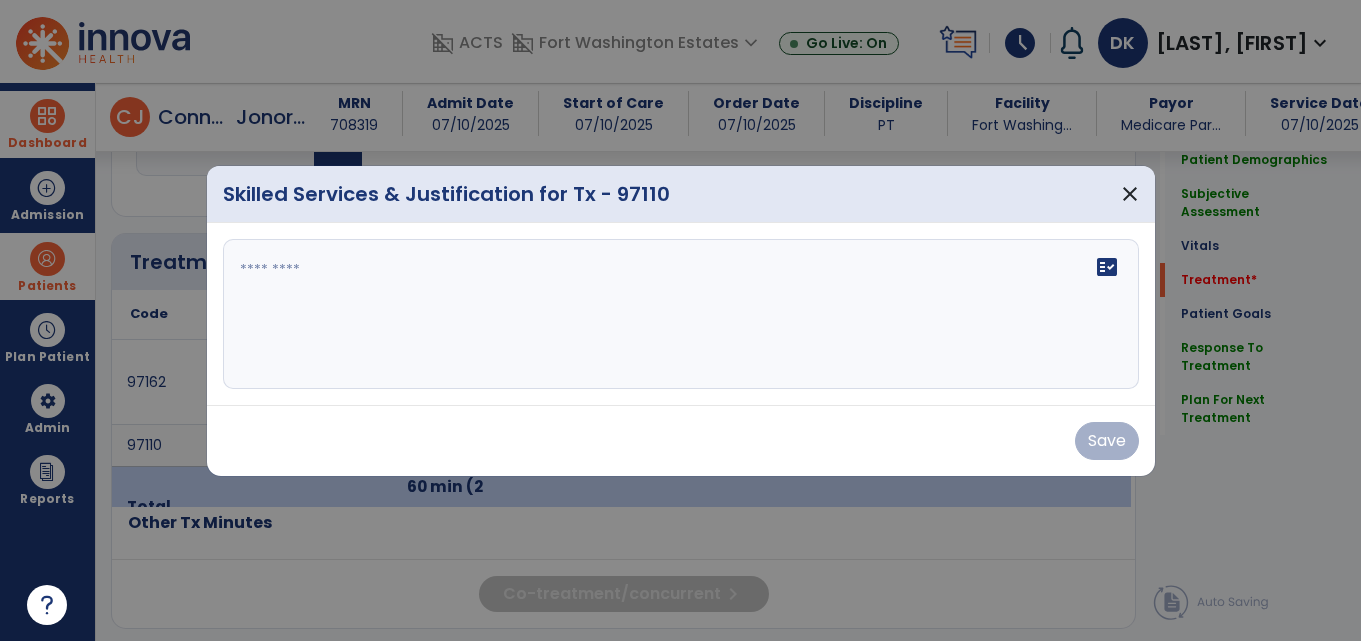 click on "fact_check" at bounding box center [681, 314] 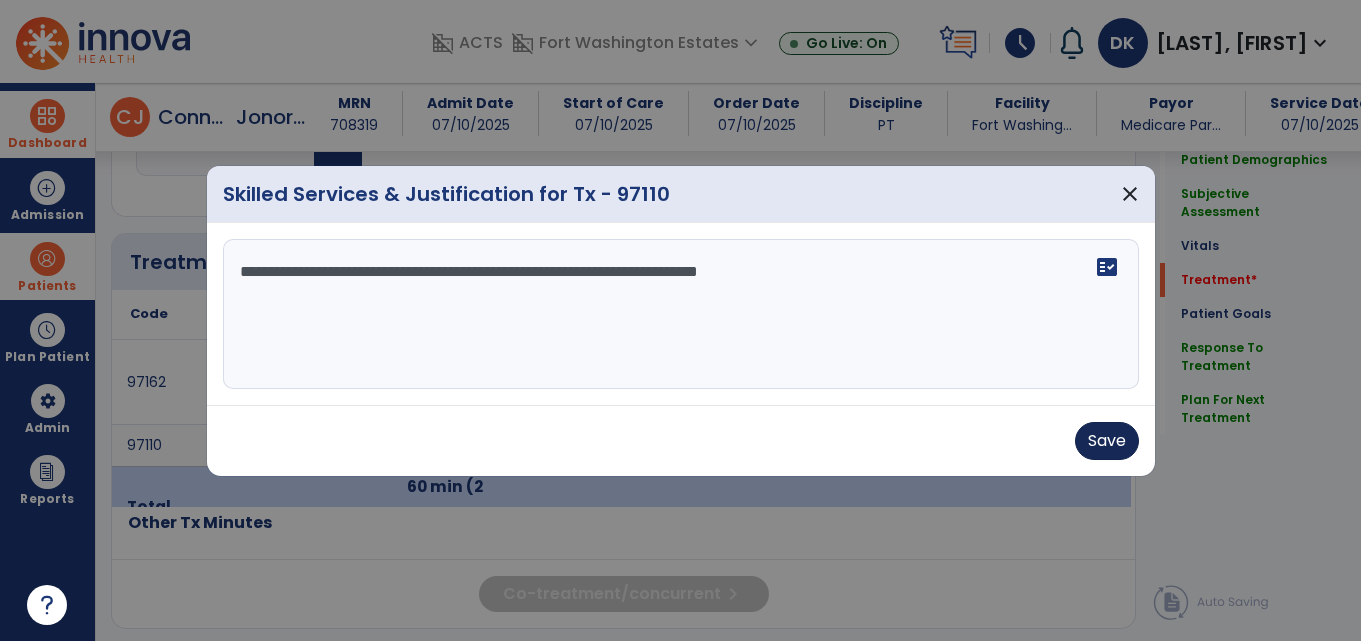 type on "**********" 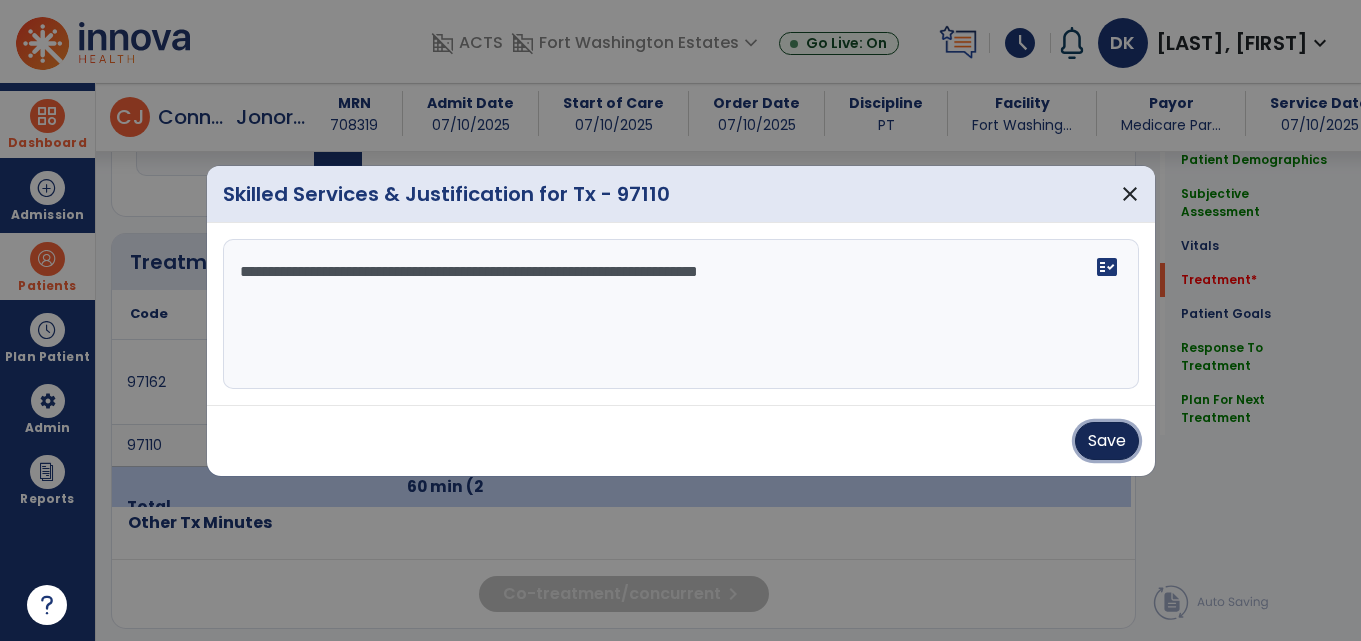 click on "Save" at bounding box center (1107, 441) 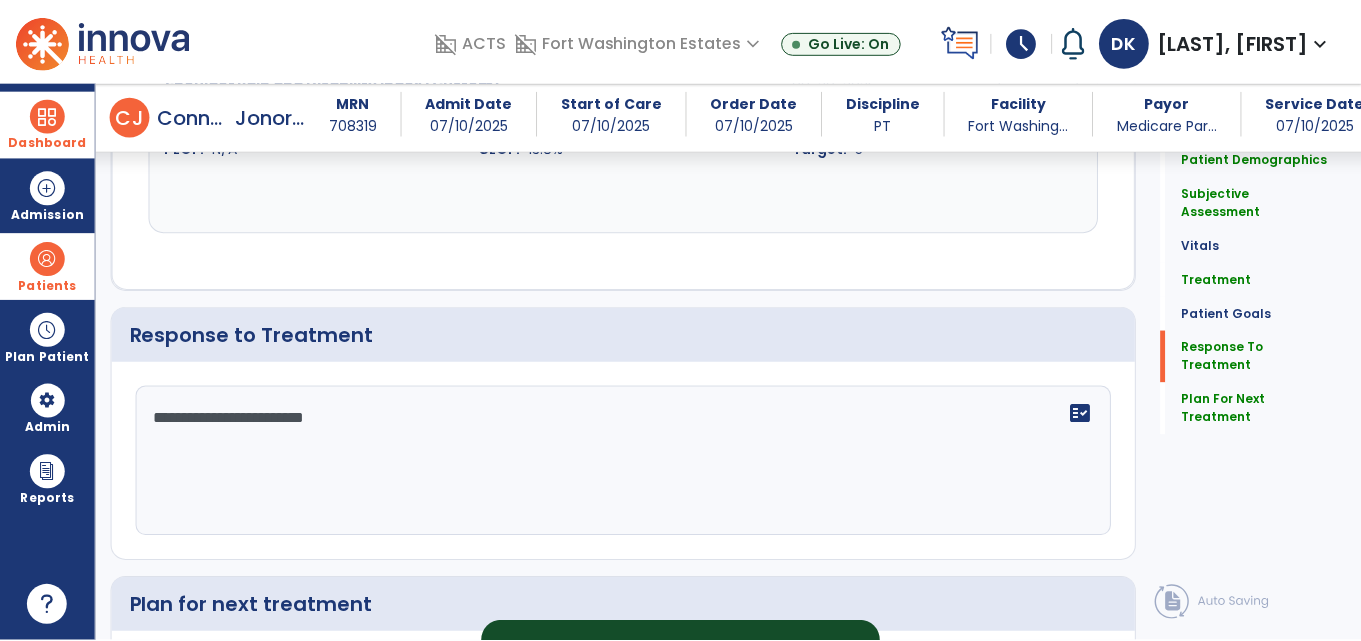 scroll, scrollTop: 2860, scrollLeft: 0, axis: vertical 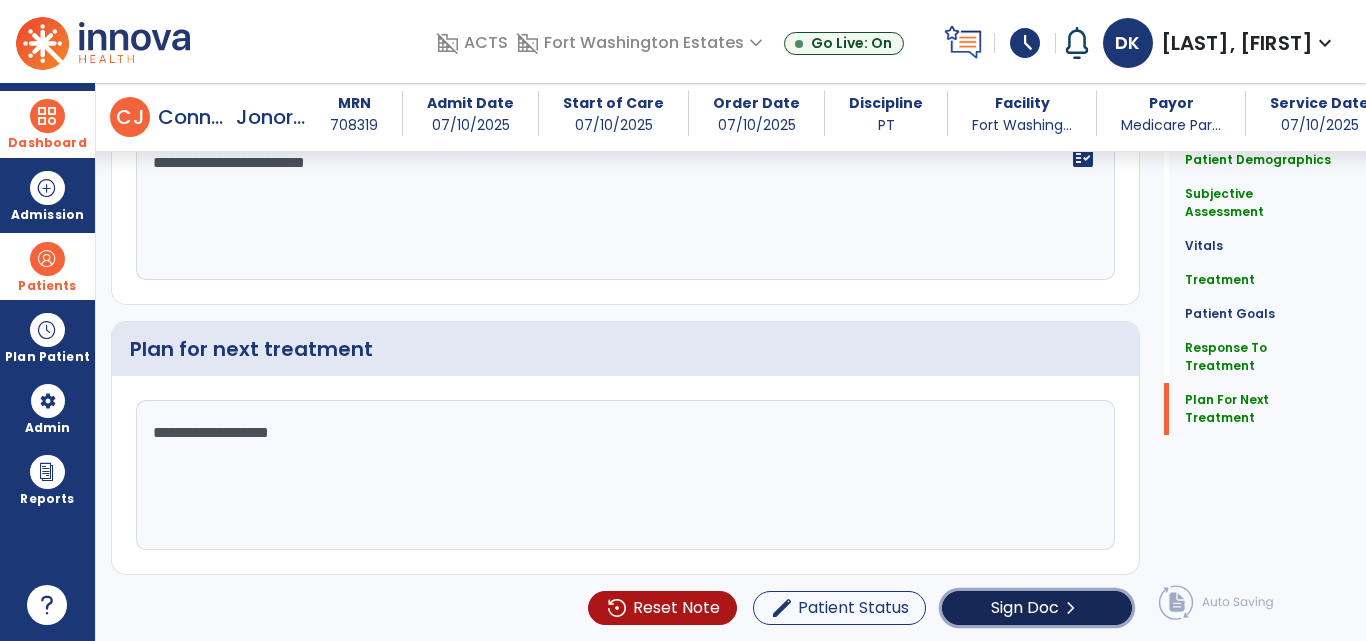 click on "Sign Doc" 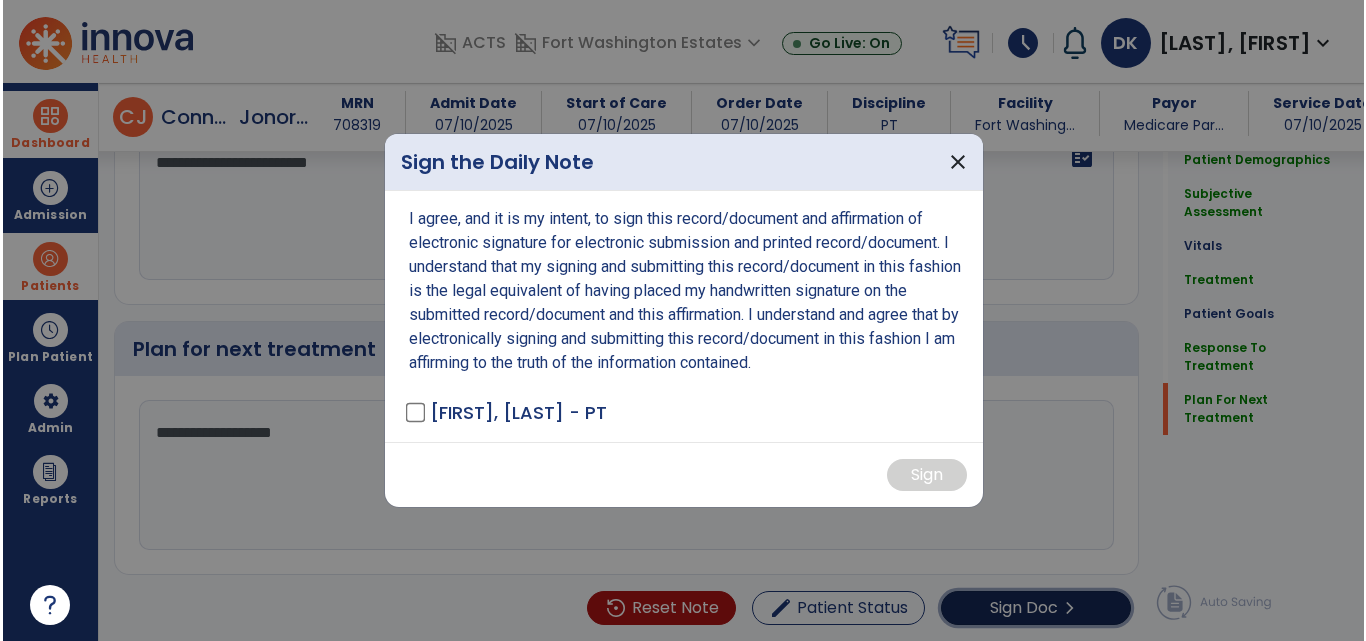 scroll, scrollTop: 2860, scrollLeft: 0, axis: vertical 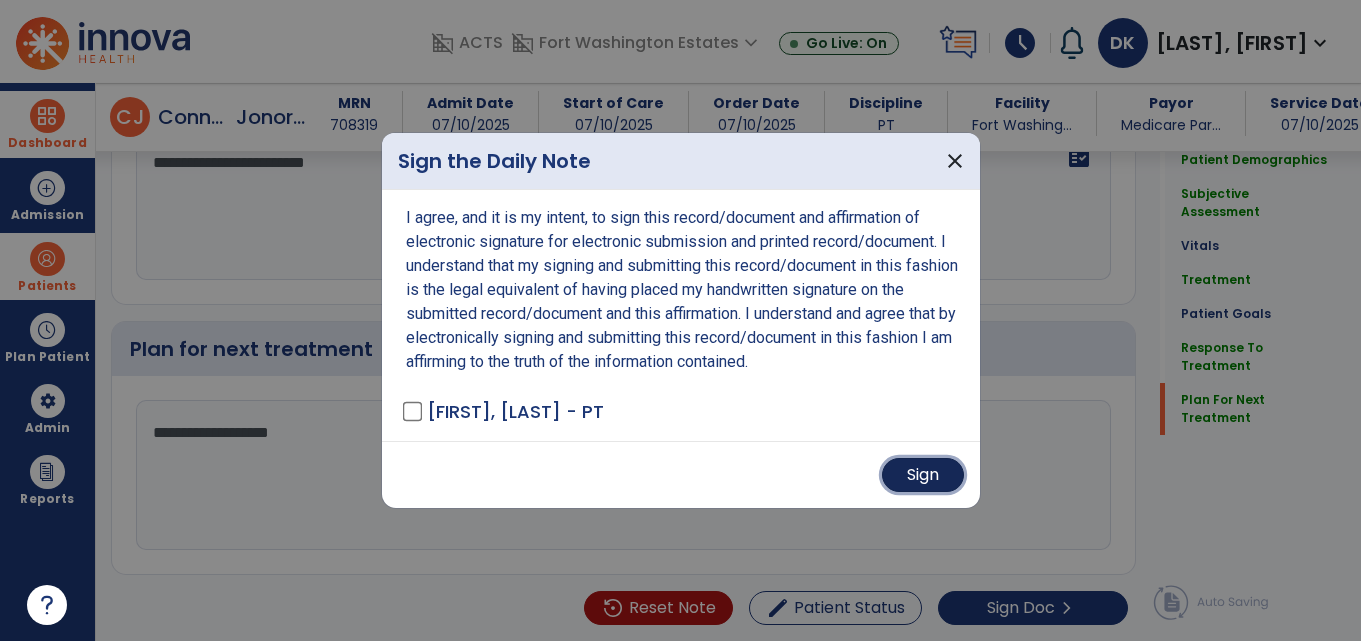 click on "Sign" at bounding box center (923, 475) 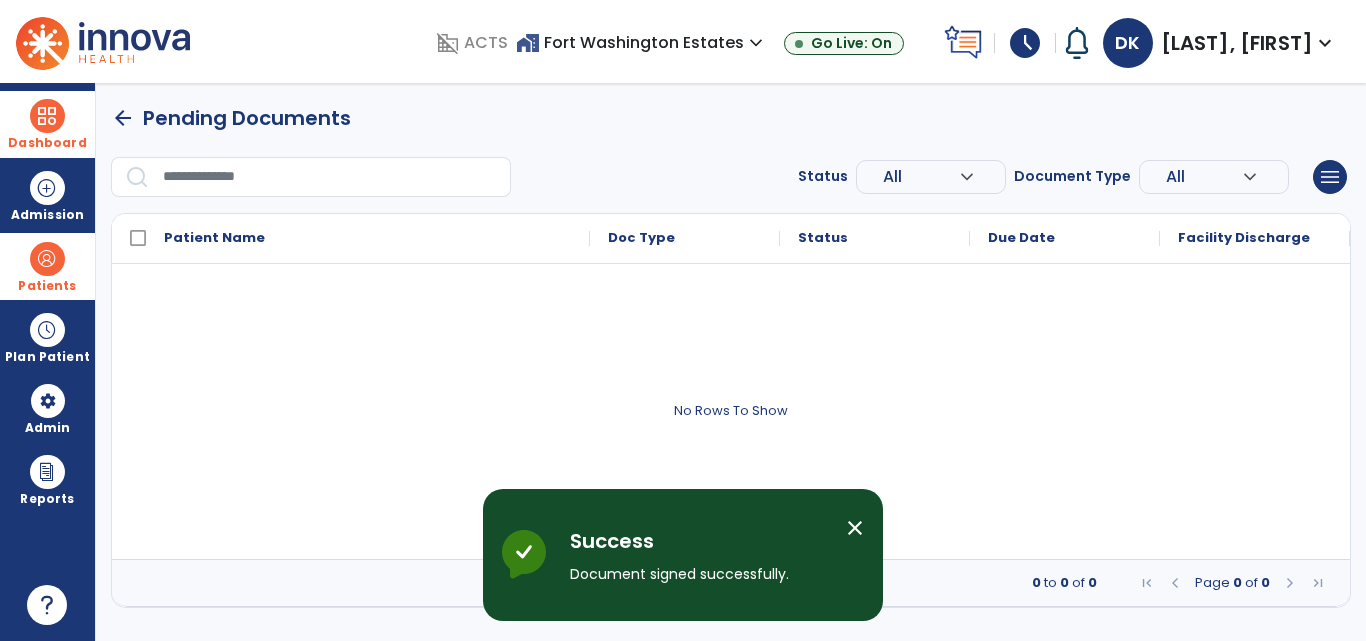 scroll, scrollTop: 0, scrollLeft: 0, axis: both 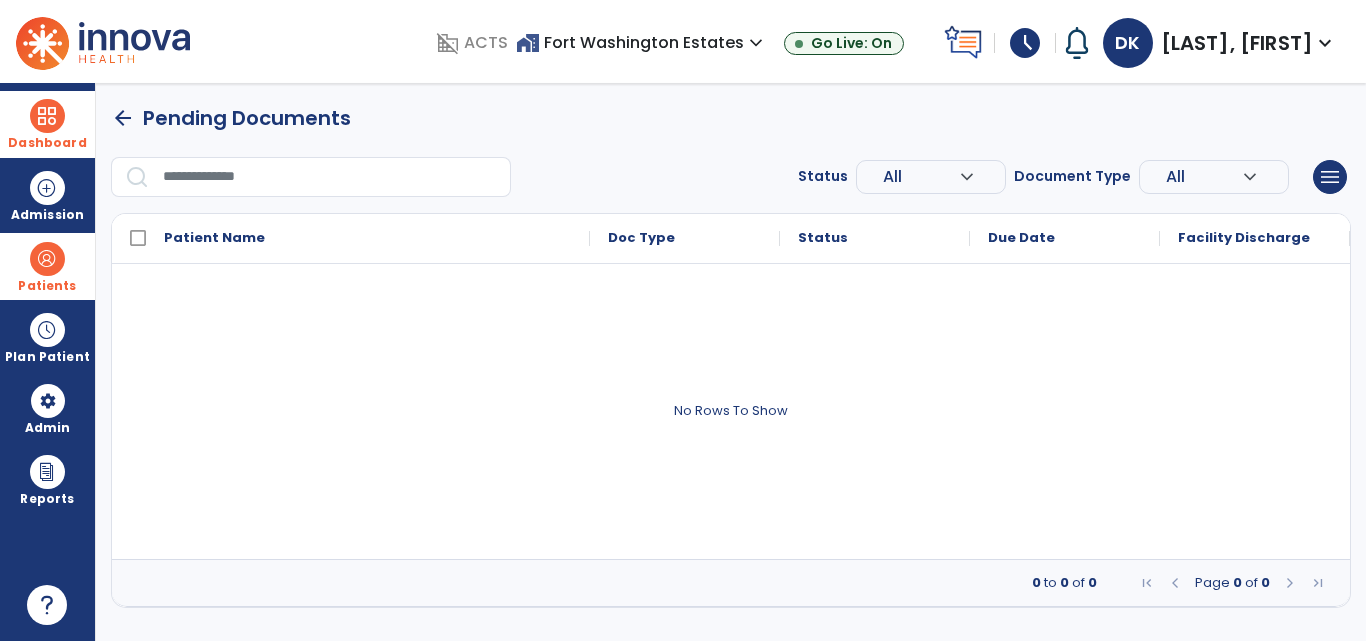 click at bounding box center [47, 116] 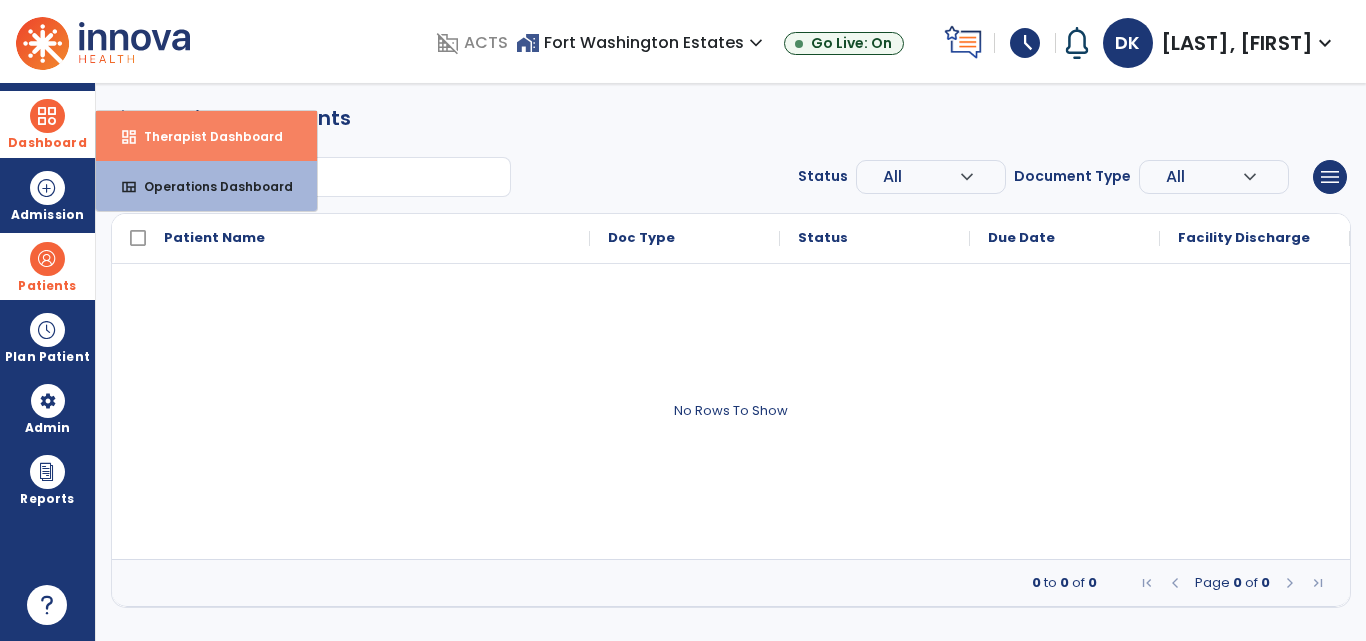 click on "Therapist Dashboard" at bounding box center (205, 136) 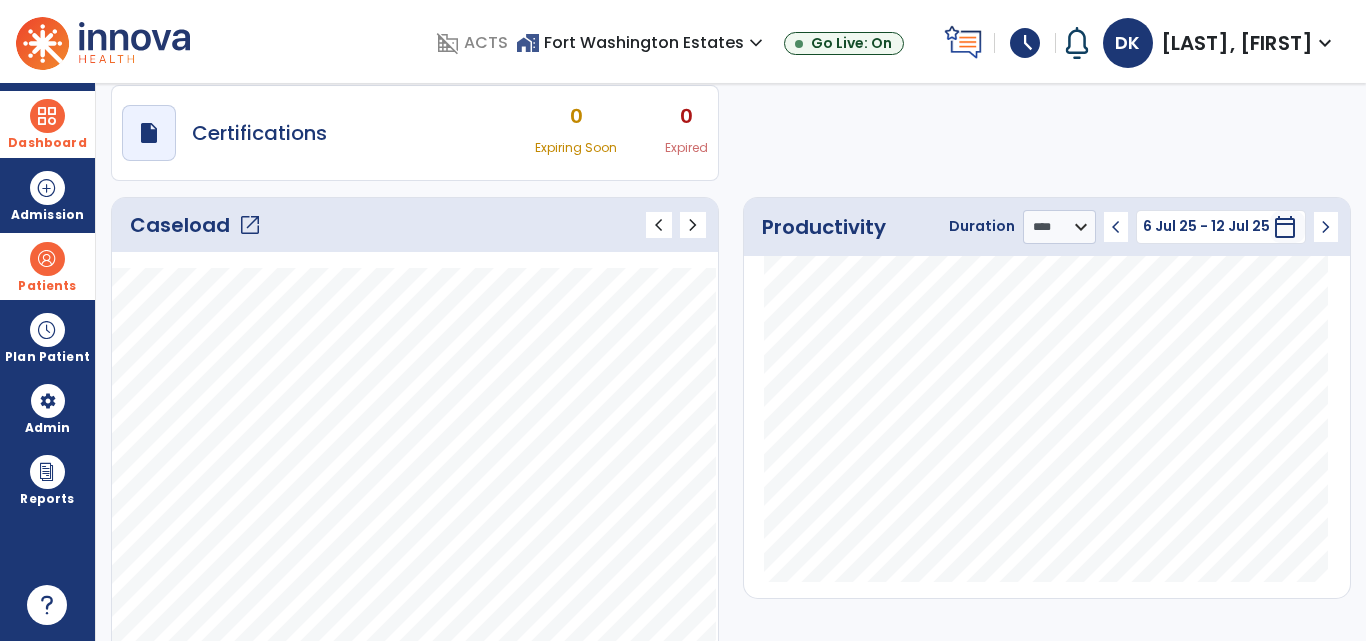 scroll, scrollTop: 173, scrollLeft: 0, axis: vertical 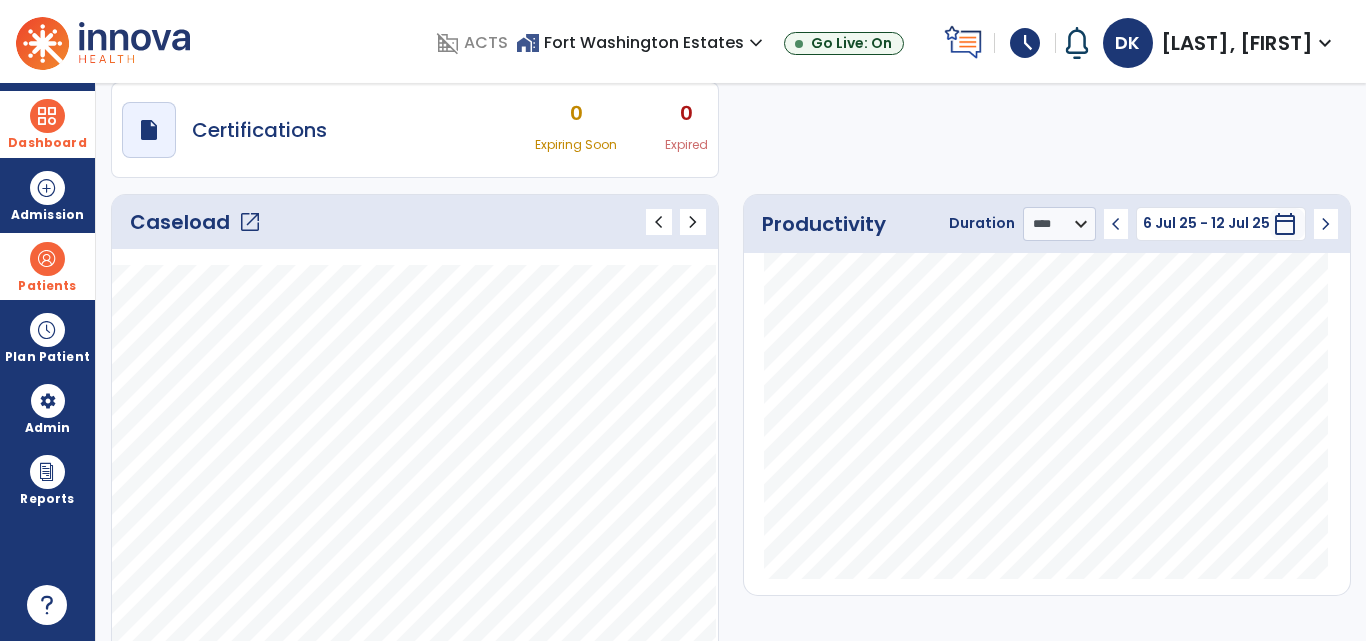 click at bounding box center (47, 259) 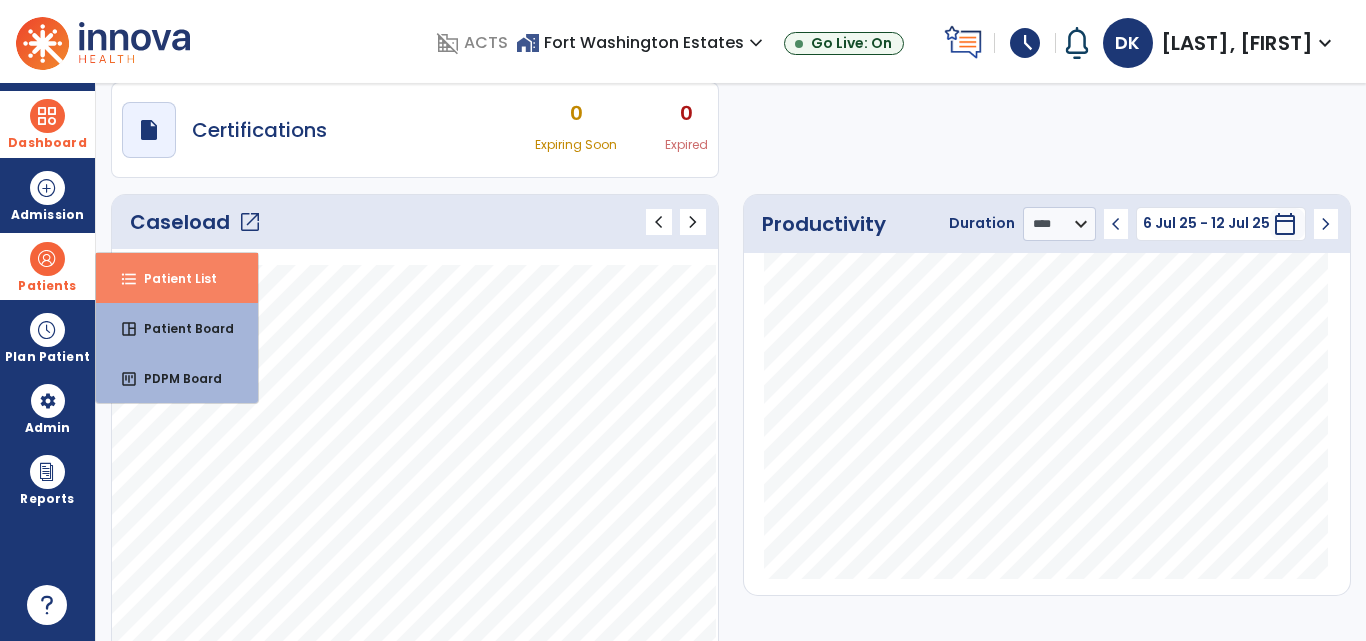 click on "Patient List" at bounding box center [172, 278] 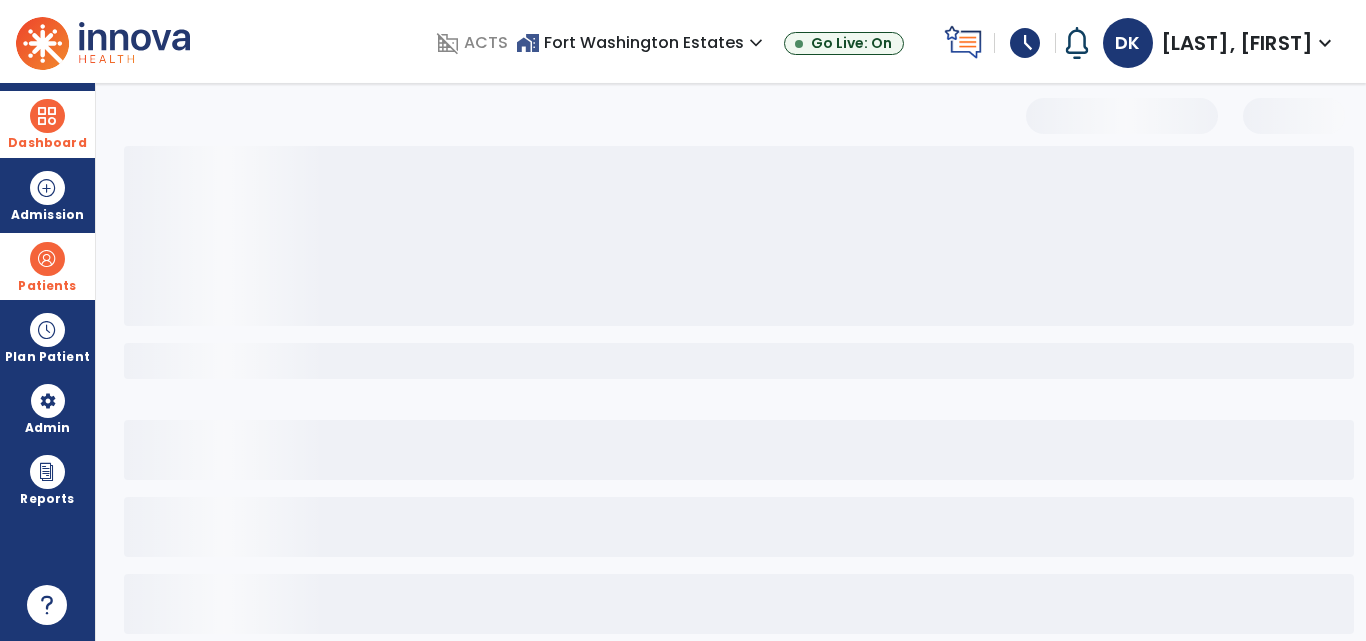 scroll, scrollTop: 102, scrollLeft: 0, axis: vertical 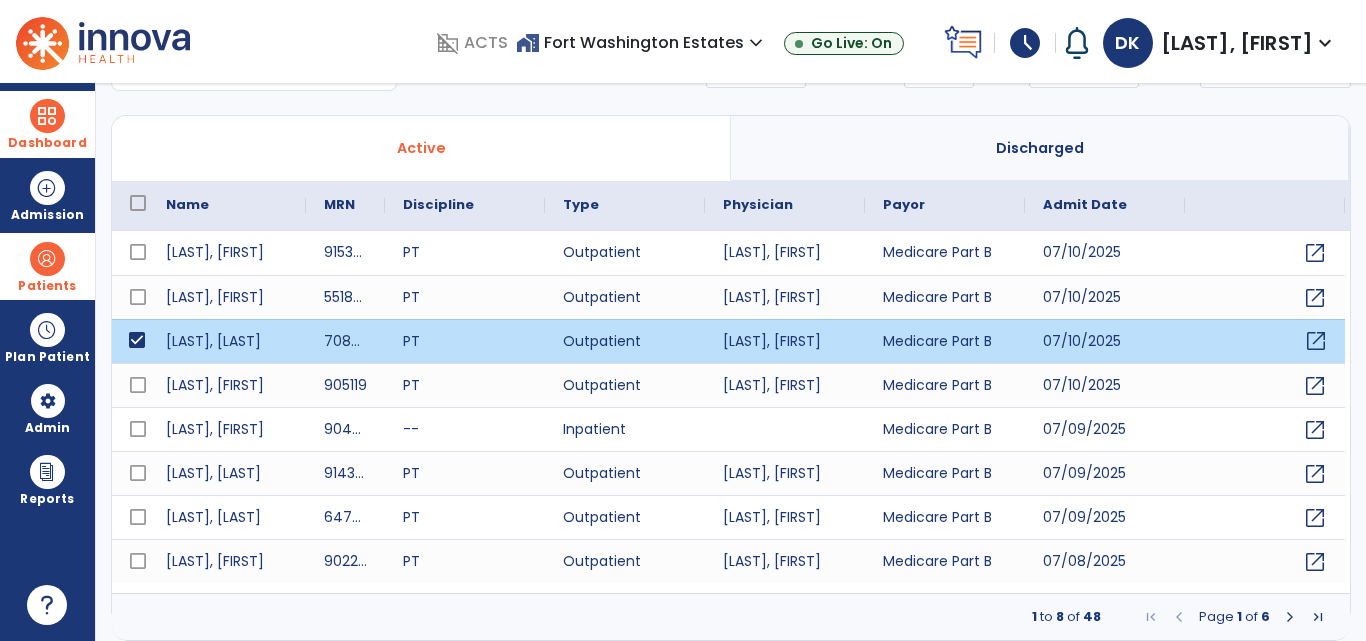 click on "open_in_new" at bounding box center [1316, 341] 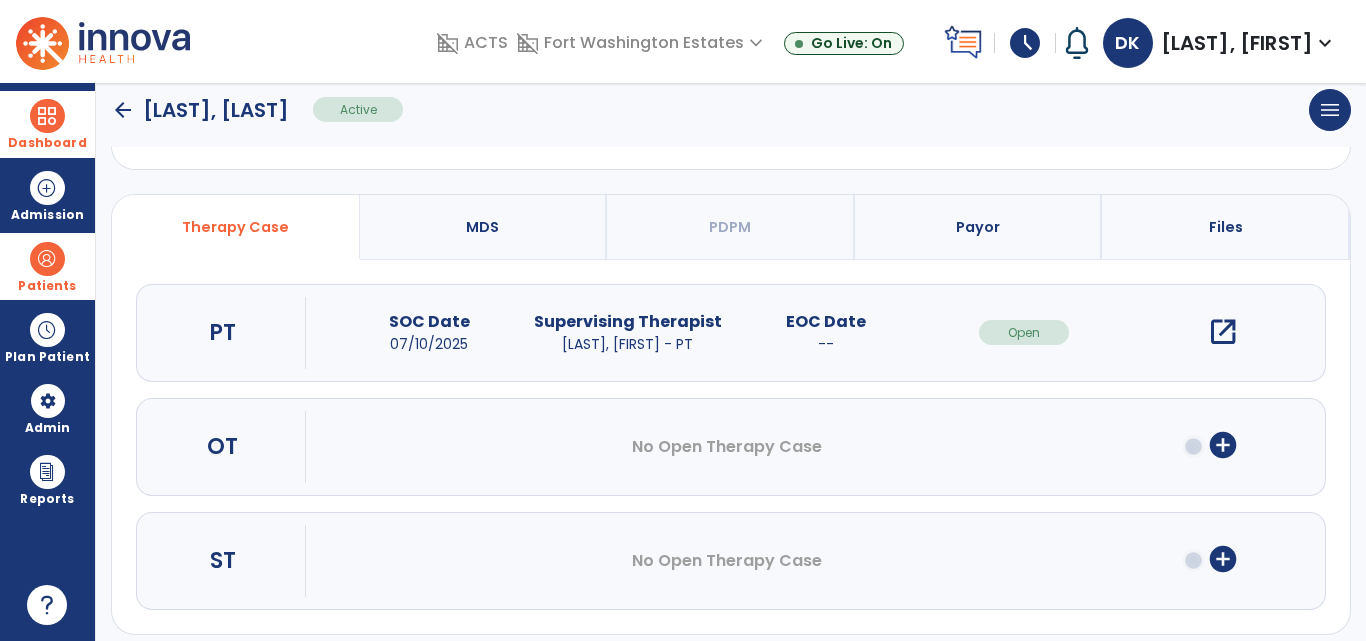 click on "open_in_new" at bounding box center [1223, 332] 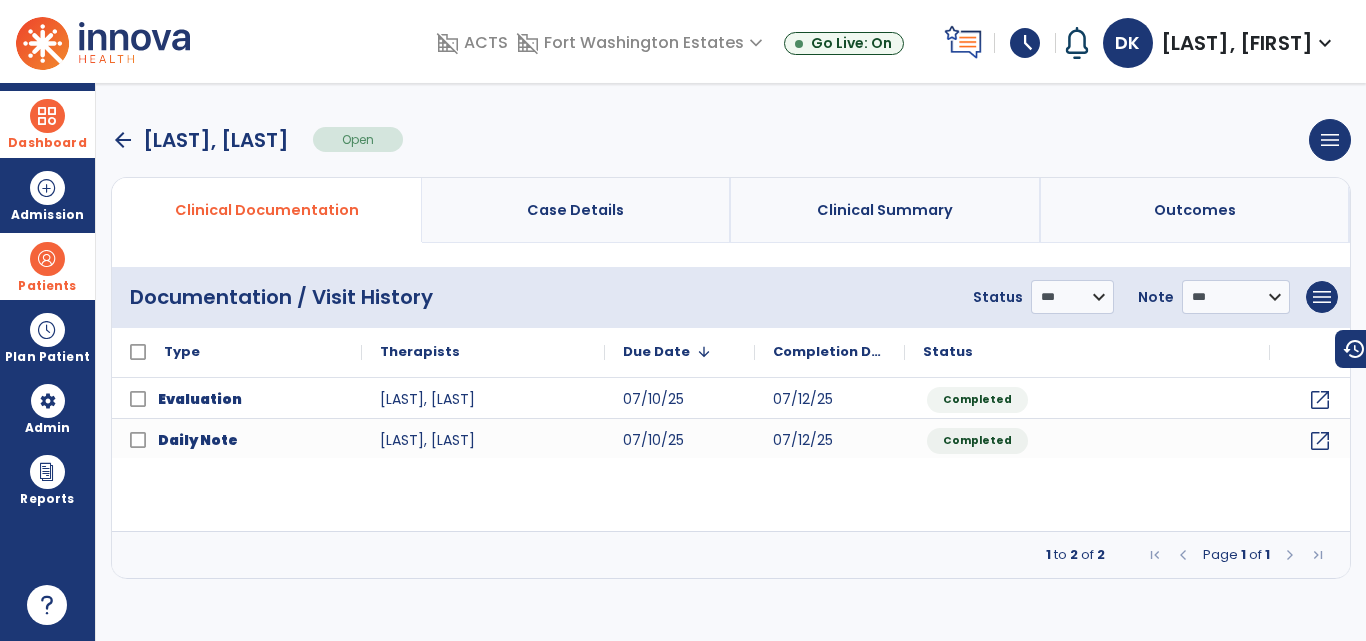 scroll, scrollTop: 0, scrollLeft: 0, axis: both 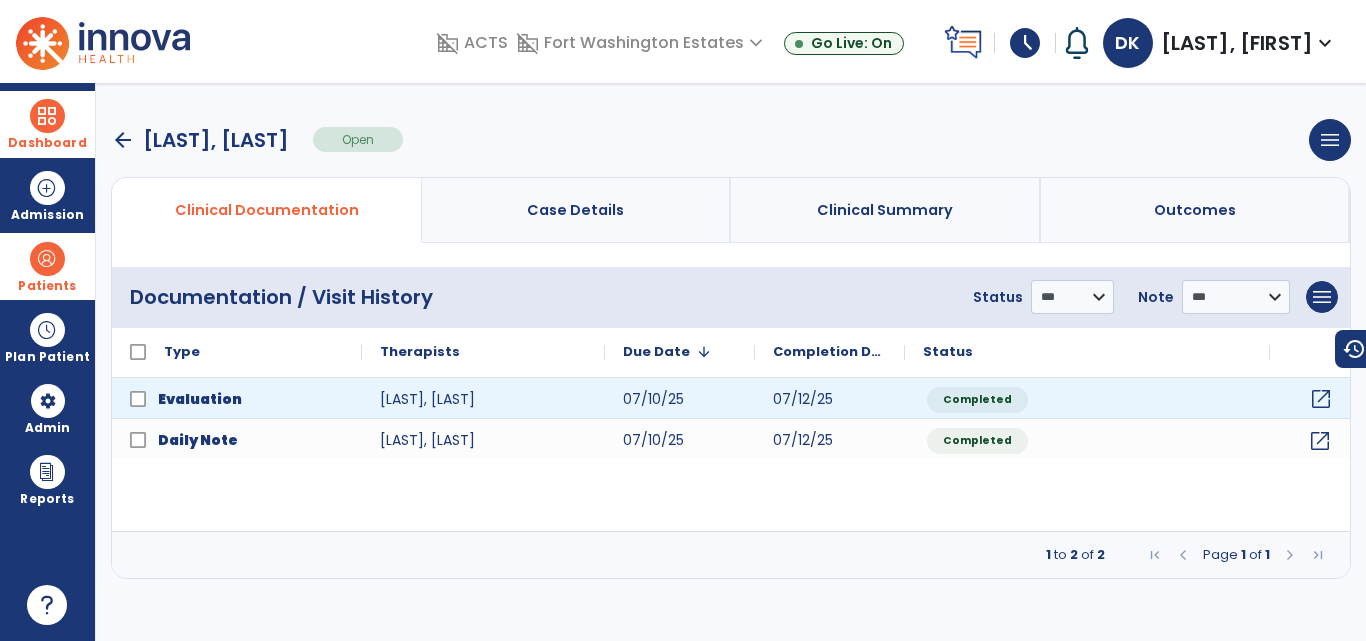 click on "open_in_new" 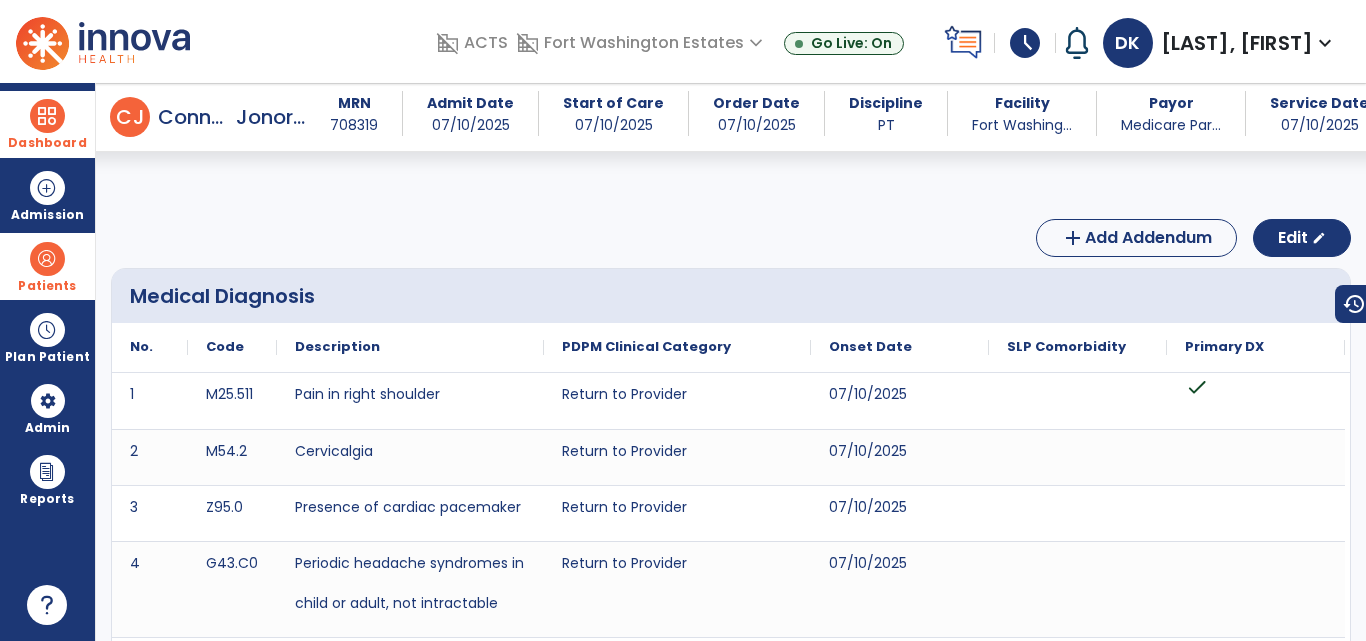 scroll, scrollTop: 5034, scrollLeft: 0, axis: vertical 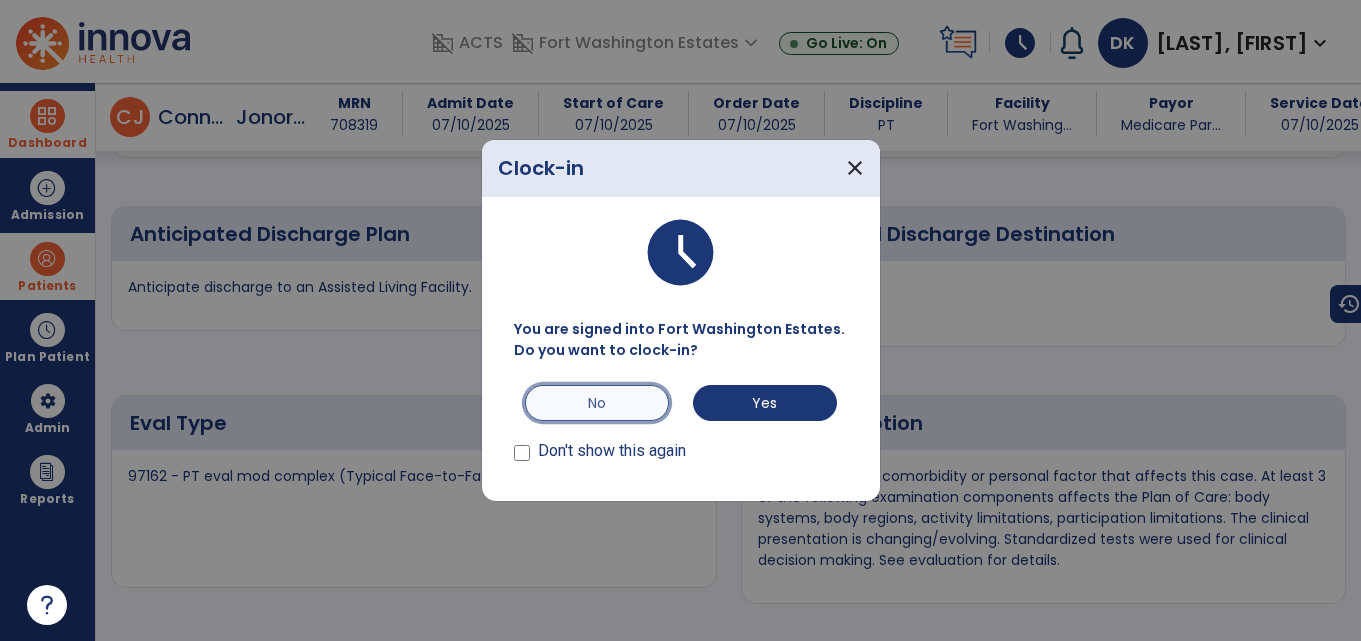 click on "No" at bounding box center [597, 403] 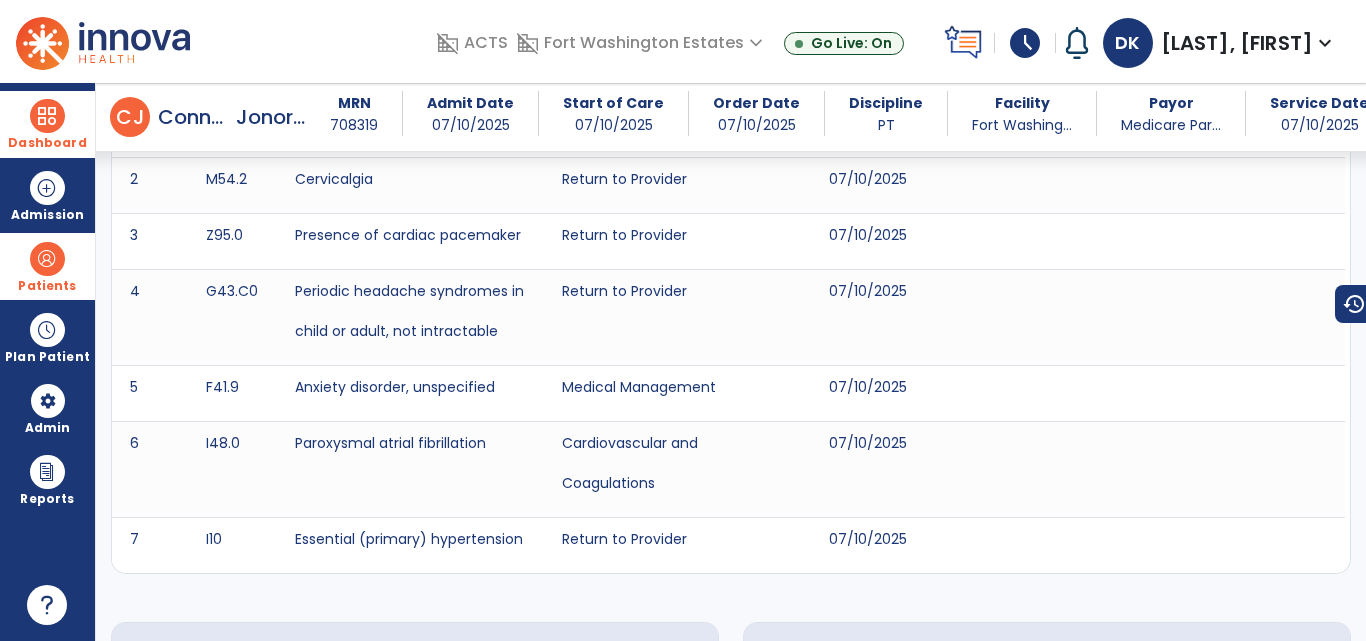scroll, scrollTop: 0, scrollLeft: 0, axis: both 